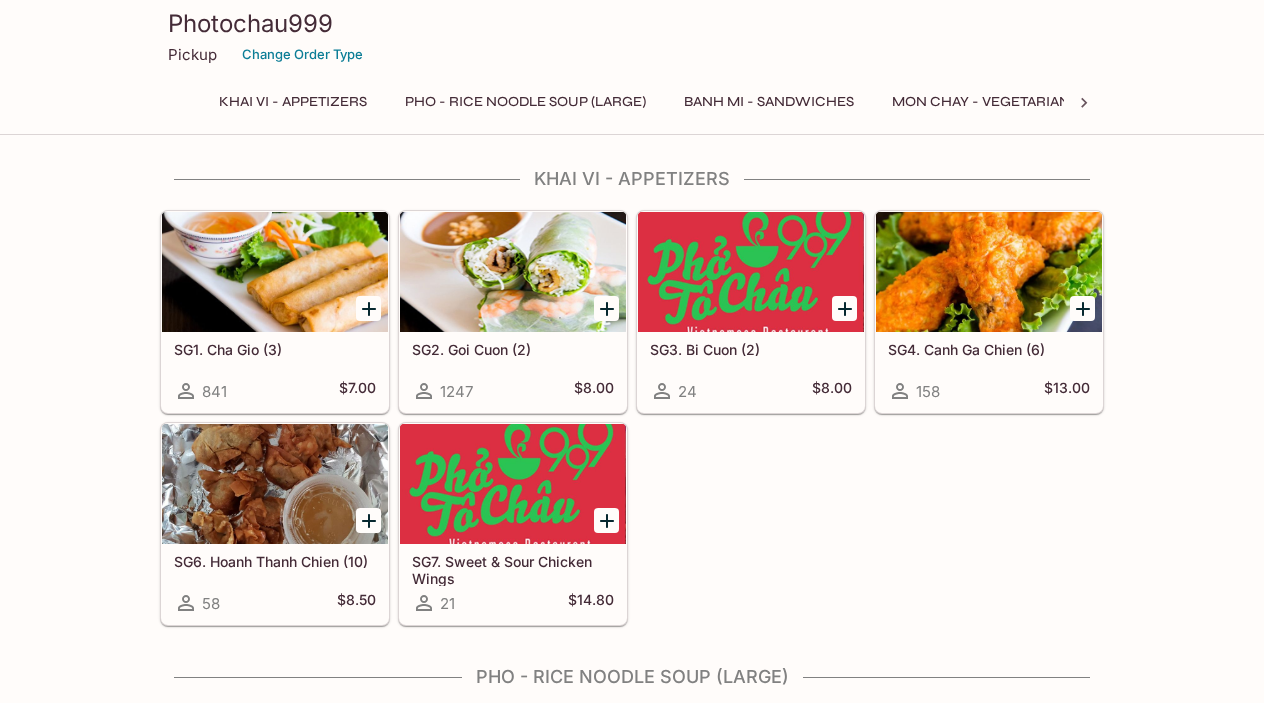 scroll, scrollTop: 0, scrollLeft: 0, axis: both 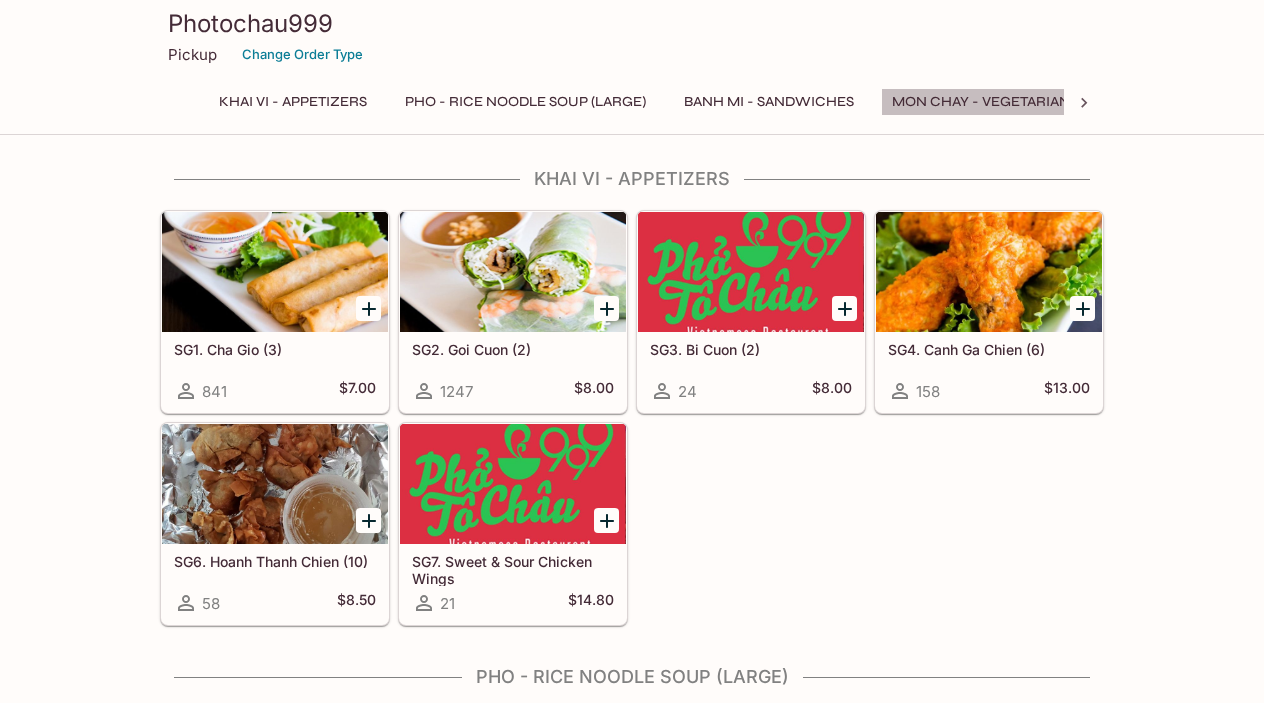 click on "Mon Chay - Vegetarian Entrees" at bounding box center [1014, 102] 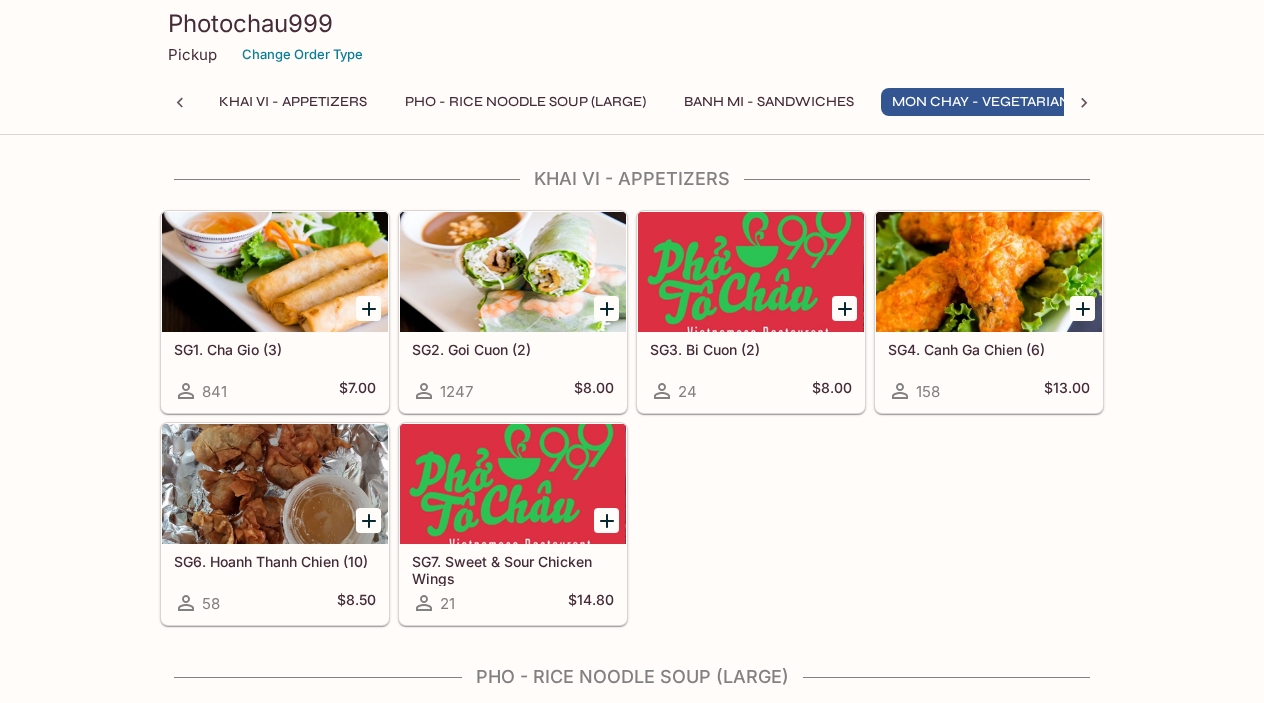 scroll, scrollTop: 2461, scrollLeft: 0, axis: vertical 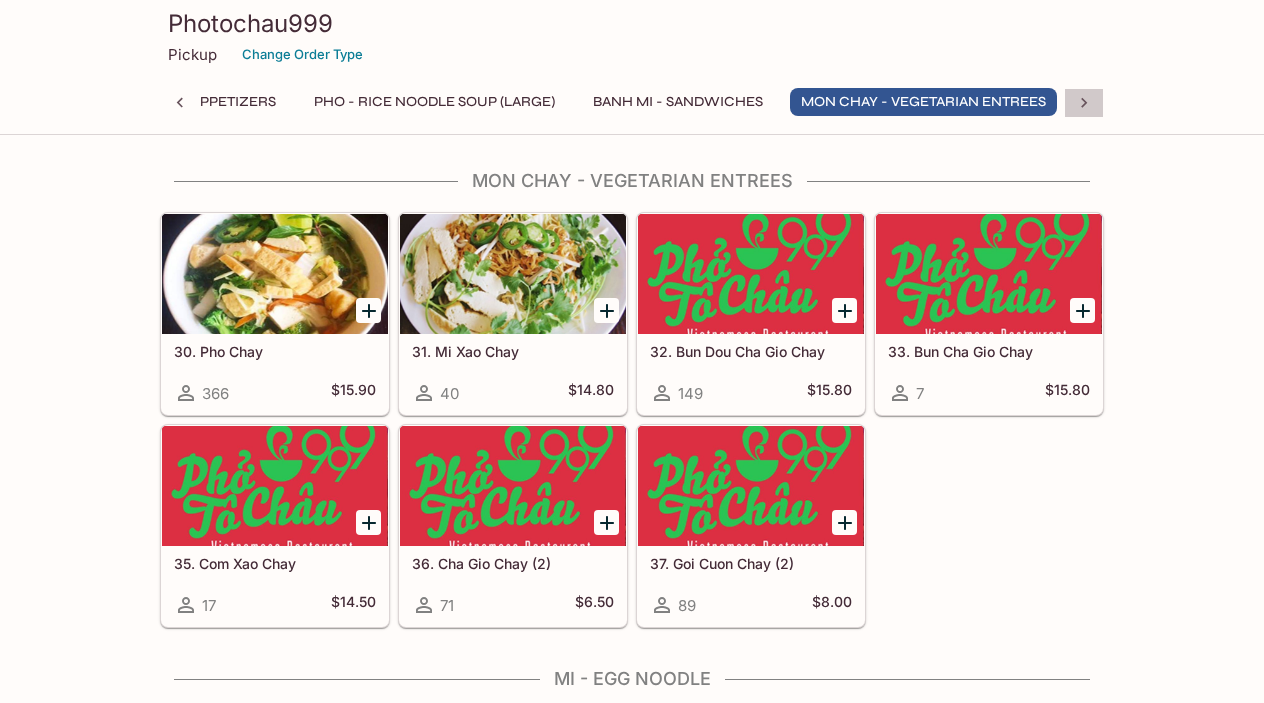 click 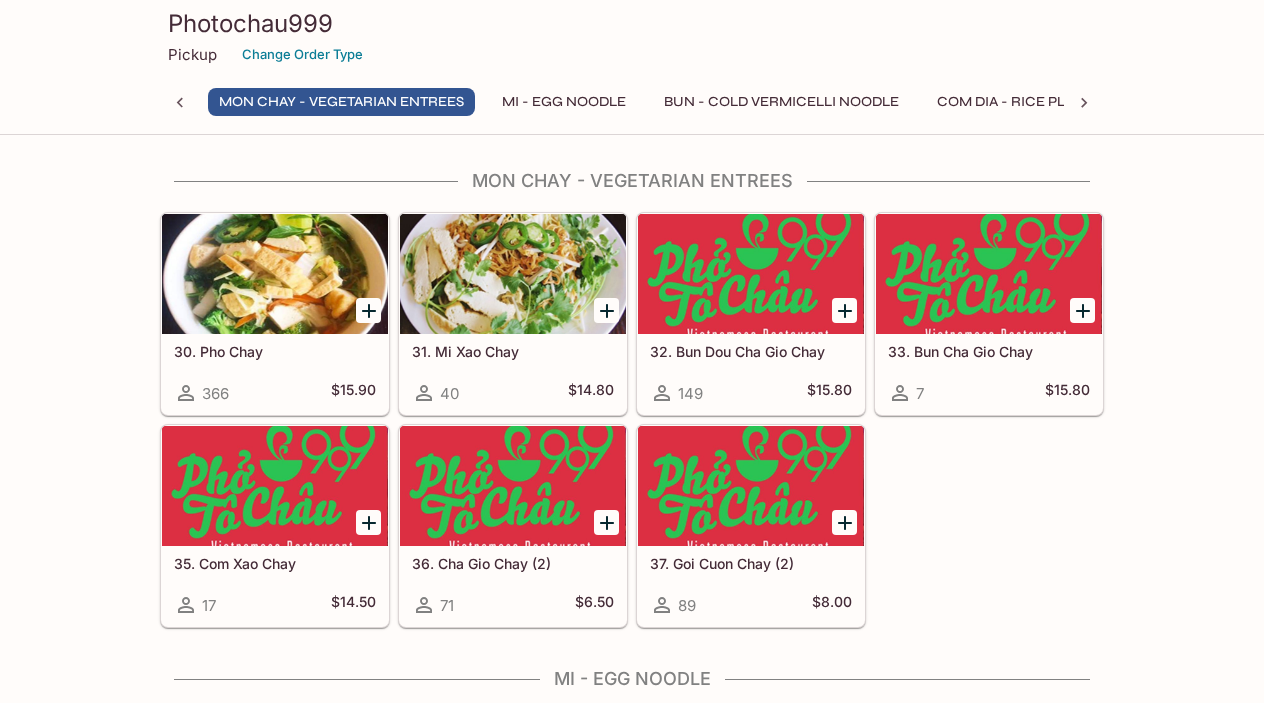 scroll, scrollTop: 0, scrollLeft: 715, axis: horizontal 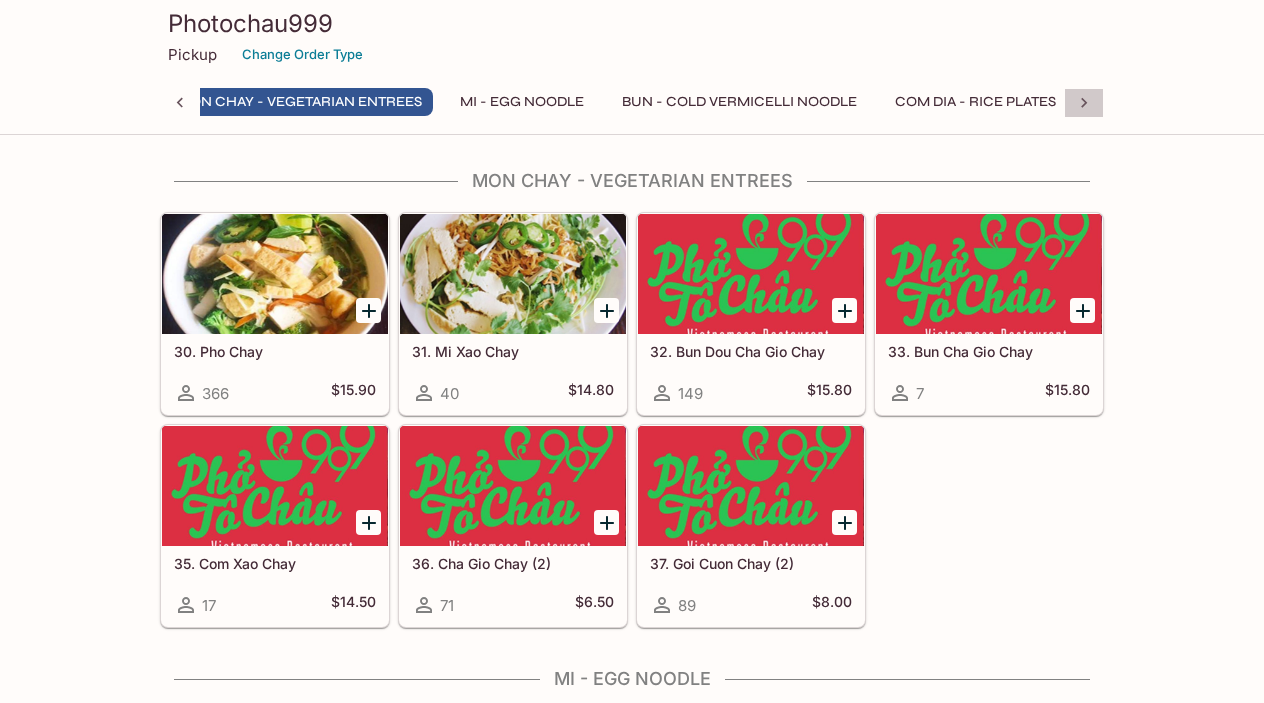 click 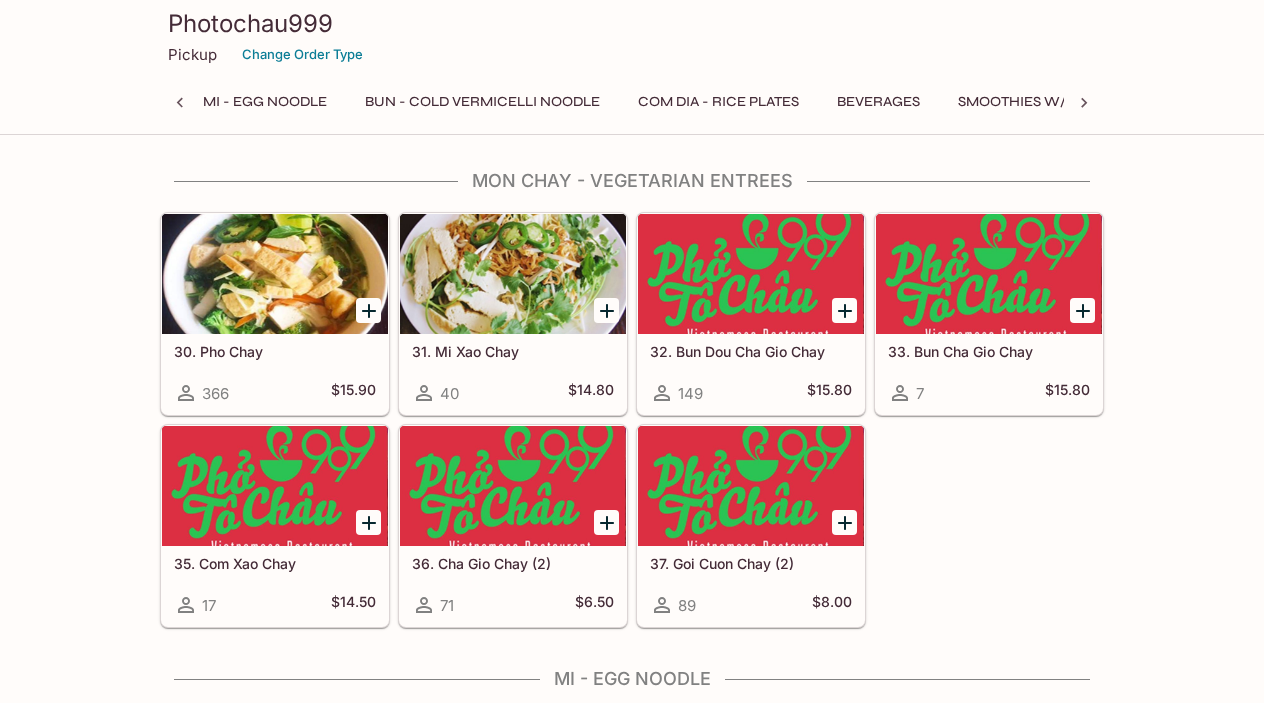 scroll, scrollTop: 0, scrollLeft: 1057, axis: horizontal 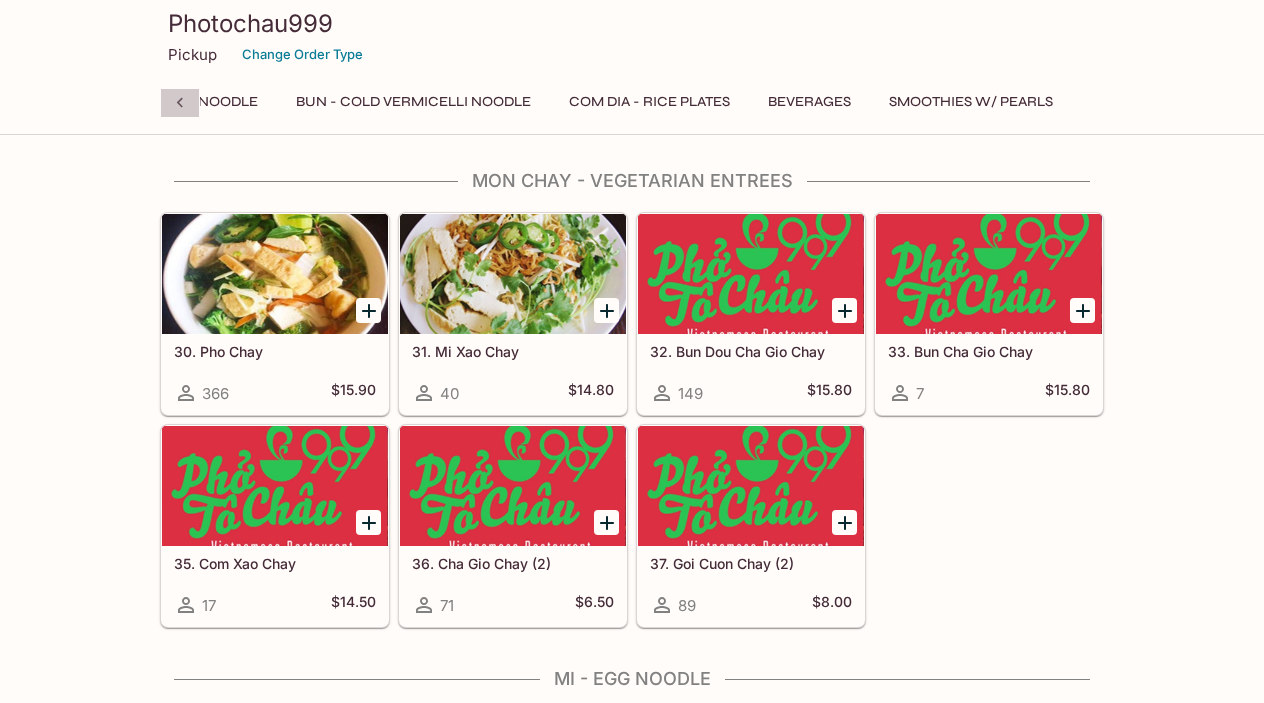 click 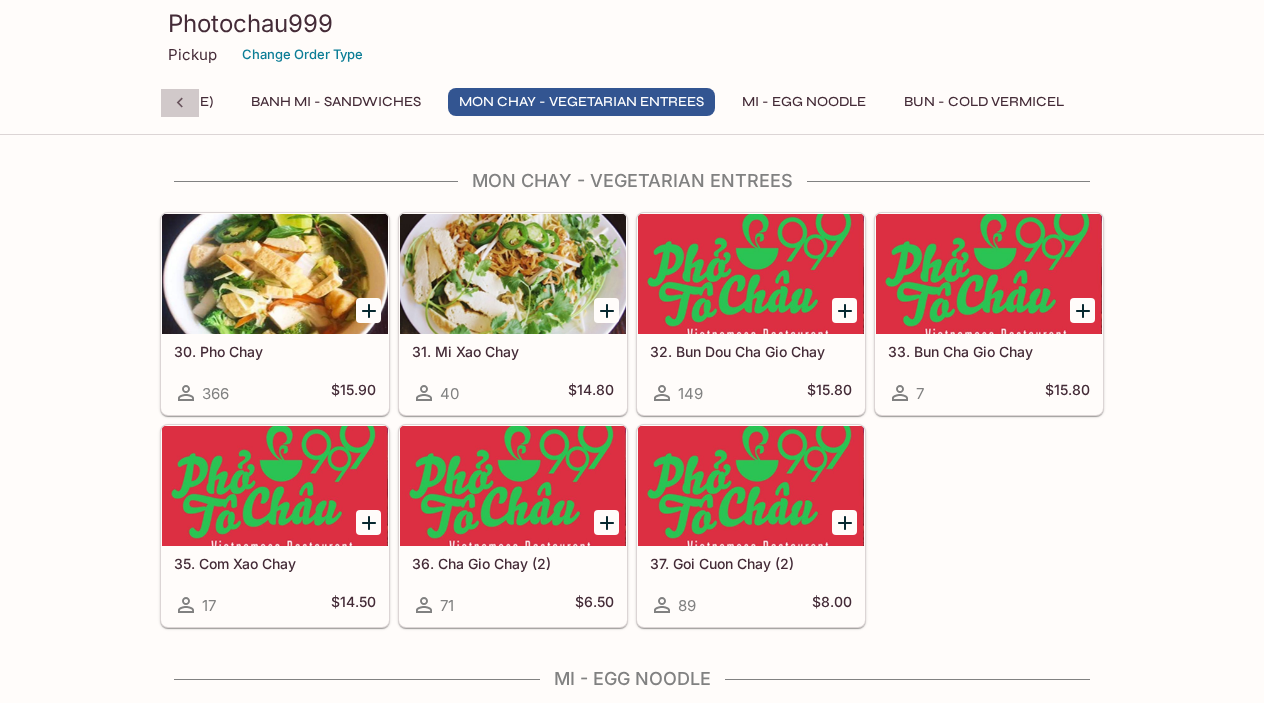 click 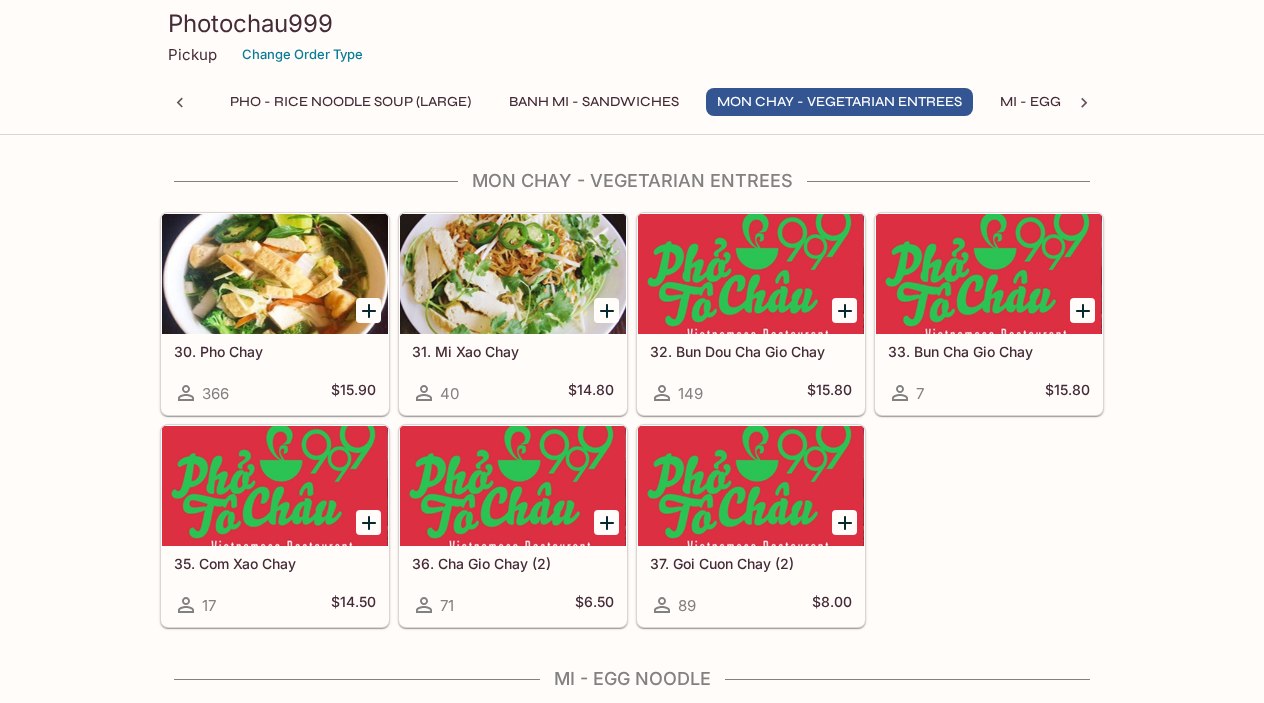 scroll, scrollTop: 0, scrollLeft: 0, axis: both 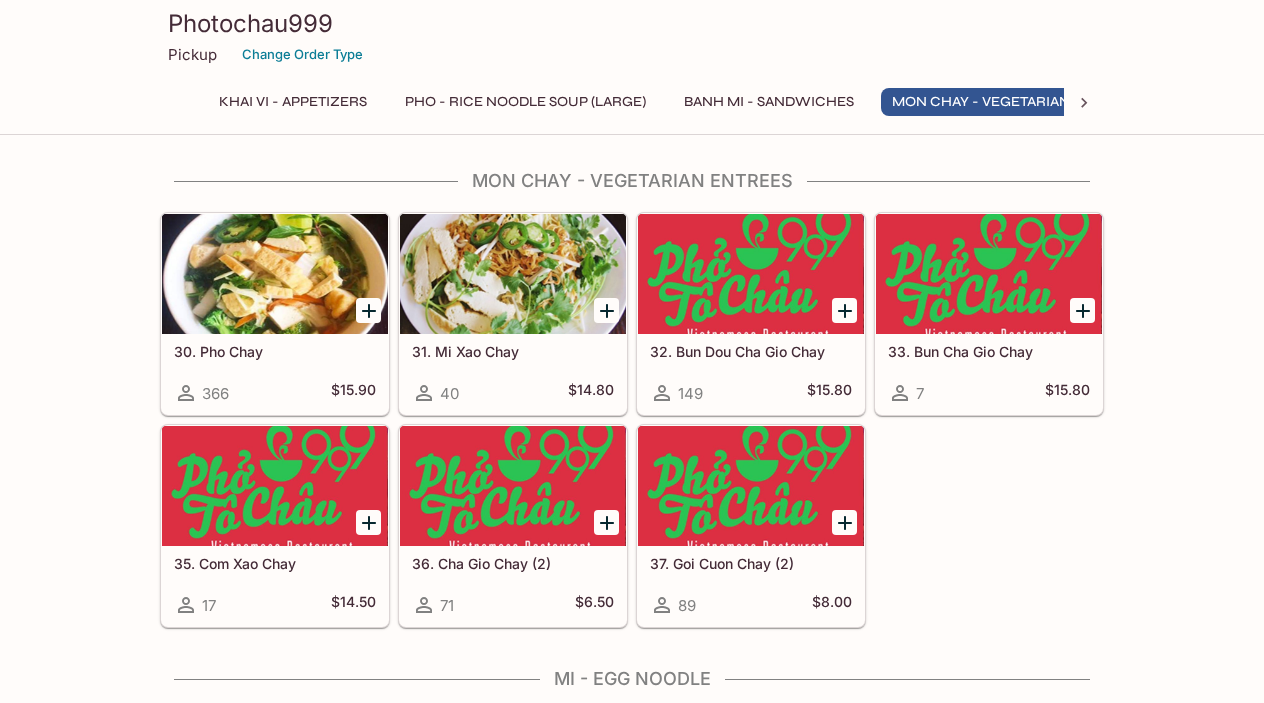 click on "Khai Vi - Appetizers Pho - Rice Noodle Soup (Large) Banh Mi - Sandwiches Mon Chay - Vegetarian Entrees Mi - Egg Noodle Bun - Cold Vermicelli Noodle Com Dia - Rice Plates Beverages Smoothies w/ Pearls" at bounding box center (632, 108) 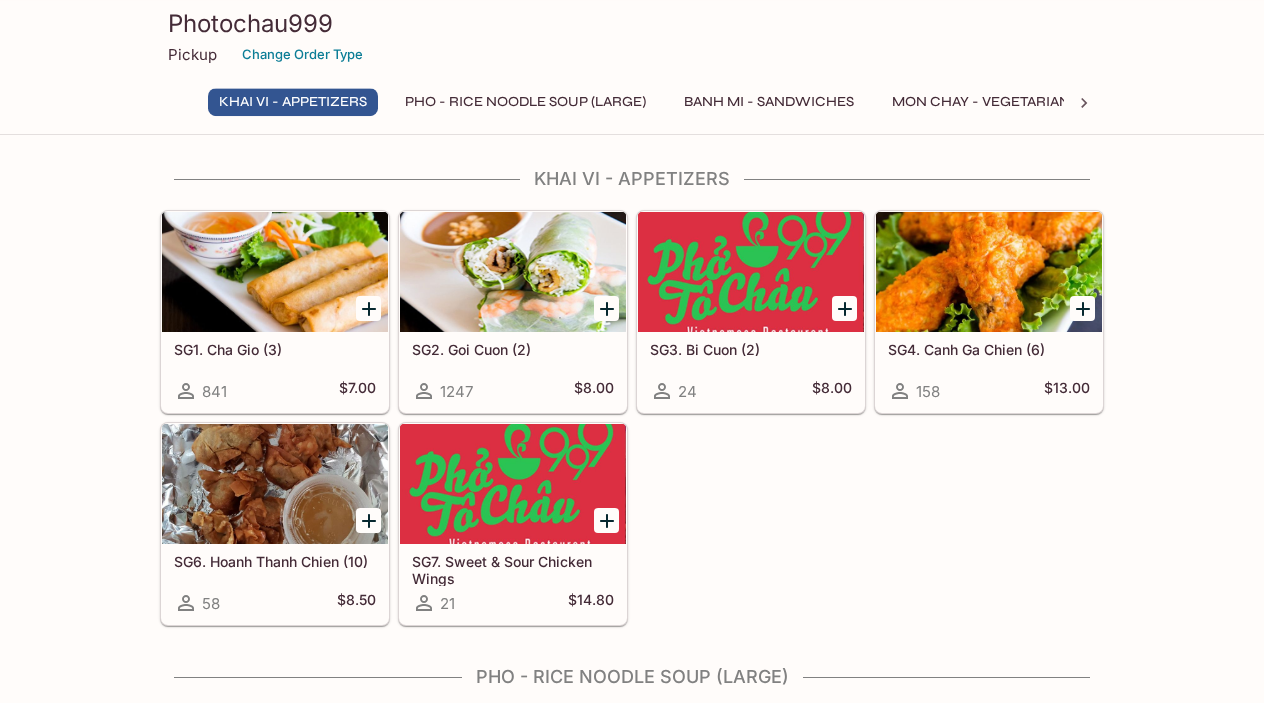 scroll, scrollTop: 0, scrollLeft: 0, axis: both 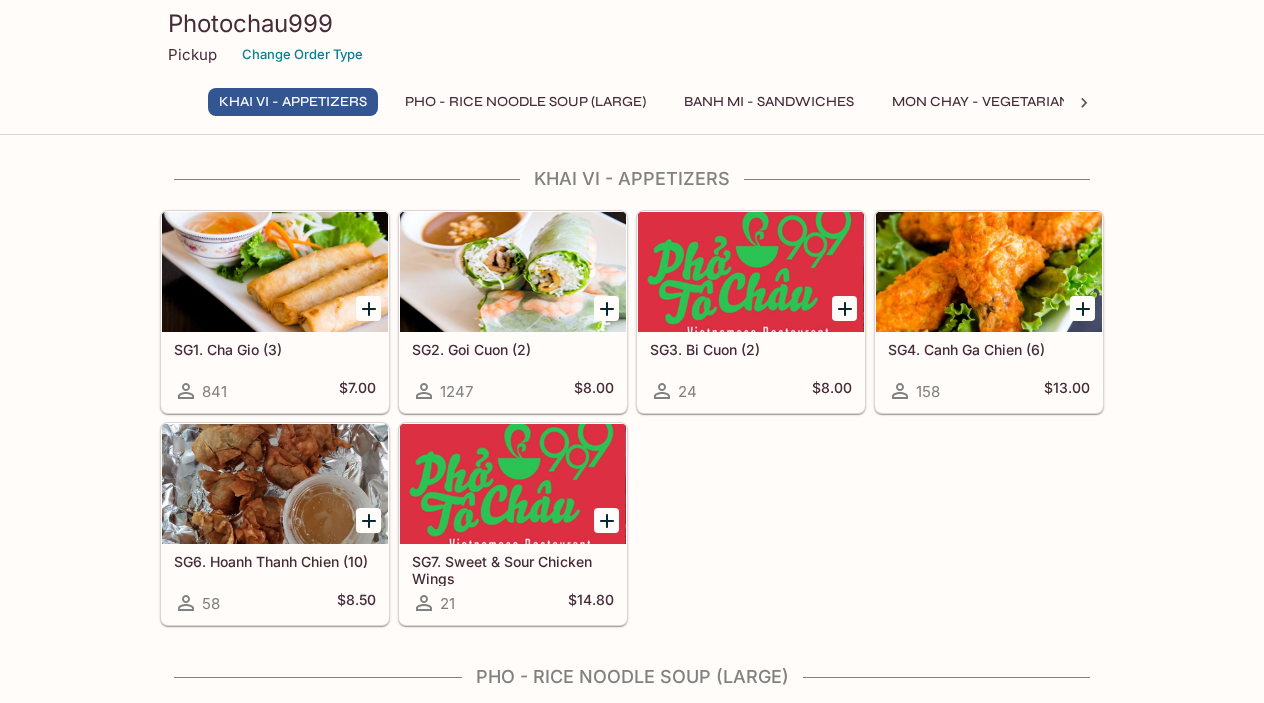 type 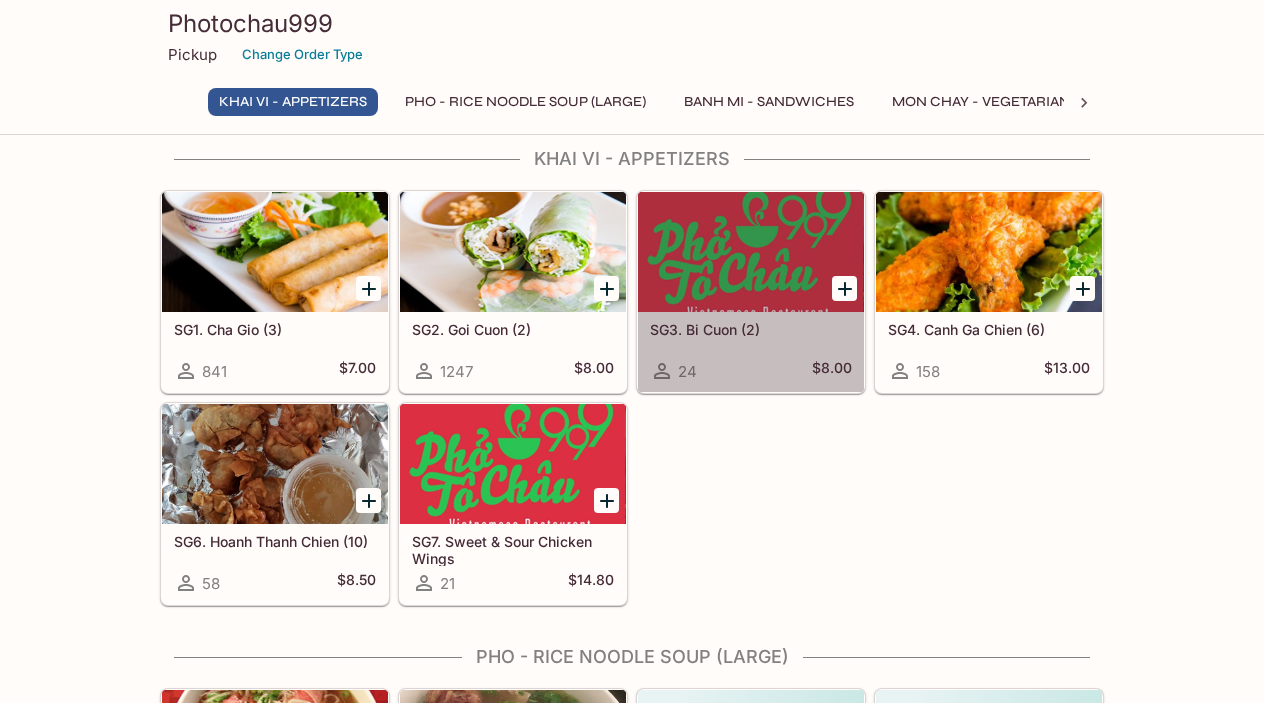 click at bounding box center (751, 252) 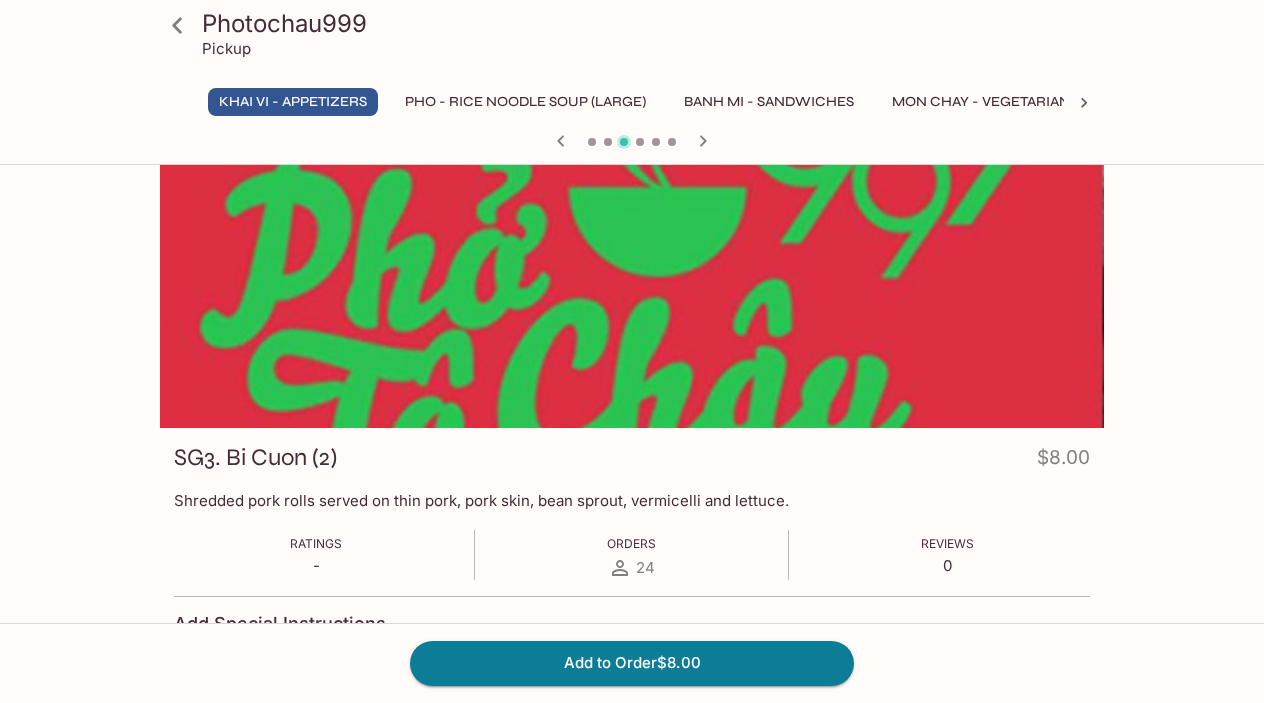 scroll, scrollTop: 18, scrollLeft: 0, axis: vertical 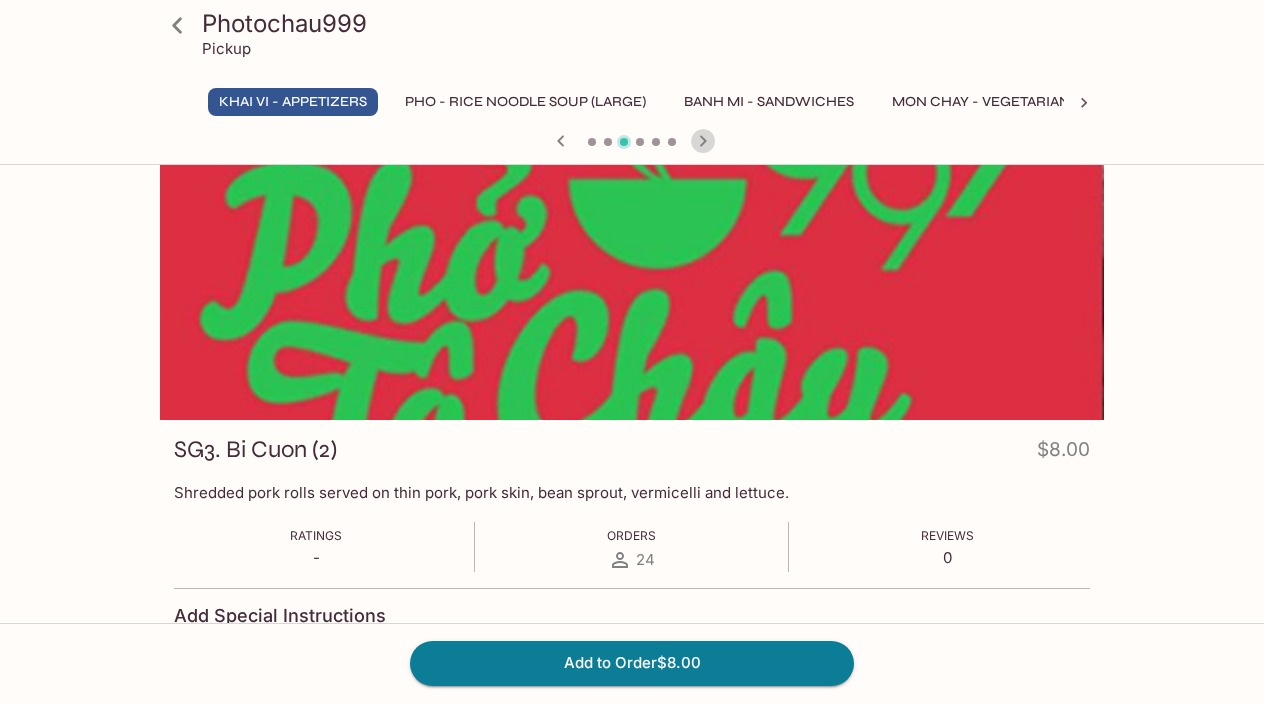 click 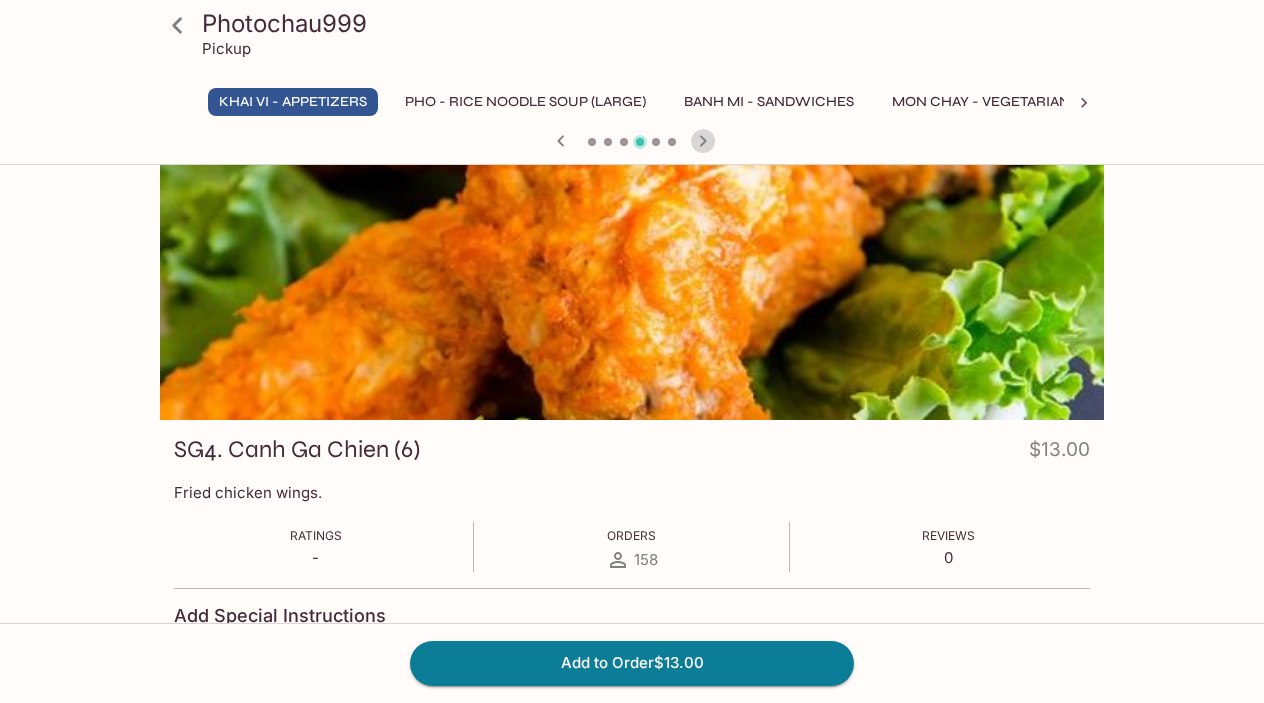 click 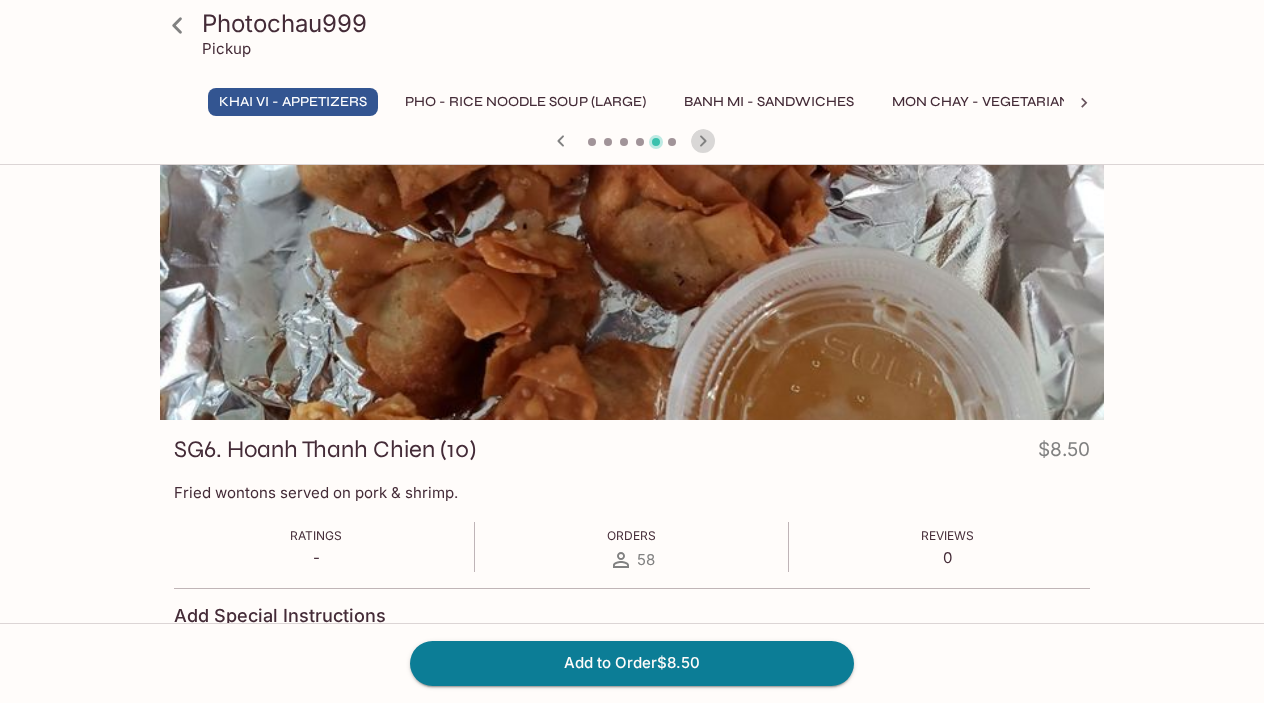 click 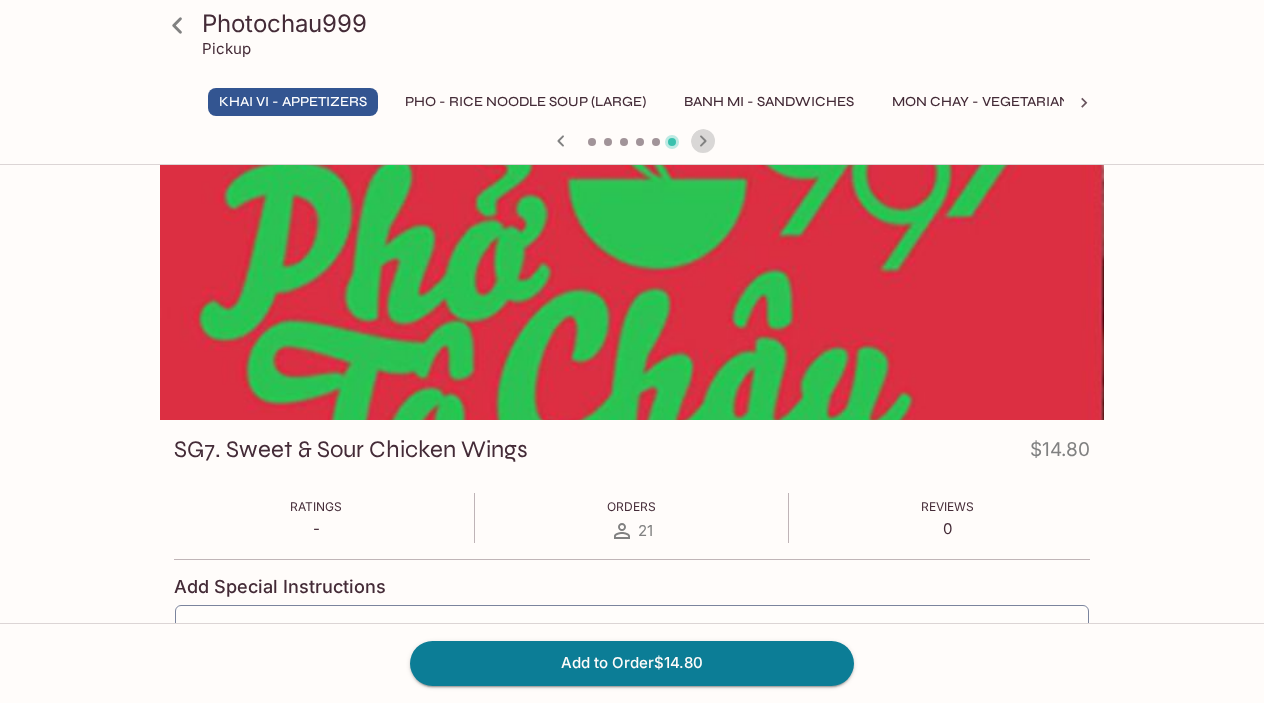 click 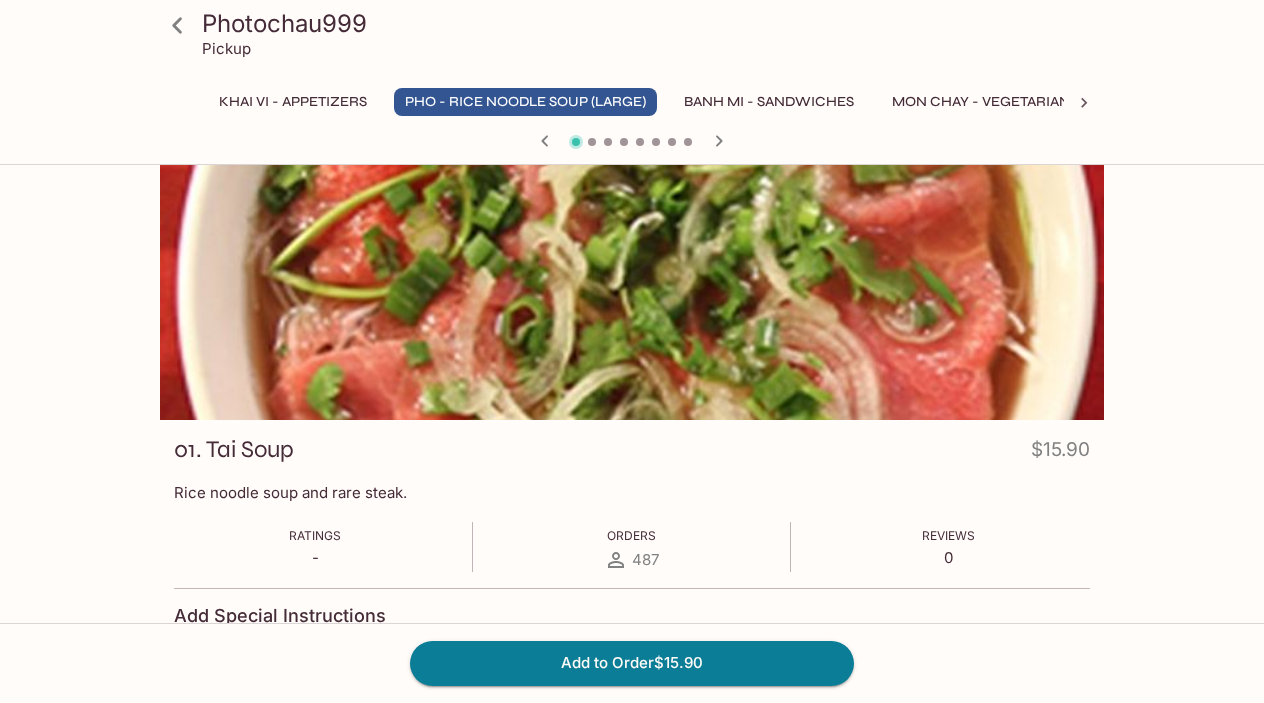 click at bounding box center (632, 143) 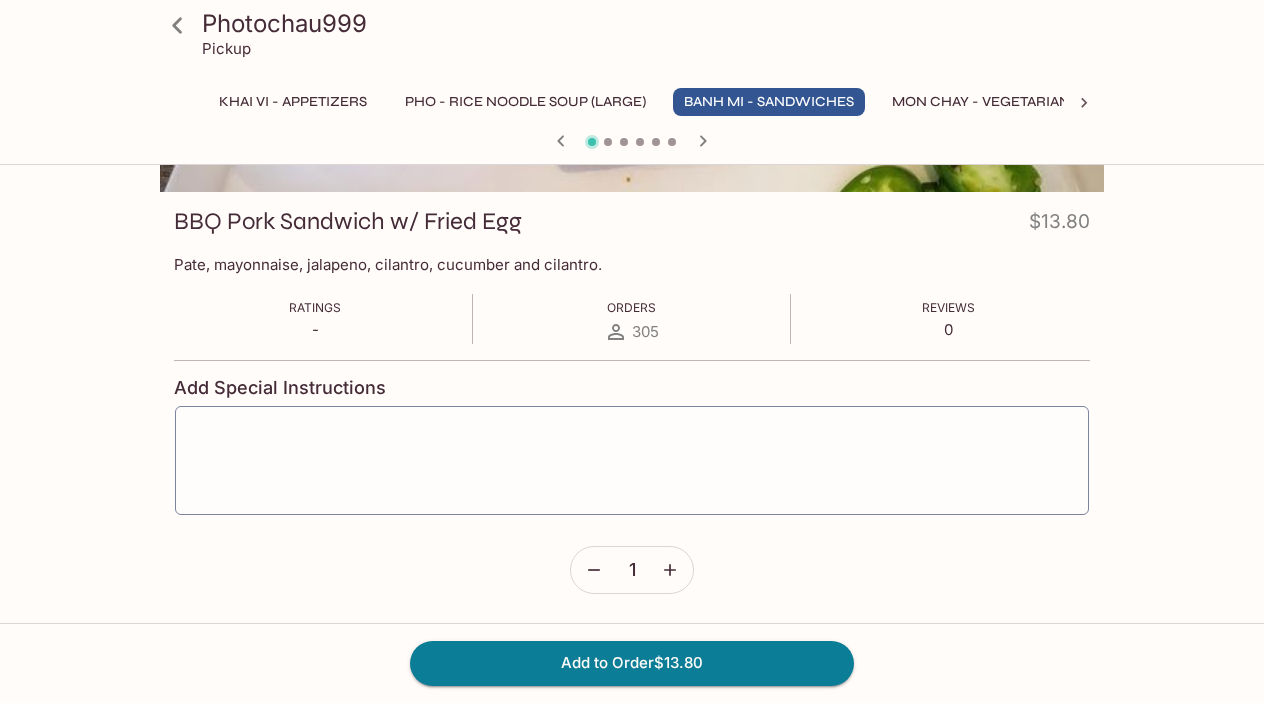 scroll, scrollTop: 0, scrollLeft: 0, axis: both 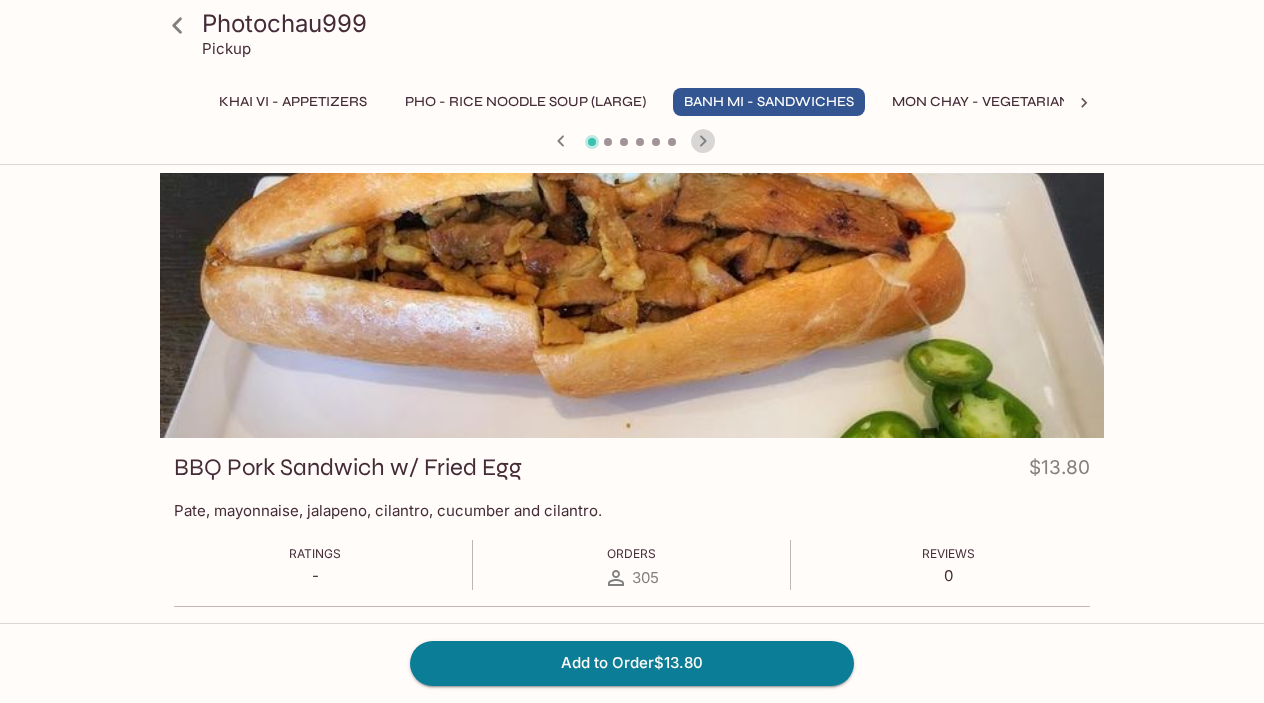 click 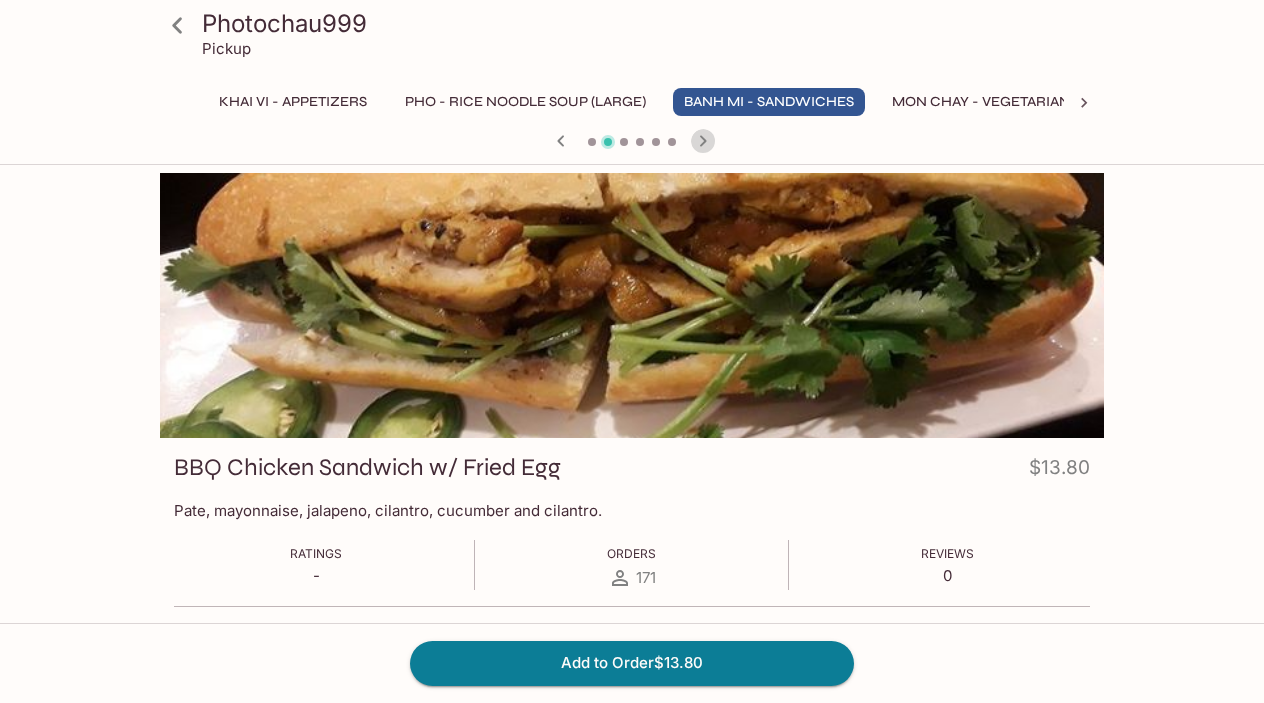 click 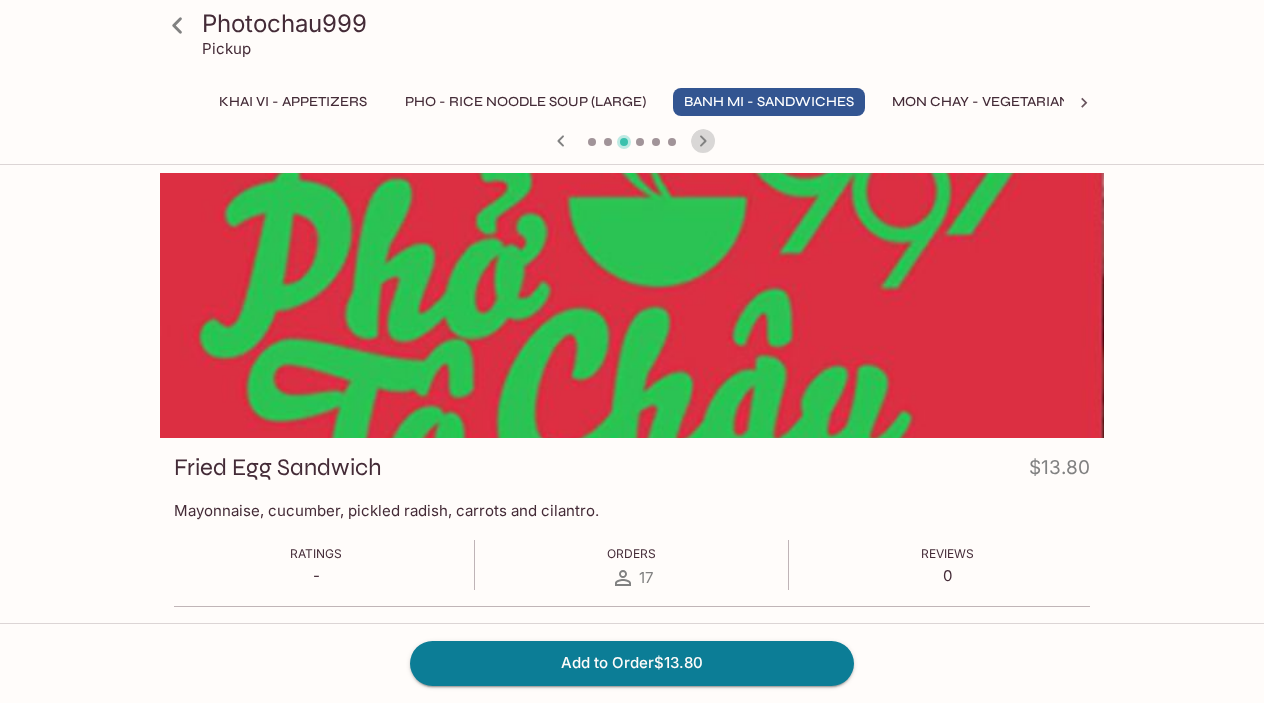 click 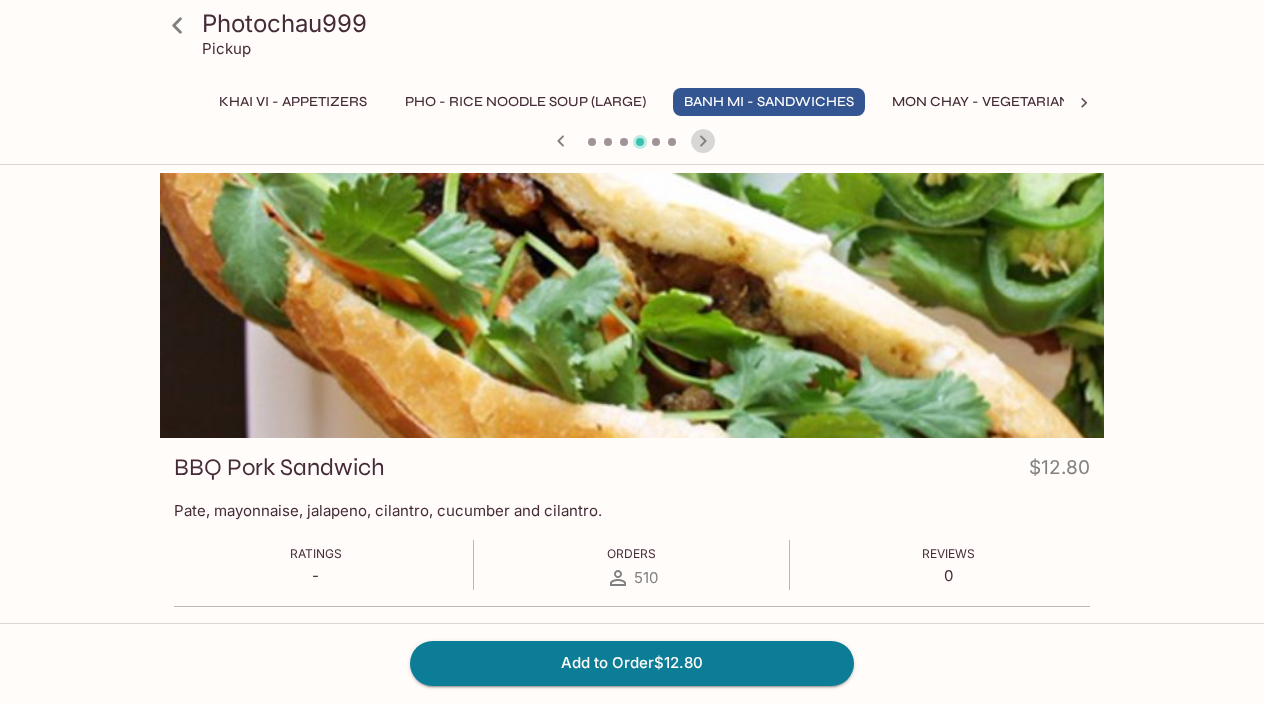 click 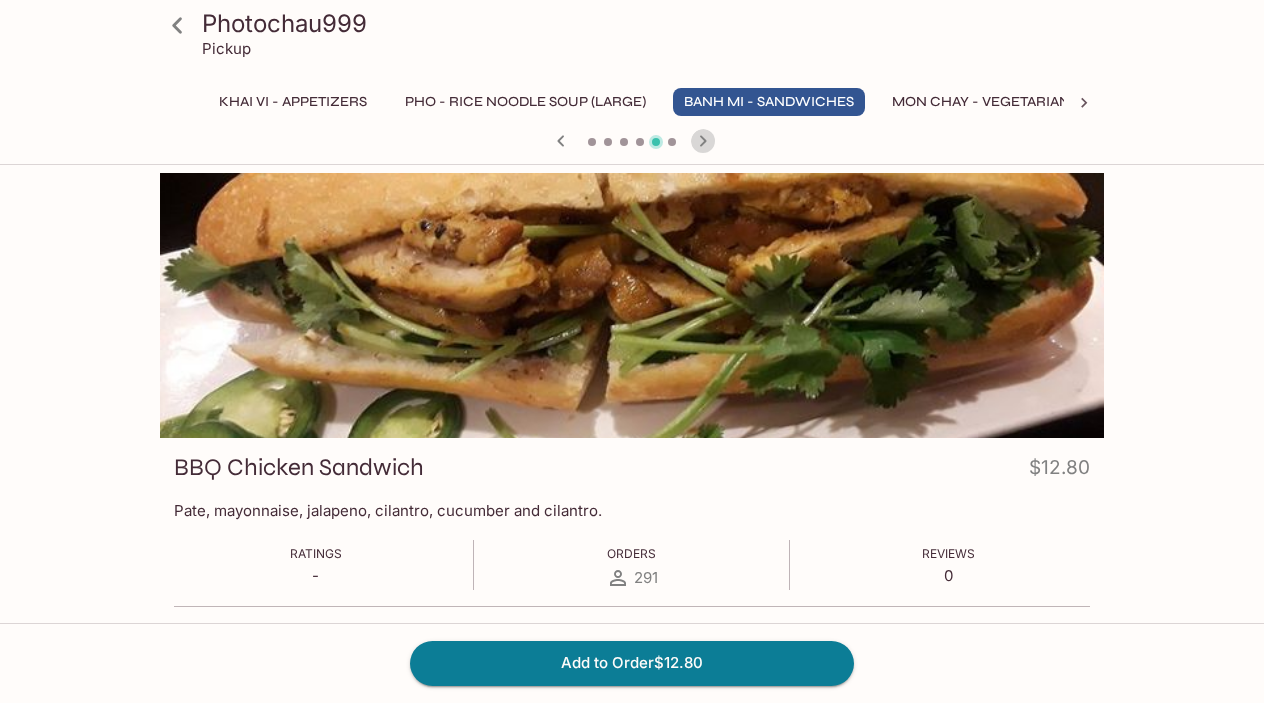 click 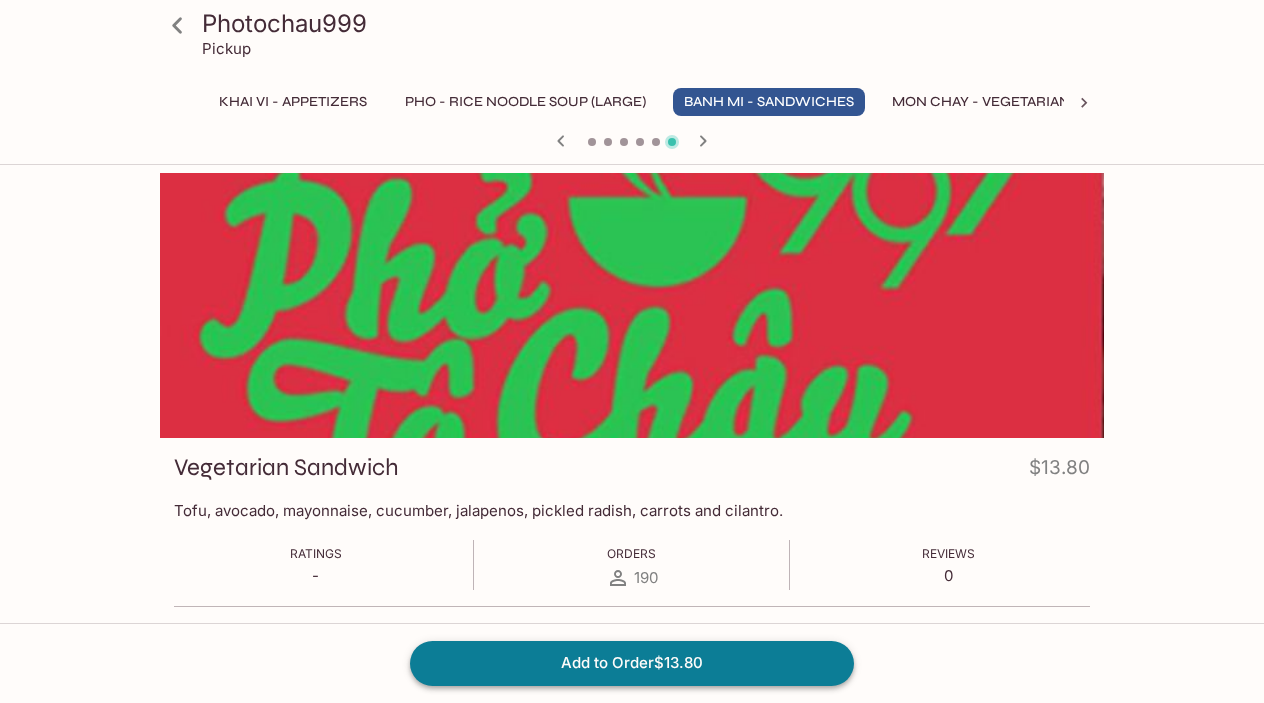 click on "Add to Order  $13.80" at bounding box center [632, 663] 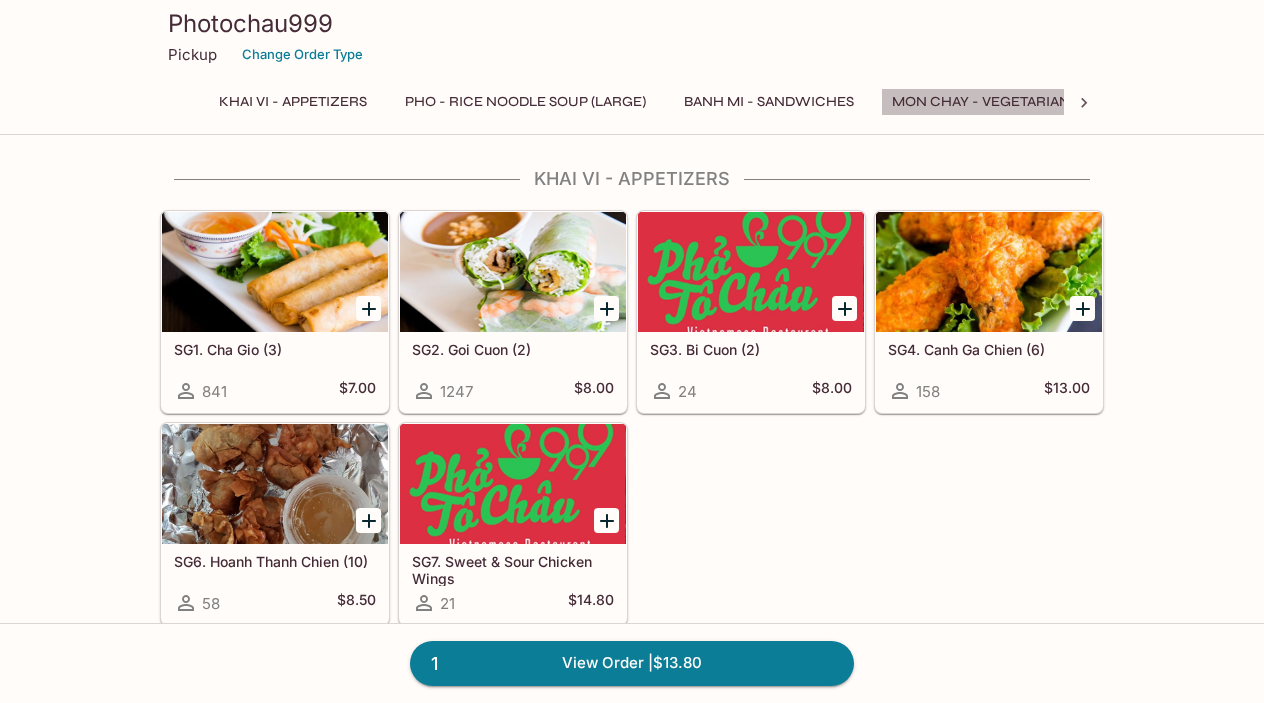 click on "Mon Chay - Vegetarian Entrees" at bounding box center (1014, 102) 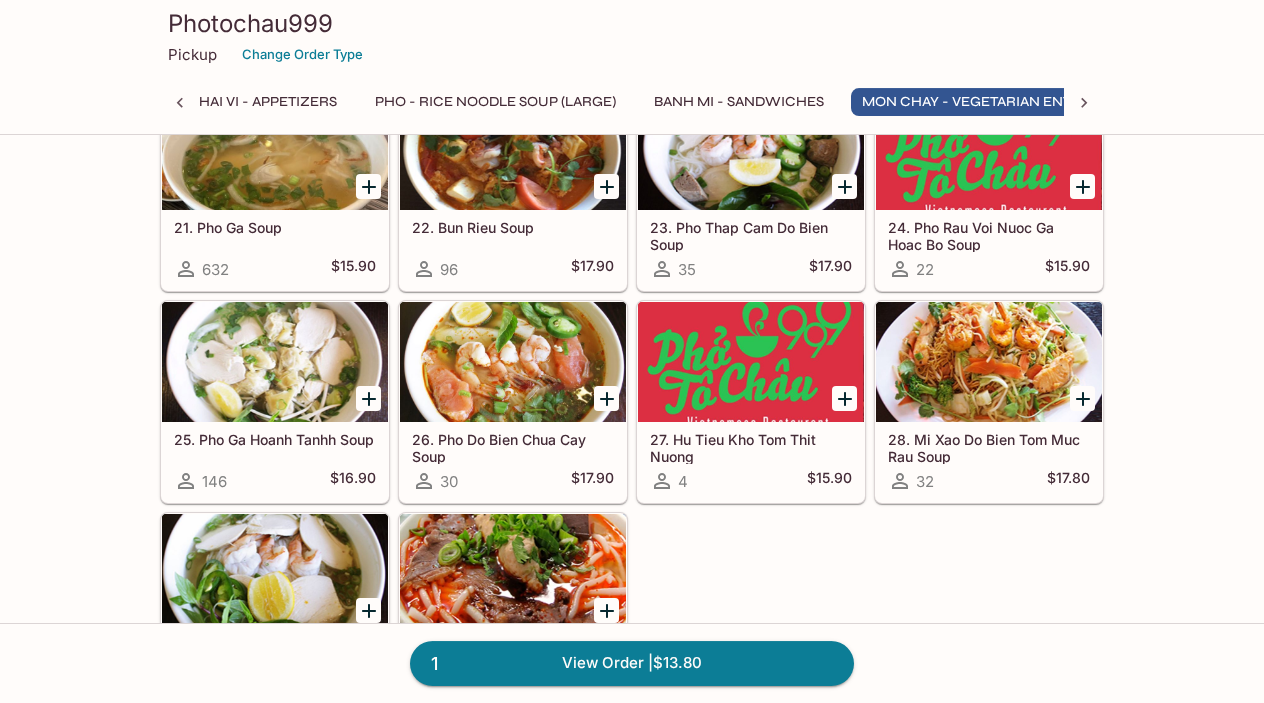scroll, scrollTop: 0, scrollLeft: 80, axis: horizontal 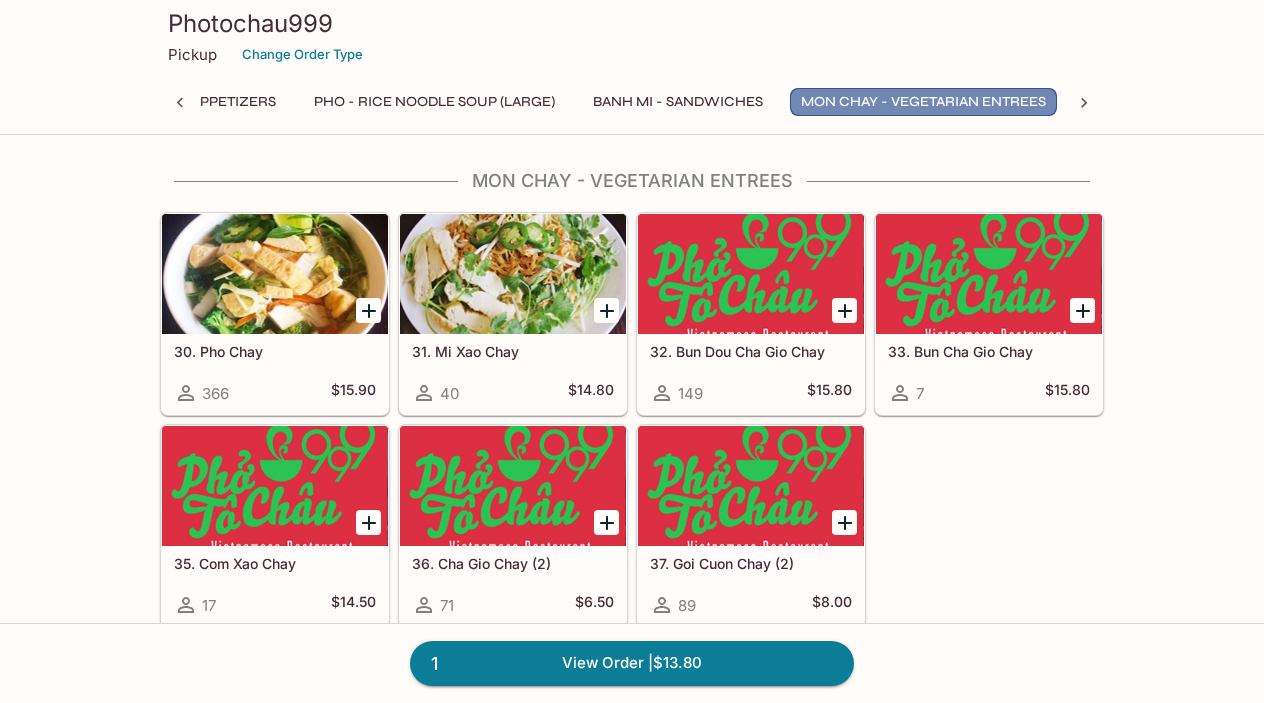 click on "Mon Chay - Vegetarian Entrees" at bounding box center [923, 102] 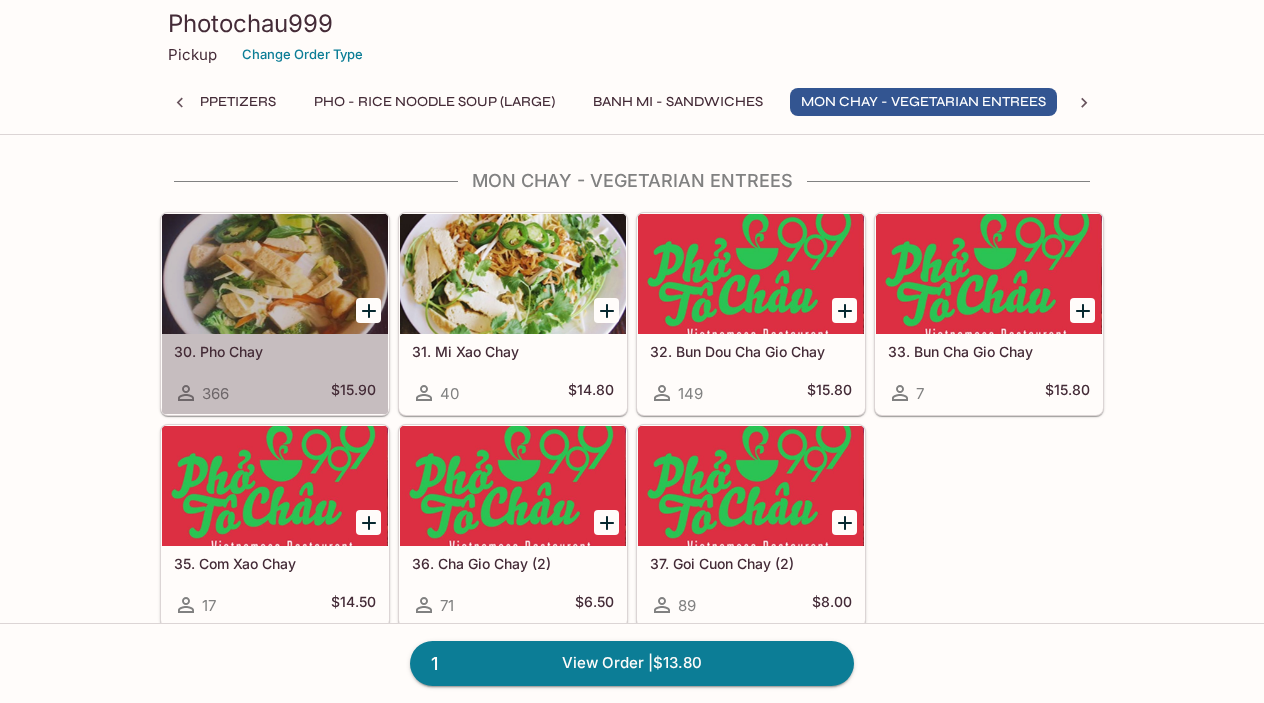 click at bounding box center [275, 274] 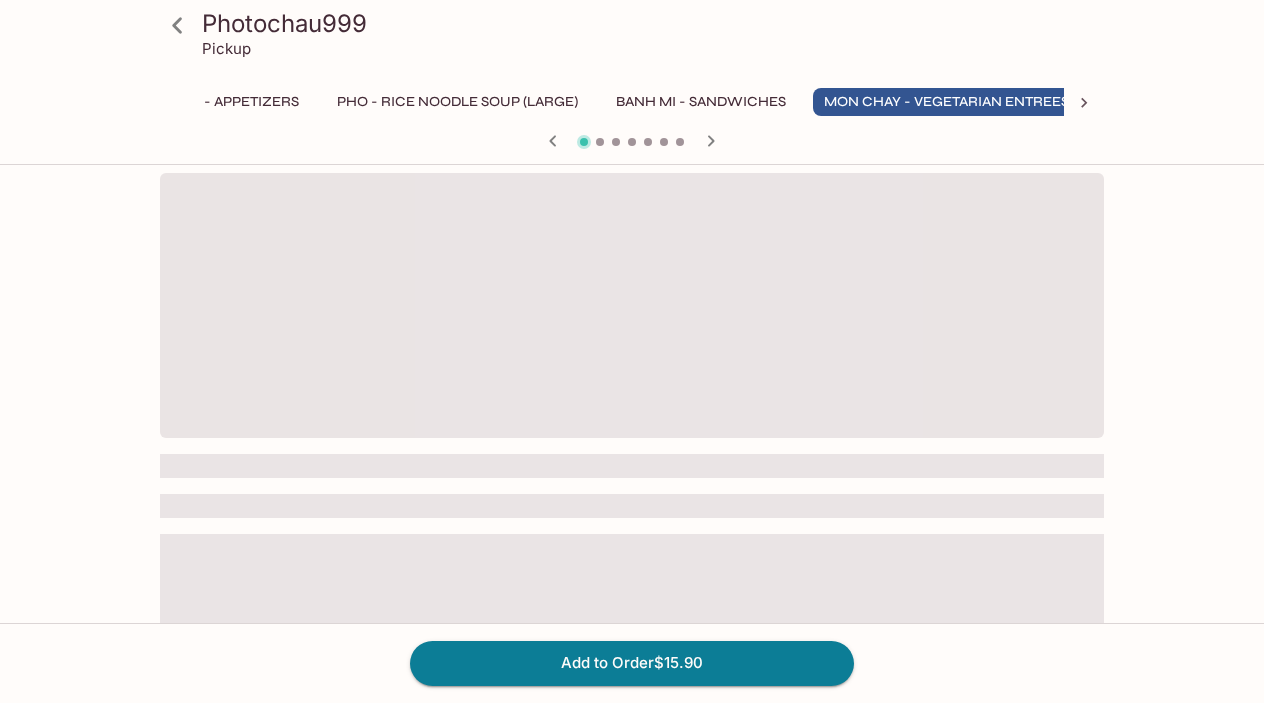 scroll, scrollTop: 0, scrollLeft: 91, axis: horizontal 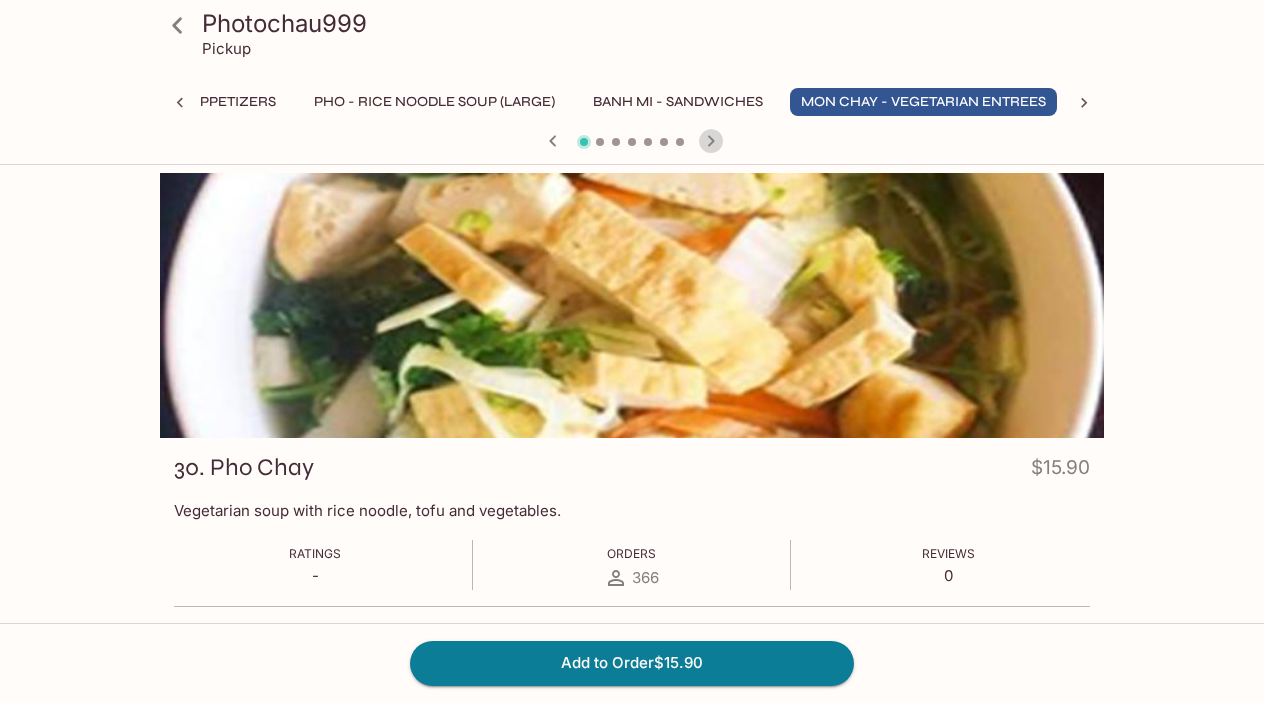 click 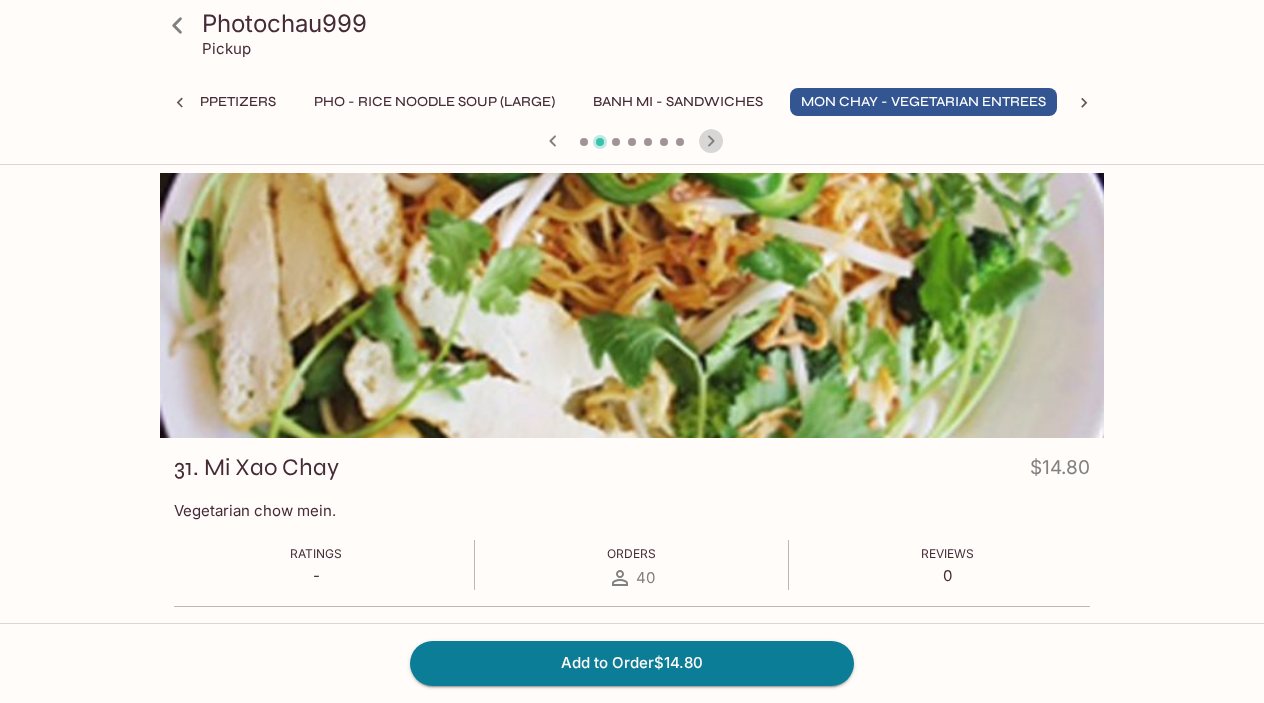 click 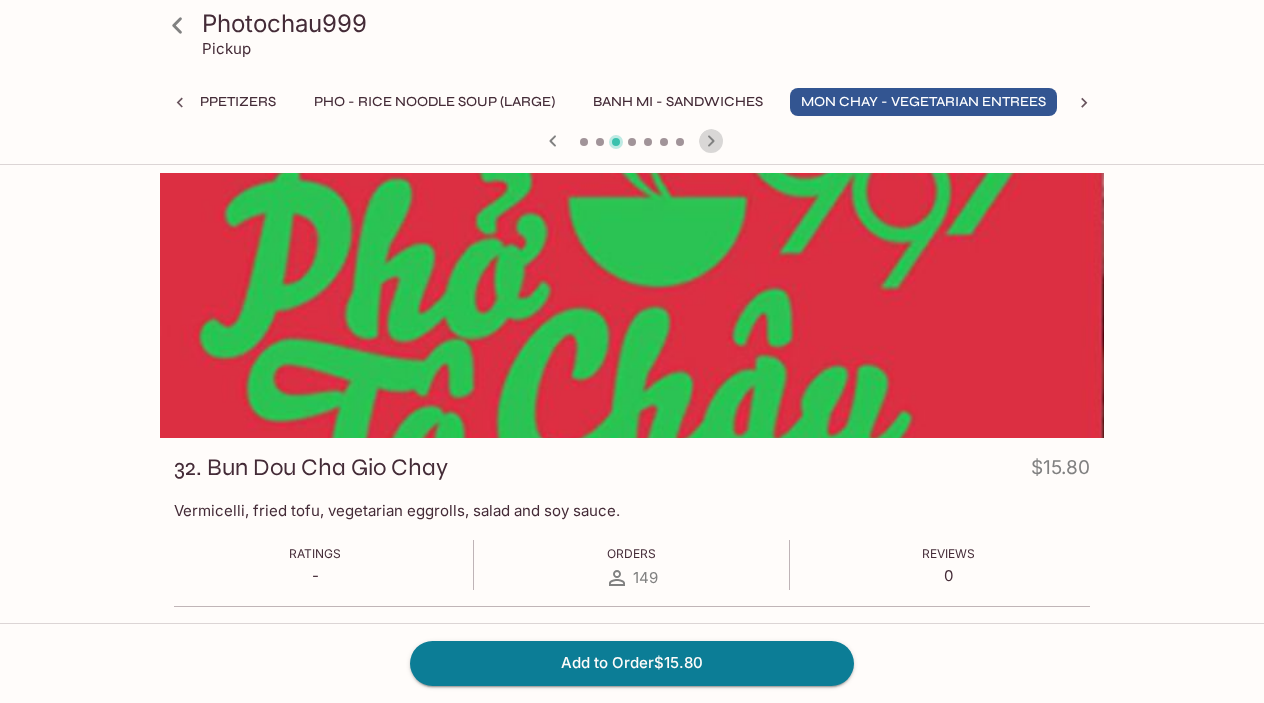 click 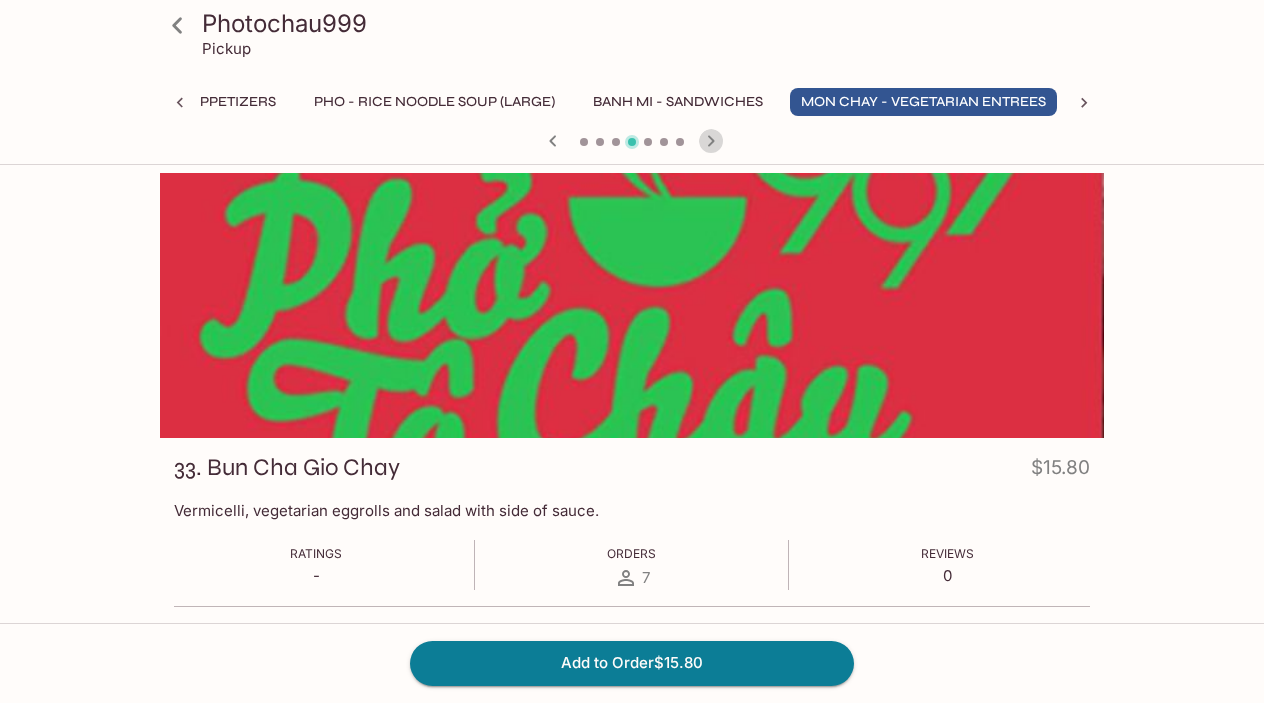 click 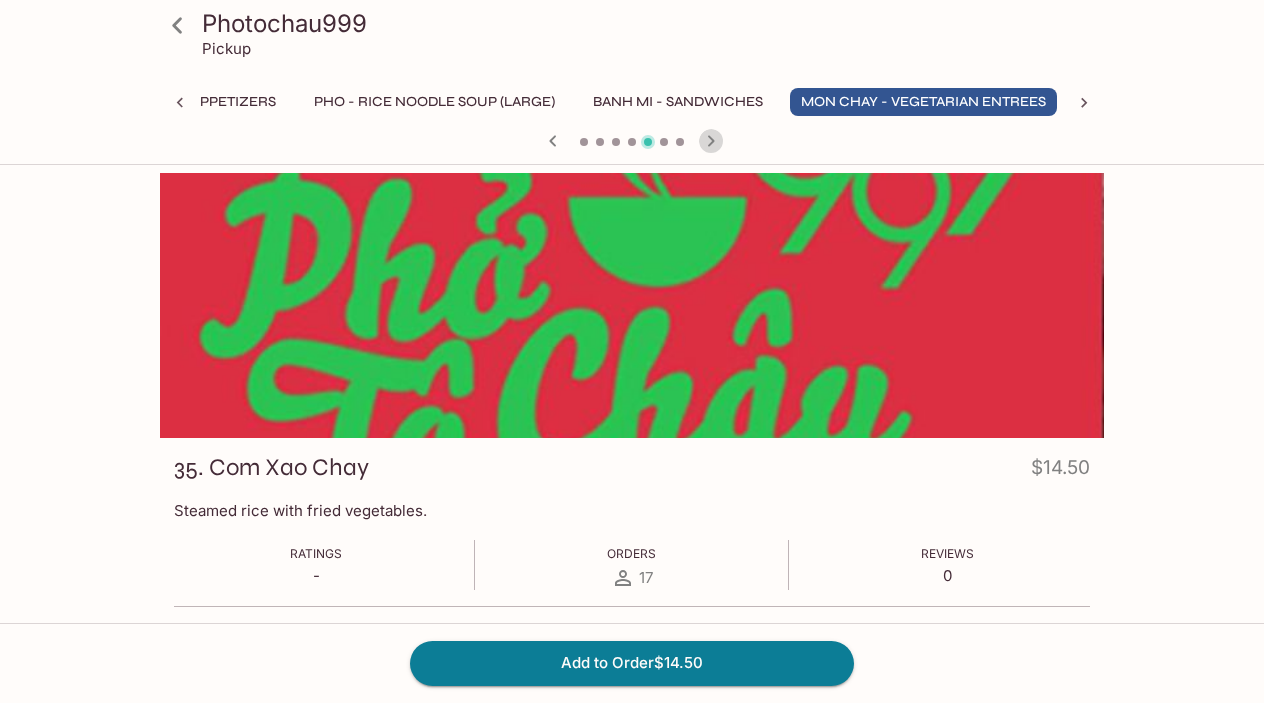 click 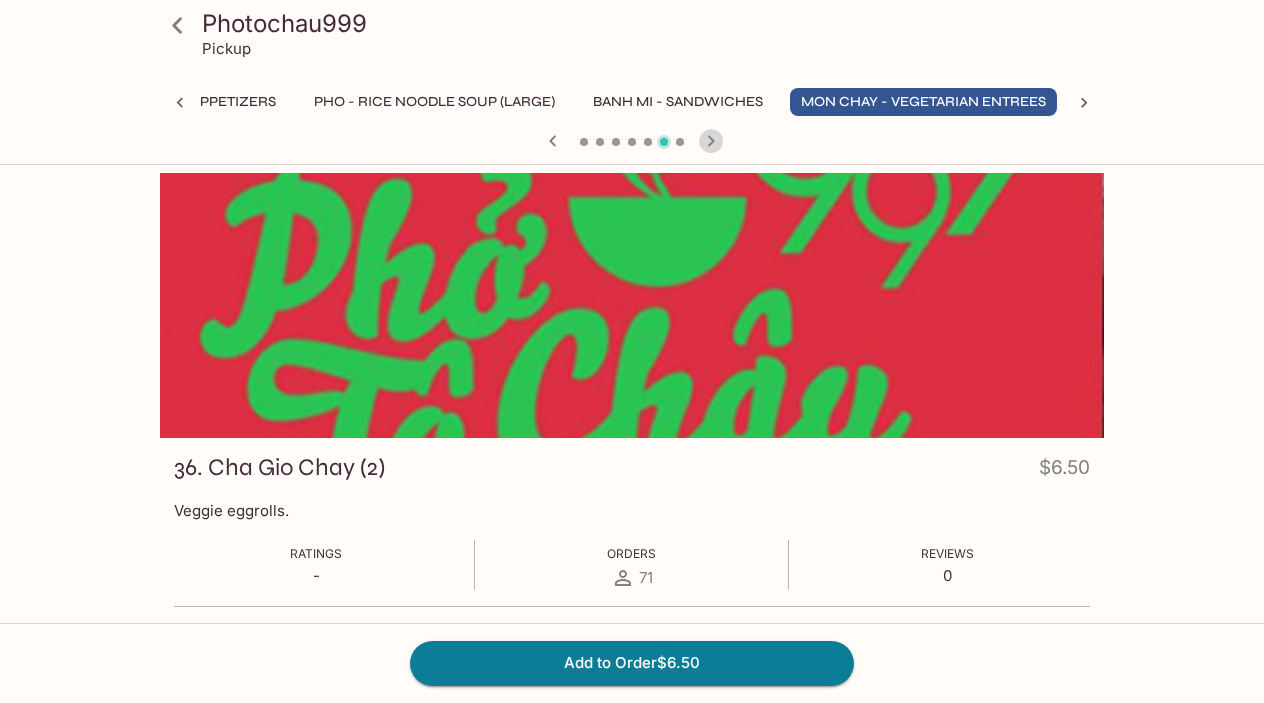 click 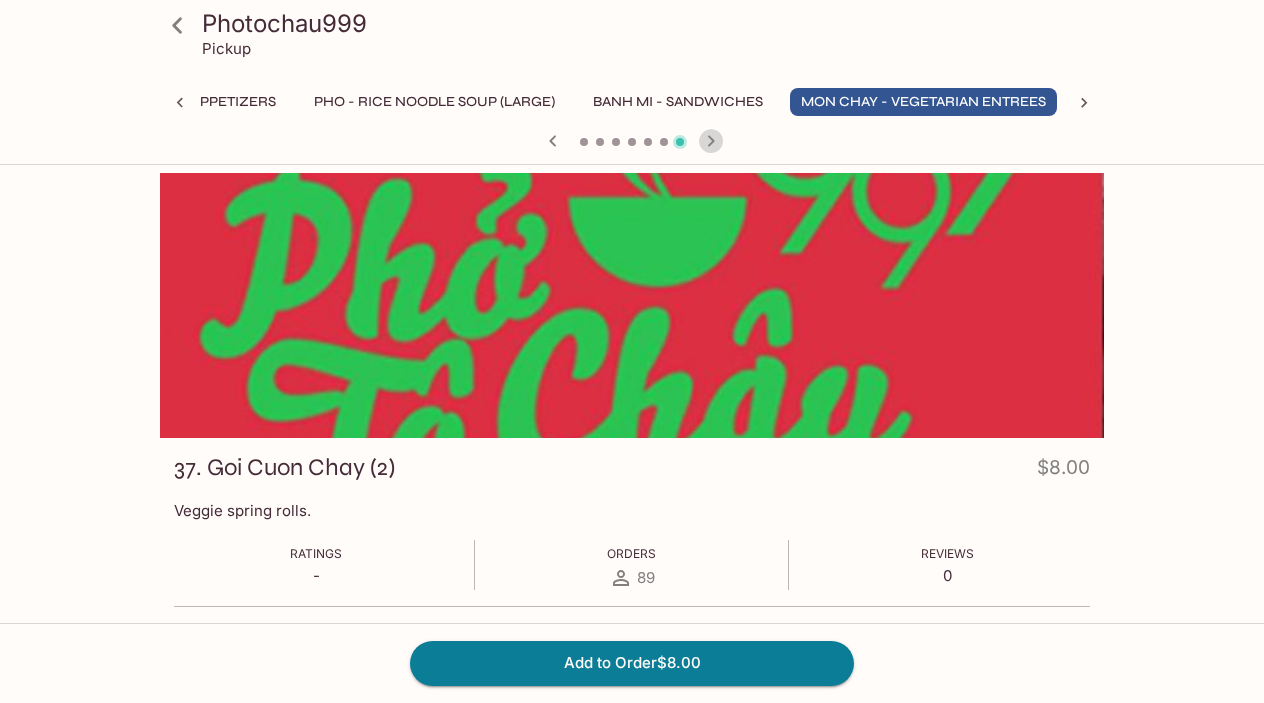 click 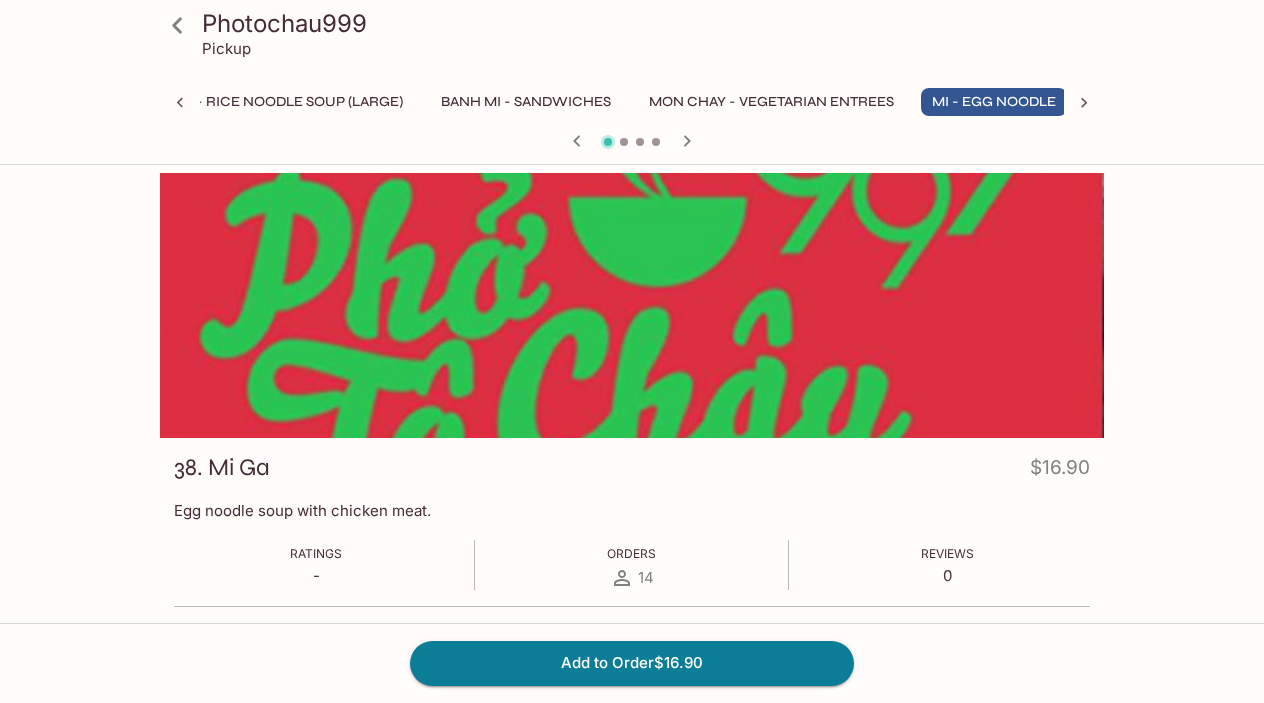 scroll, scrollTop: 0, scrollLeft: 254, axis: horizontal 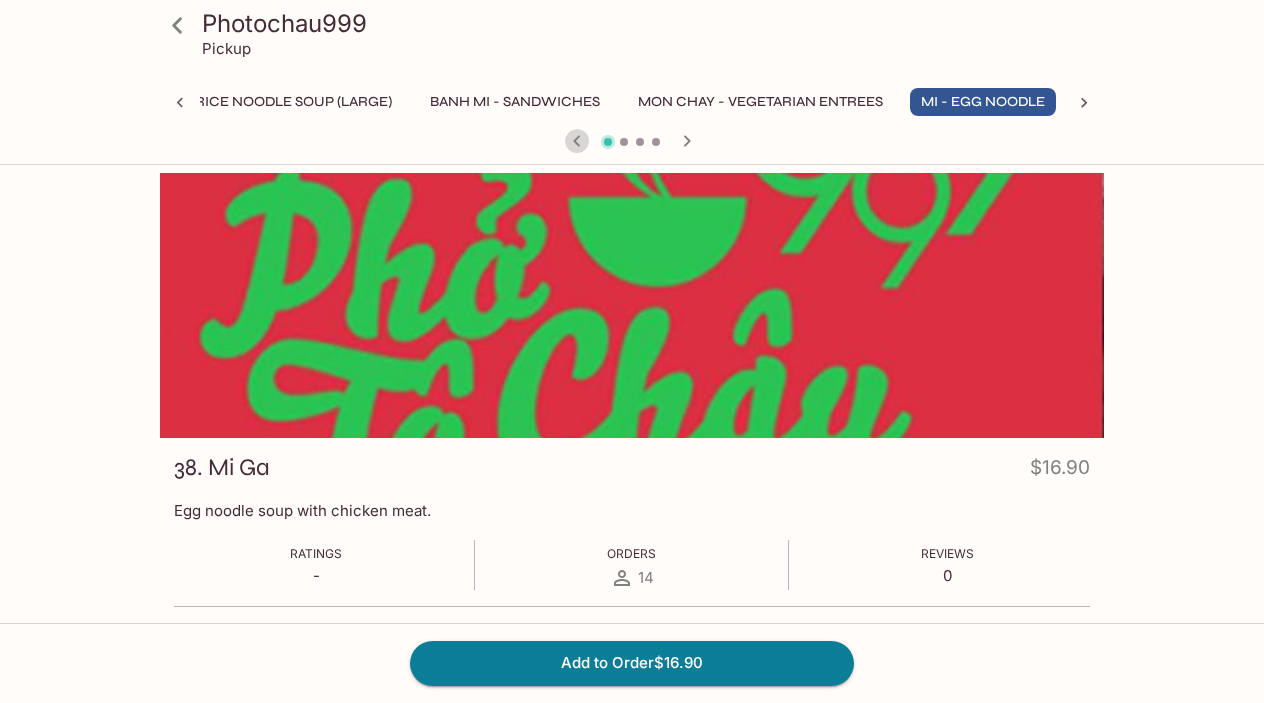 click 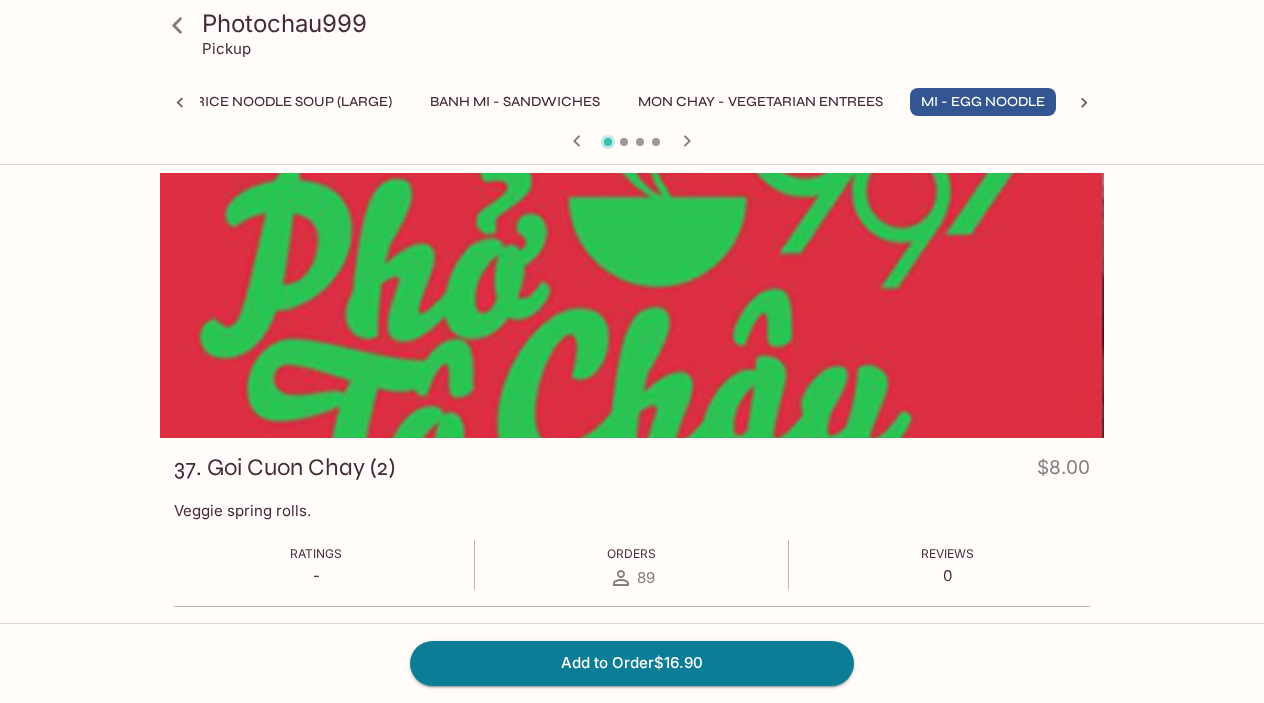 click at bounding box center [632, 143] 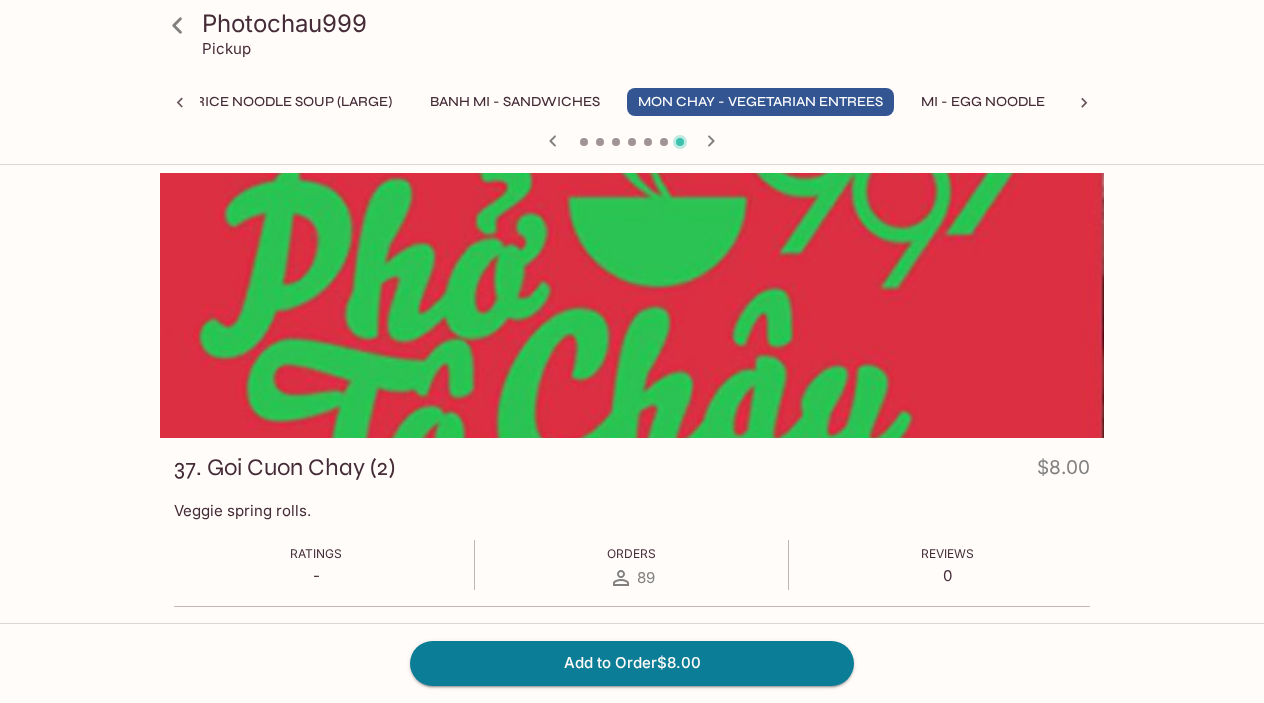 click at bounding box center [632, 143] 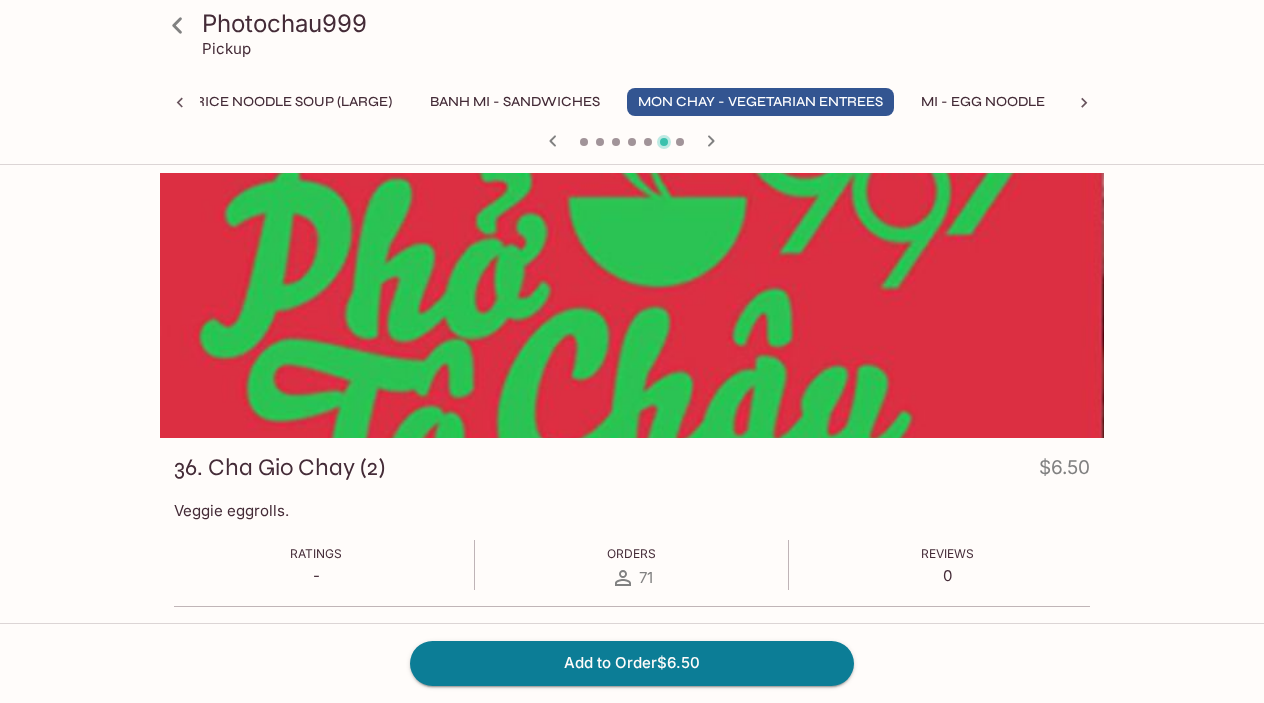 click 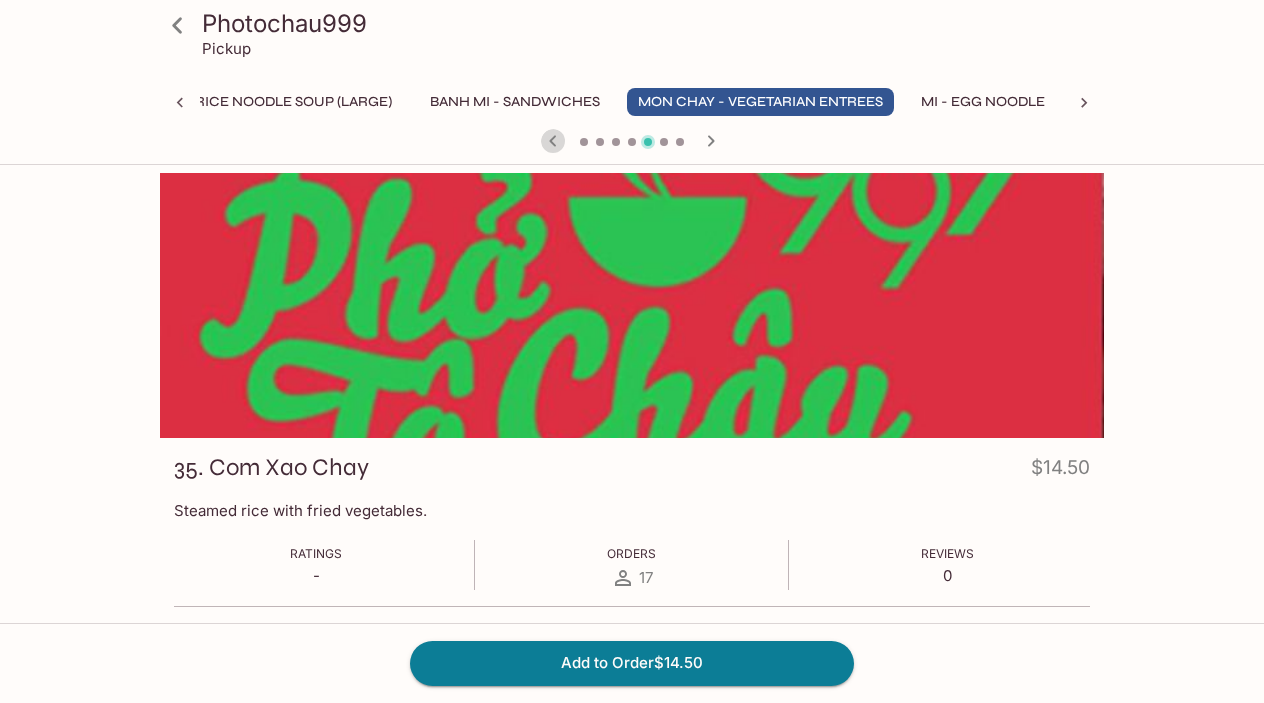 click 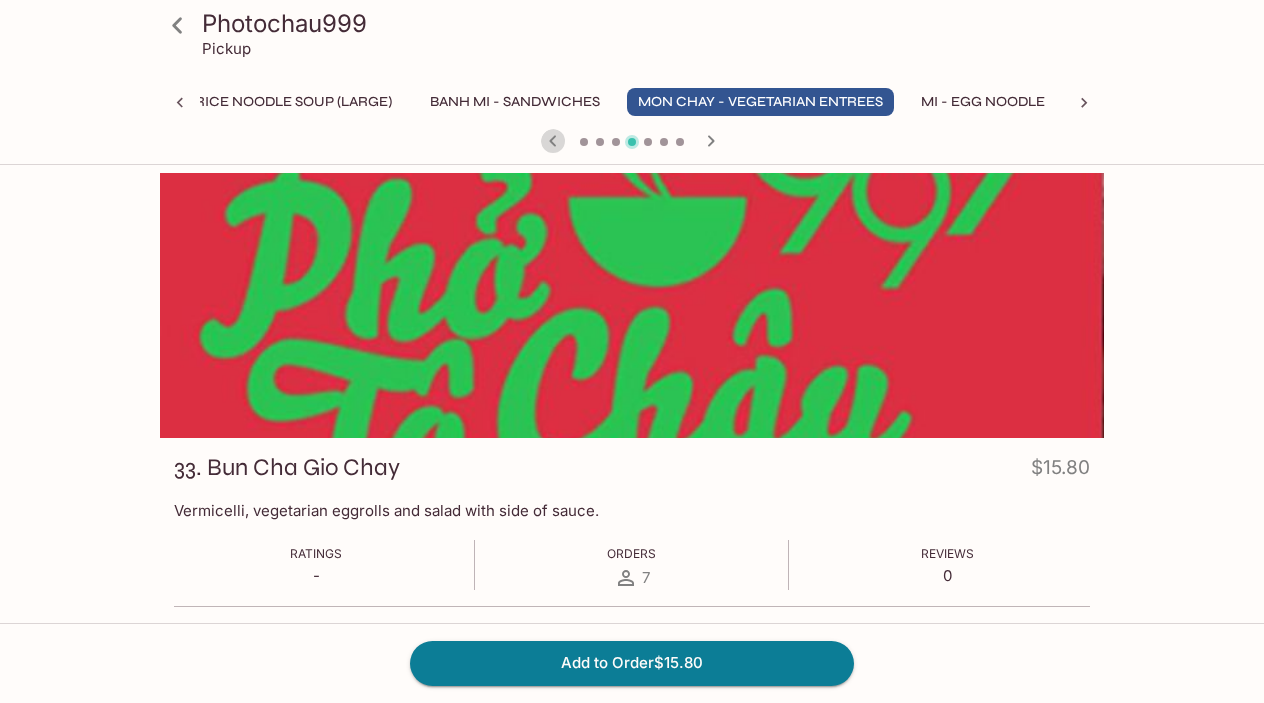 click 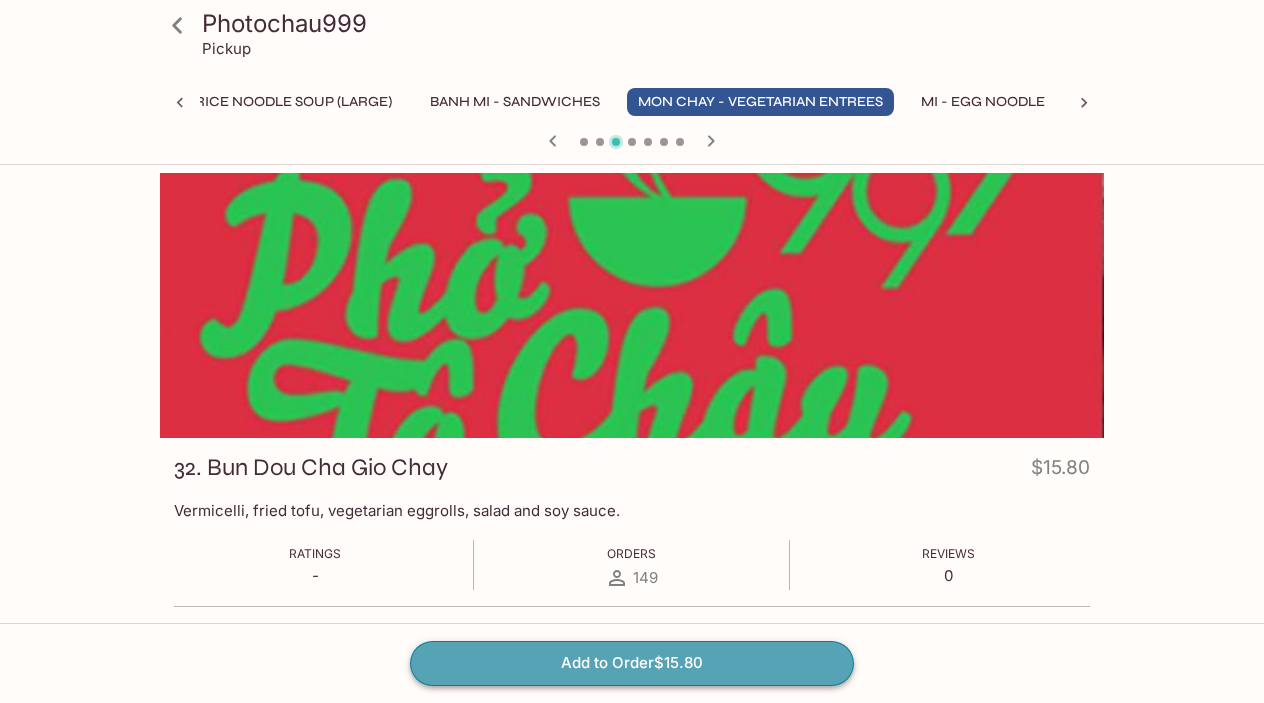 click on "Add to Order  $15.80" at bounding box center [632, 663] 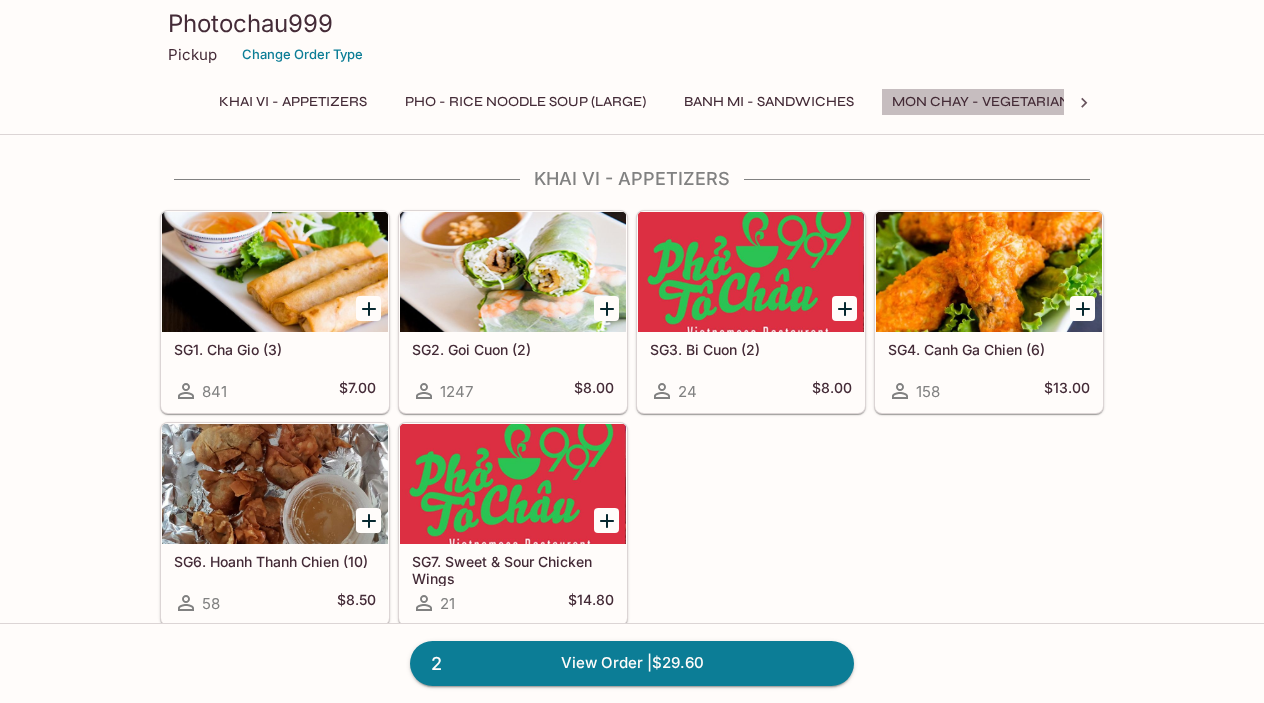 click on "Mon Chay - Vegetarian Entrees" at bounding box center (1014, 102) 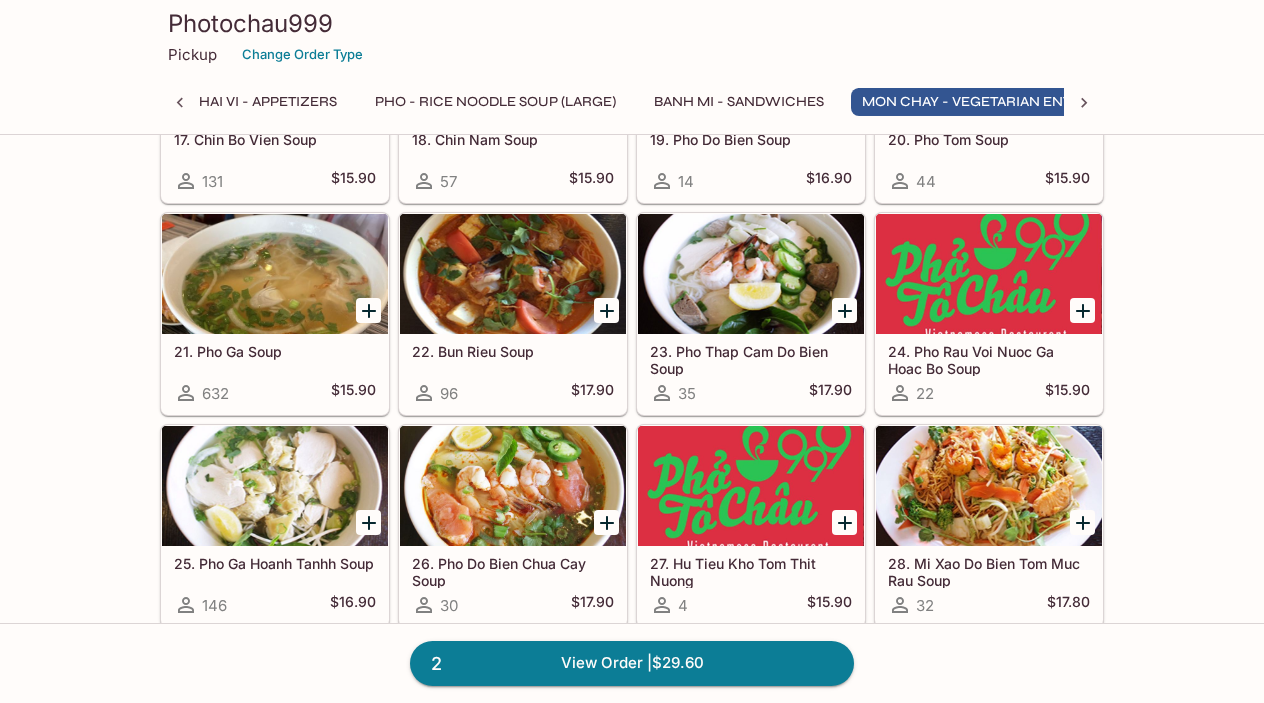 scroll, scrollTop: 0, scrollLeft: 80, axis: horizontal 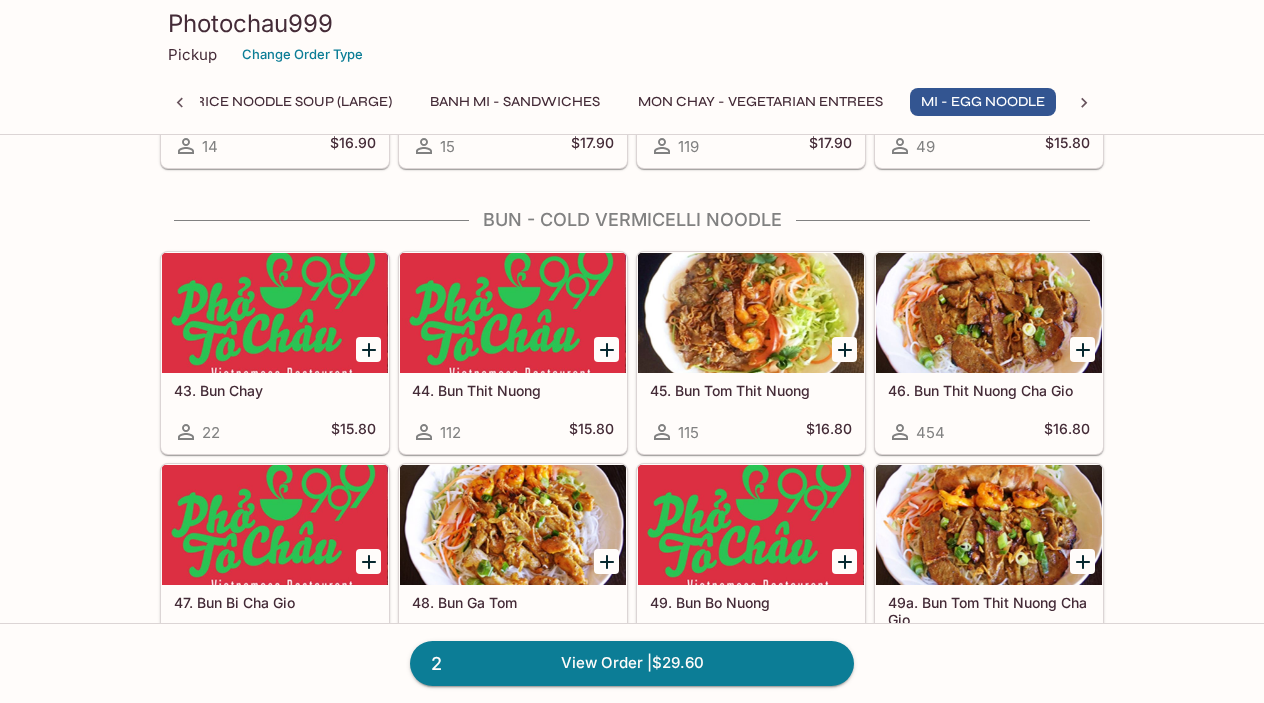 click at bounding box center (275, 313) 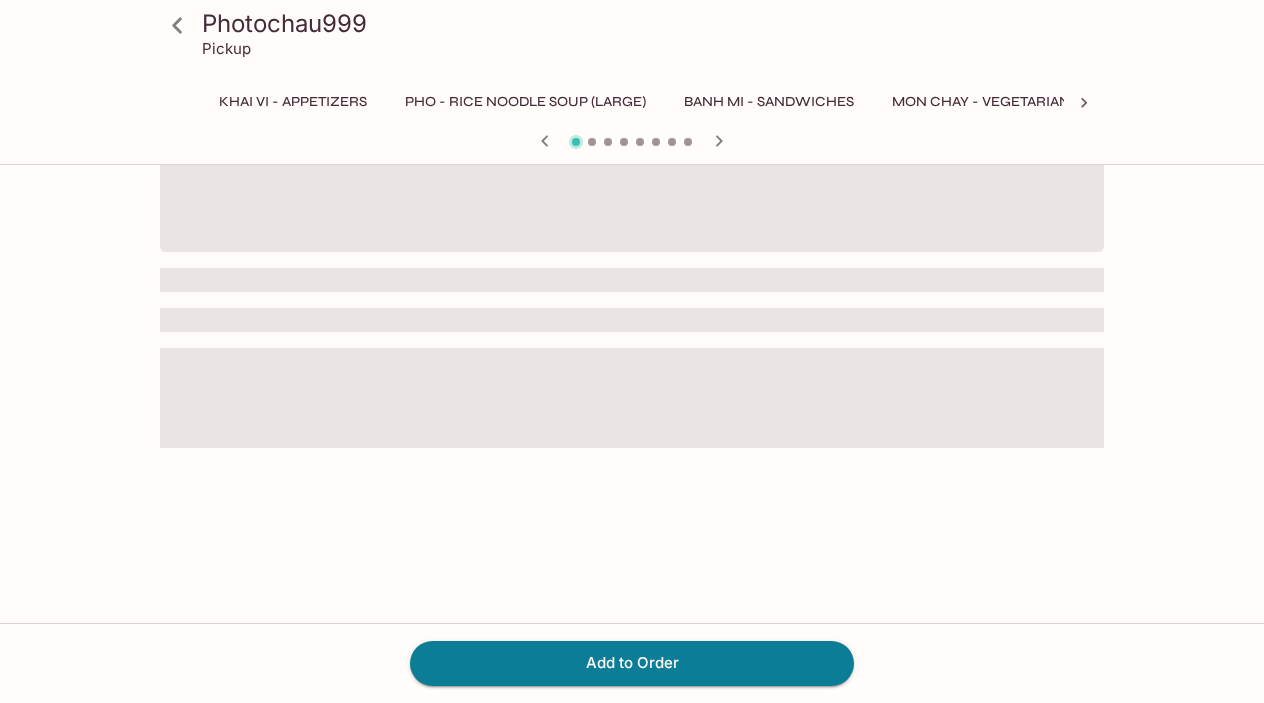 scroll, scrollTop: 0, scrollLeft: 0, axis: both 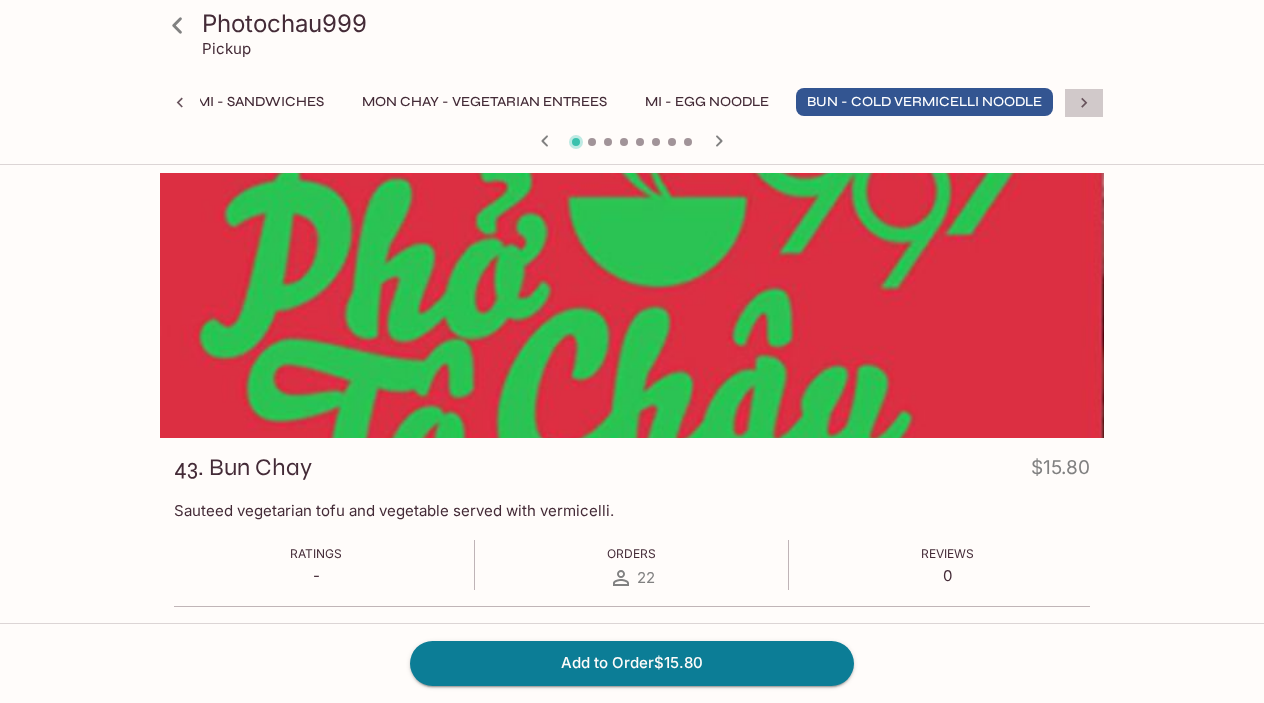 click 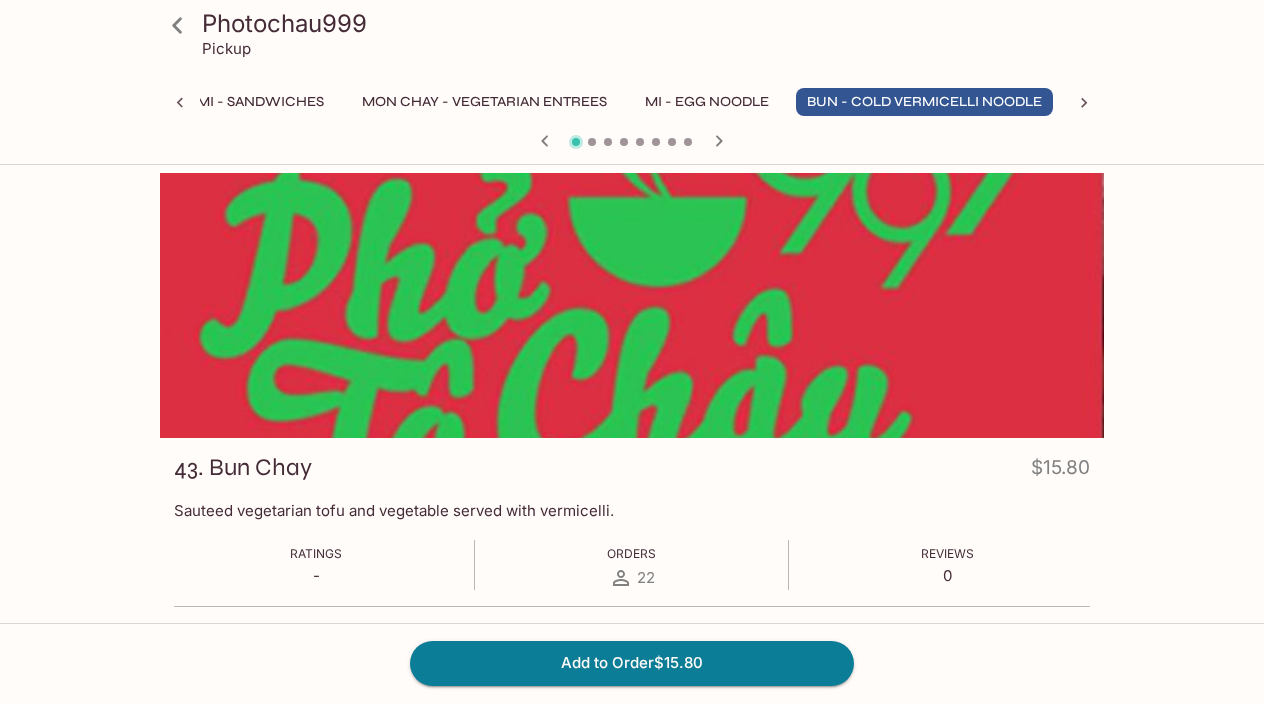 scroll, scrollTop: 0, scrollLeft: 1057, axis: horizontal 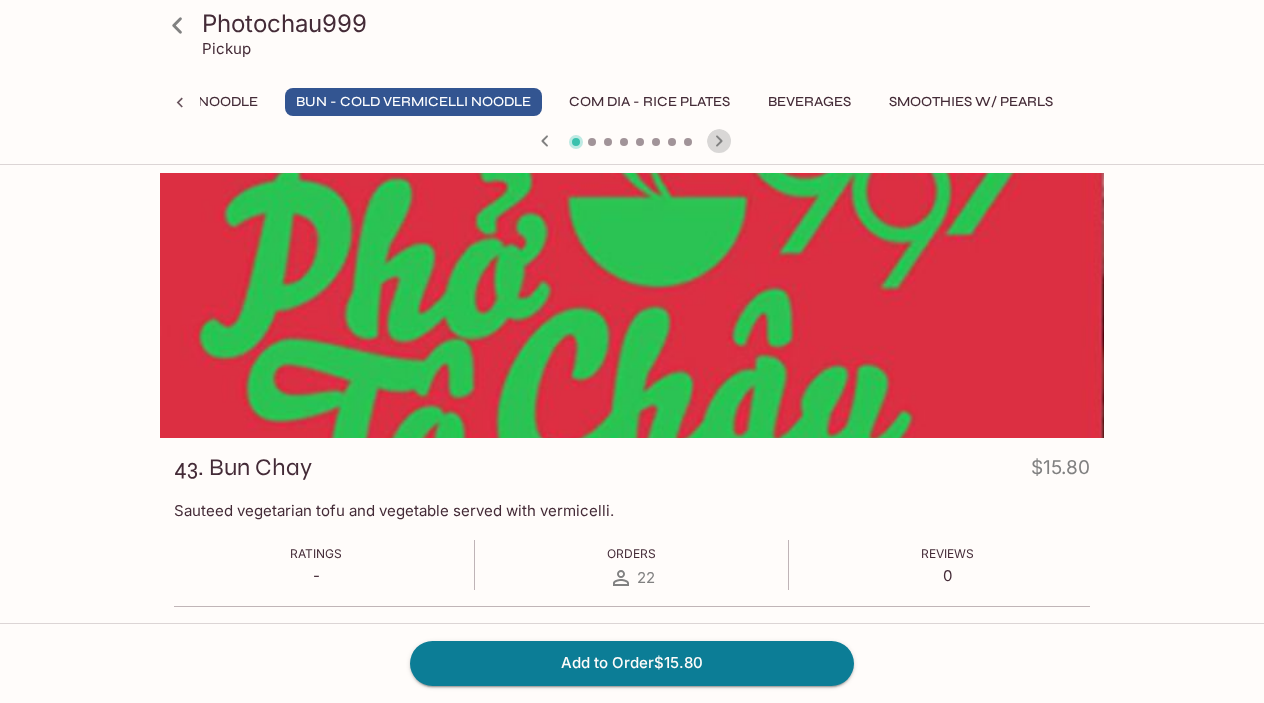 click 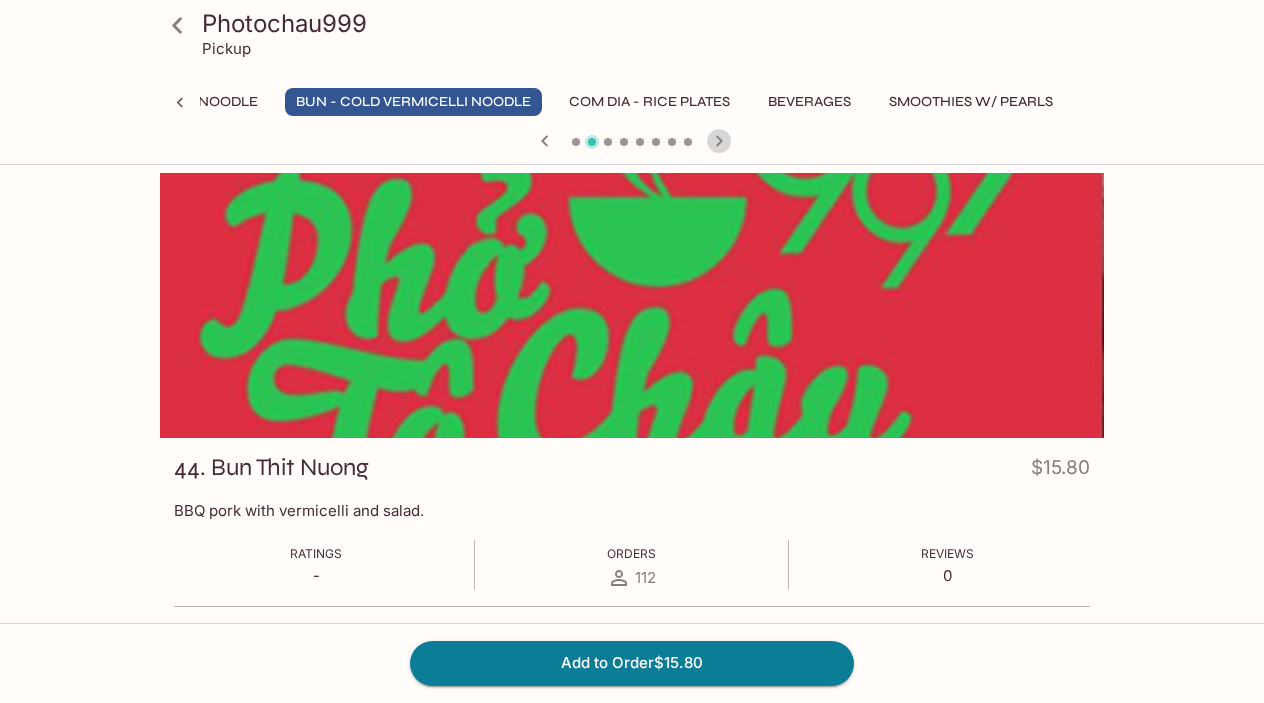 click 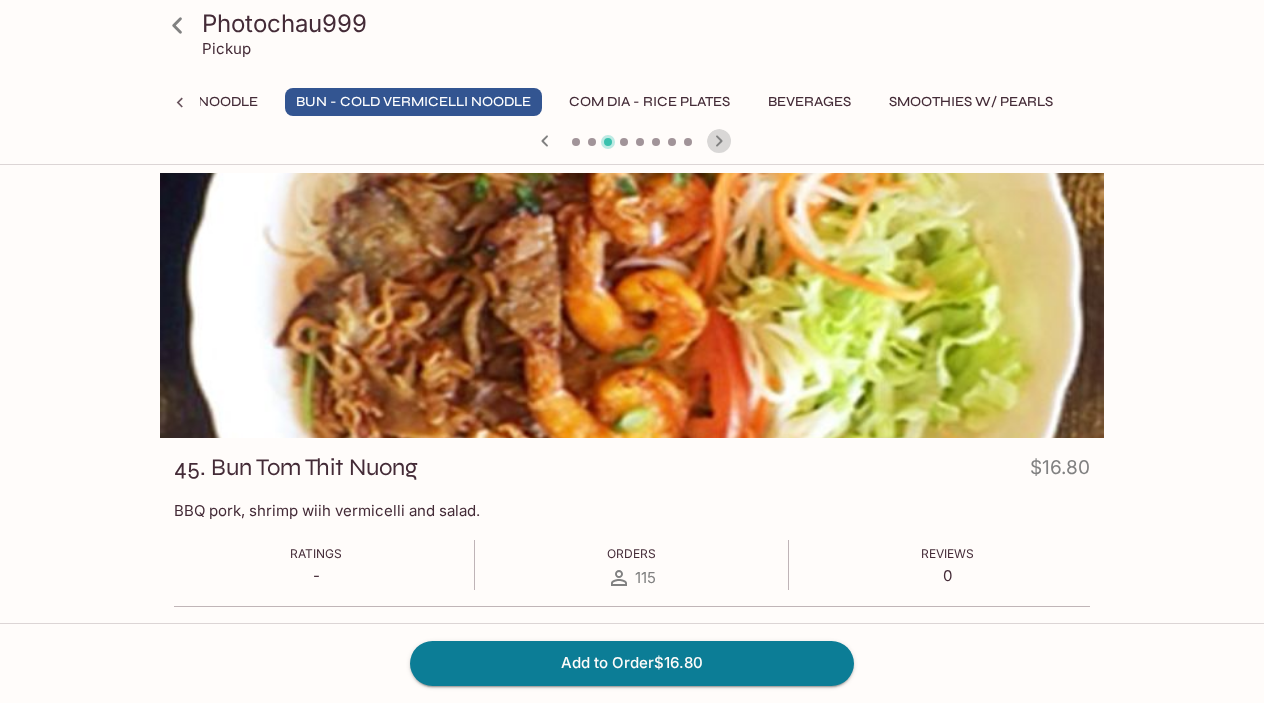 click 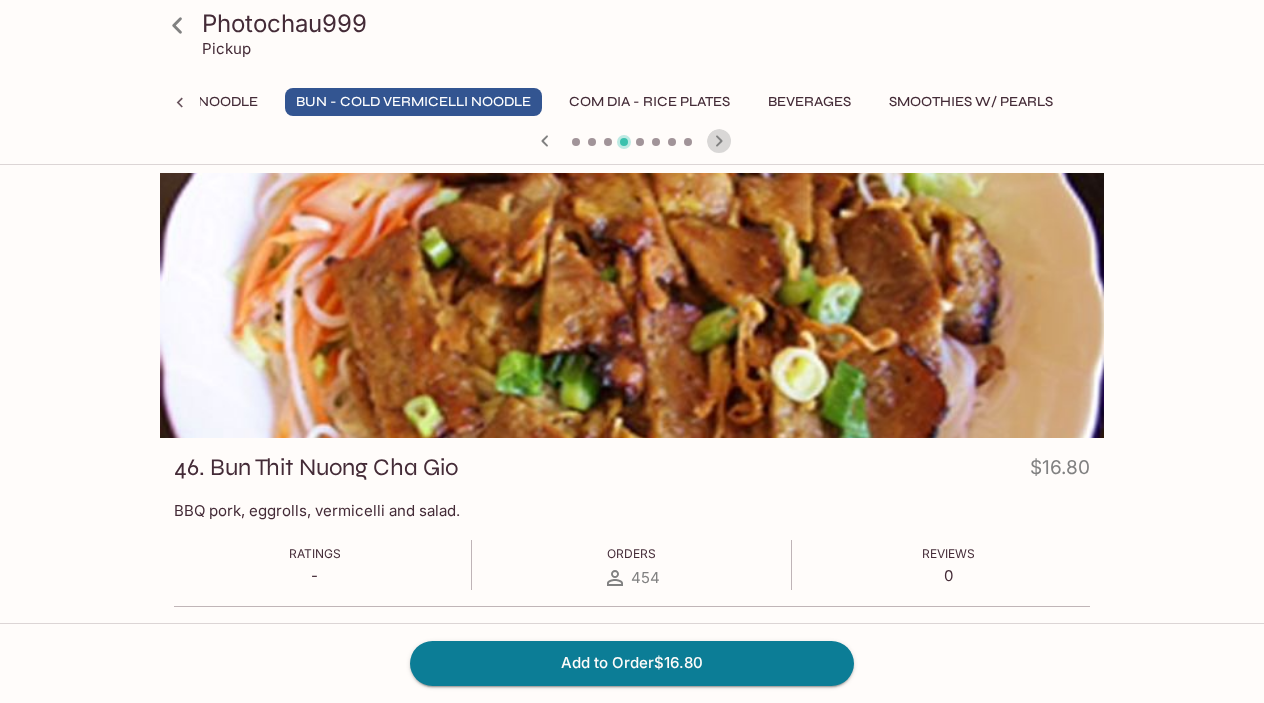 click 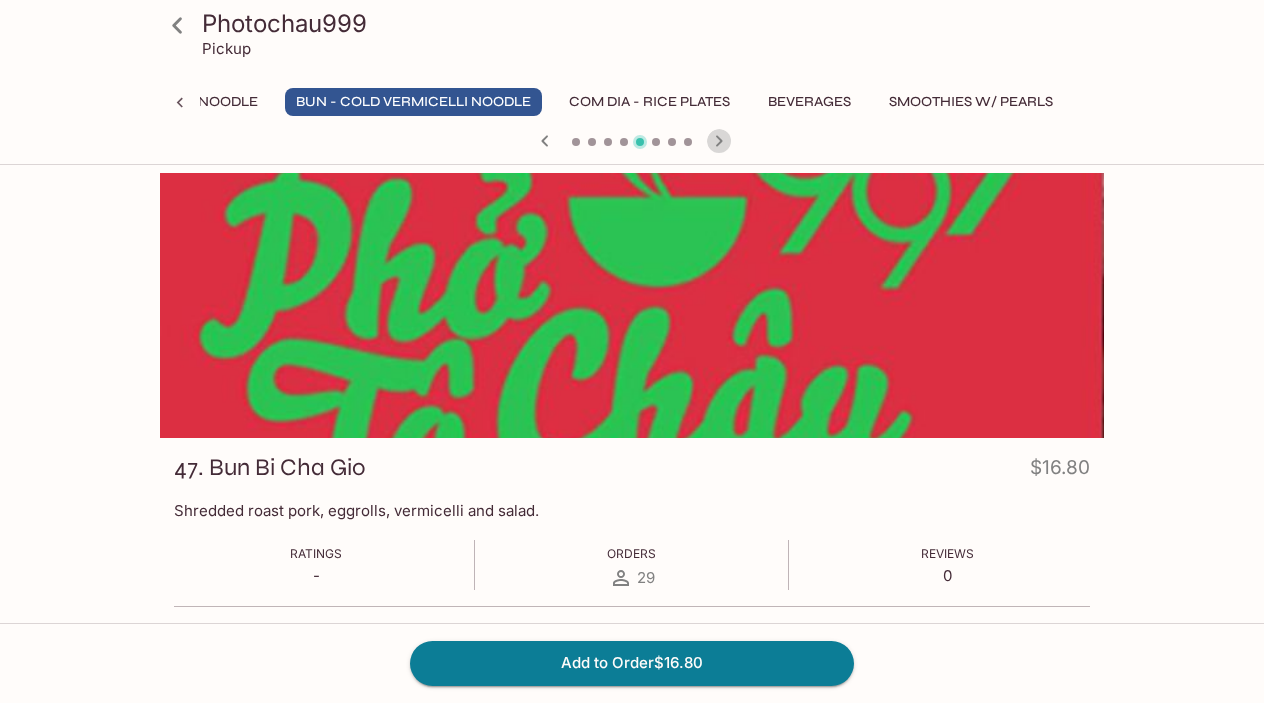 click 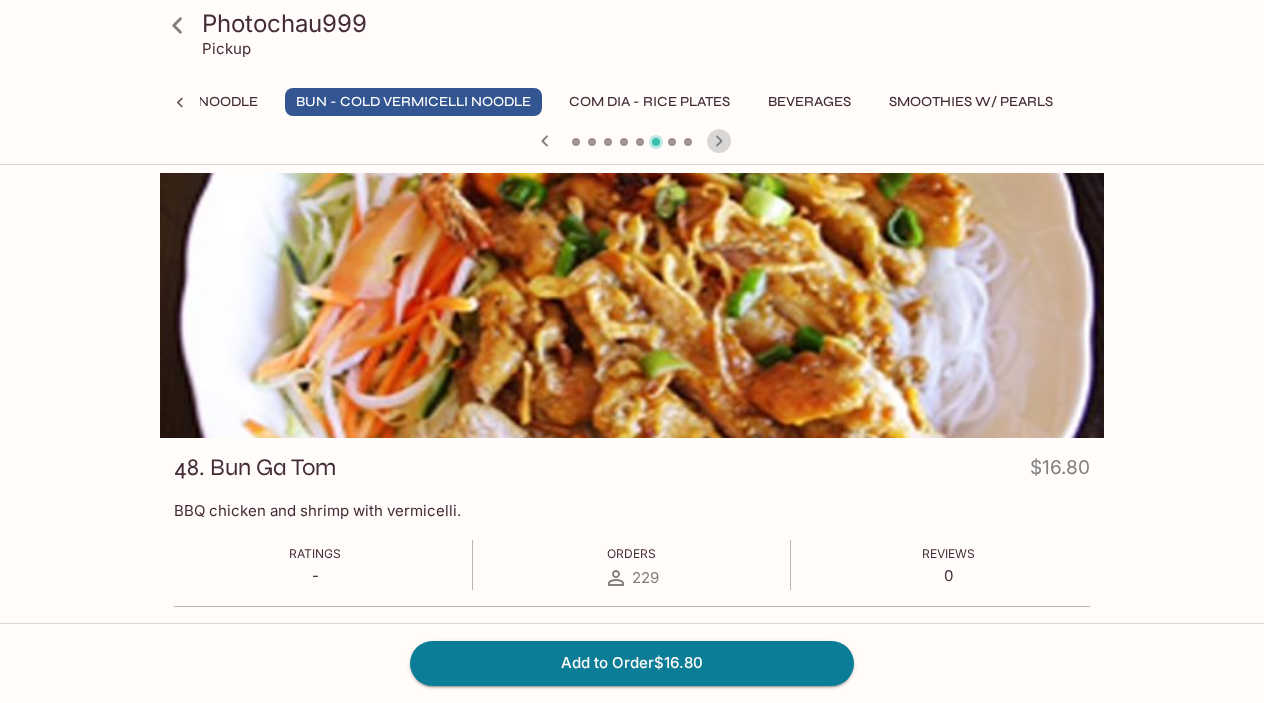 click 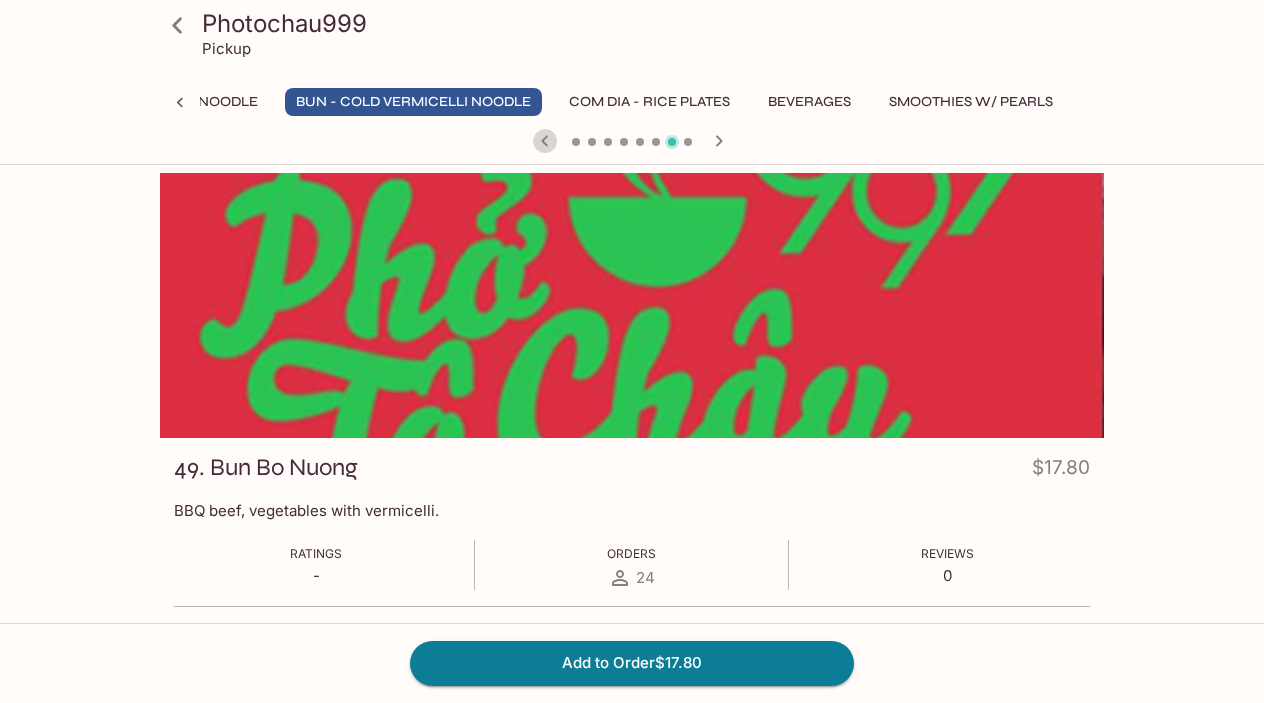 click 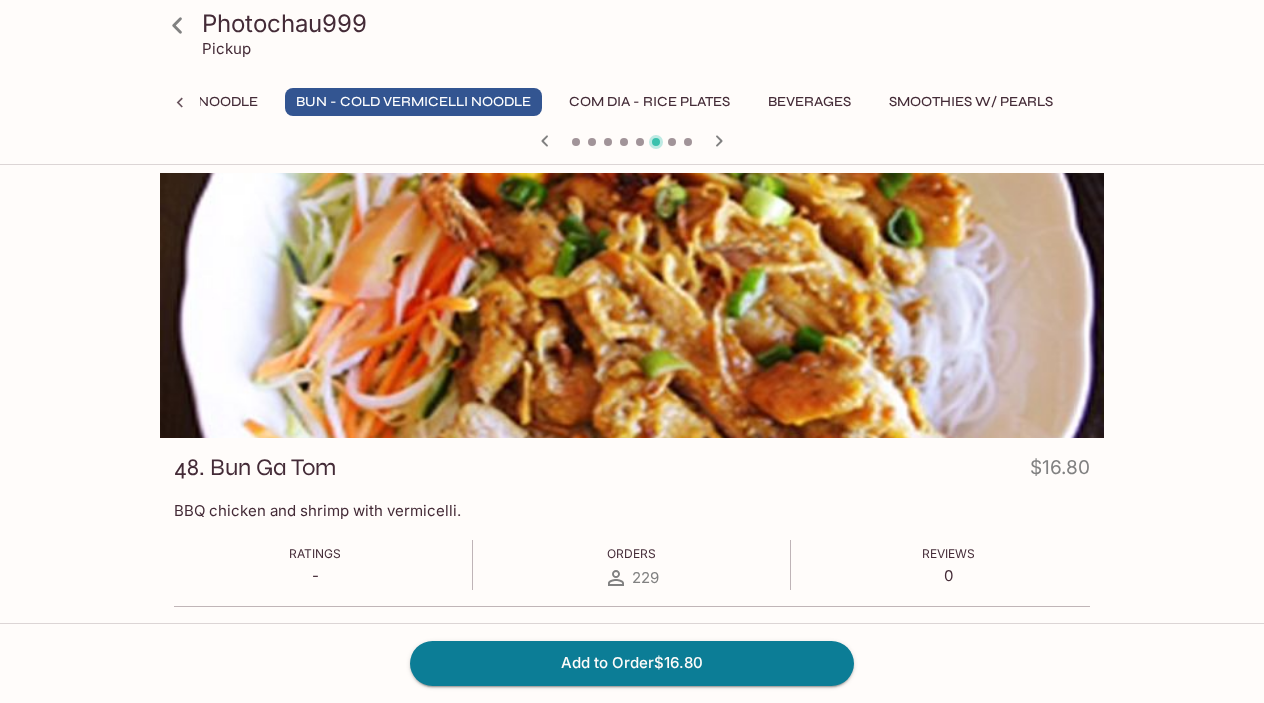 click 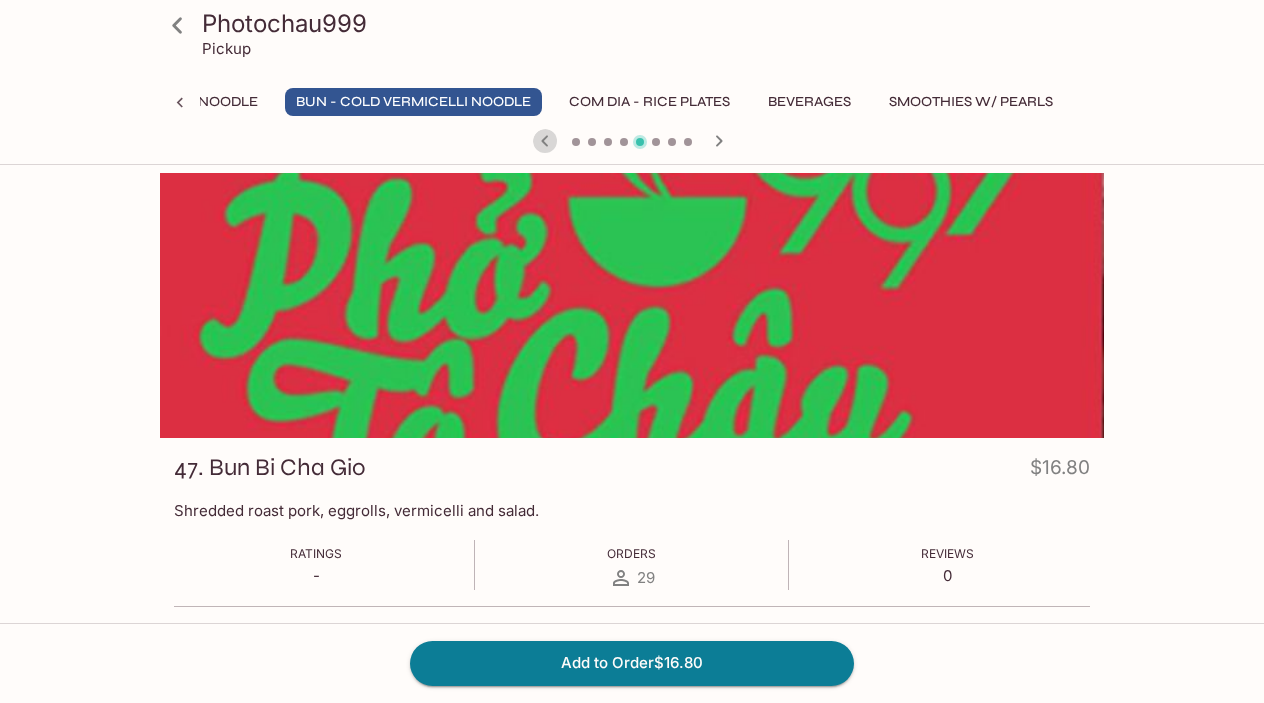 click 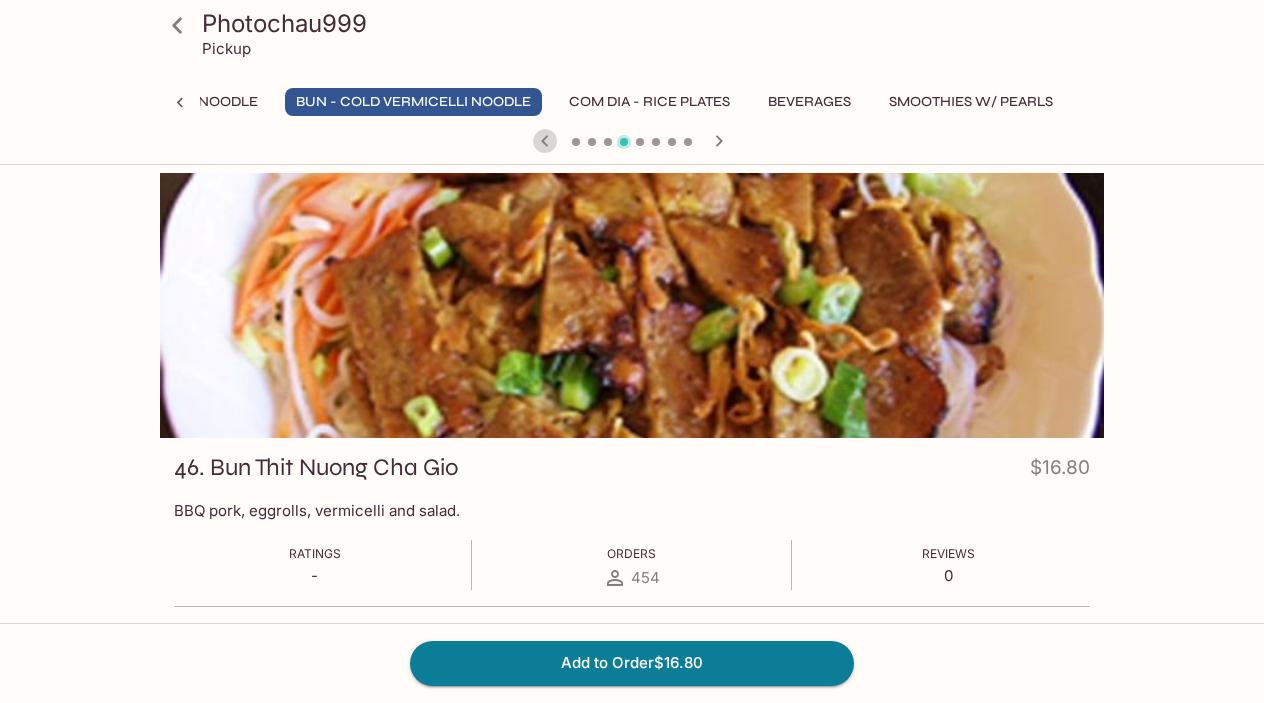 click 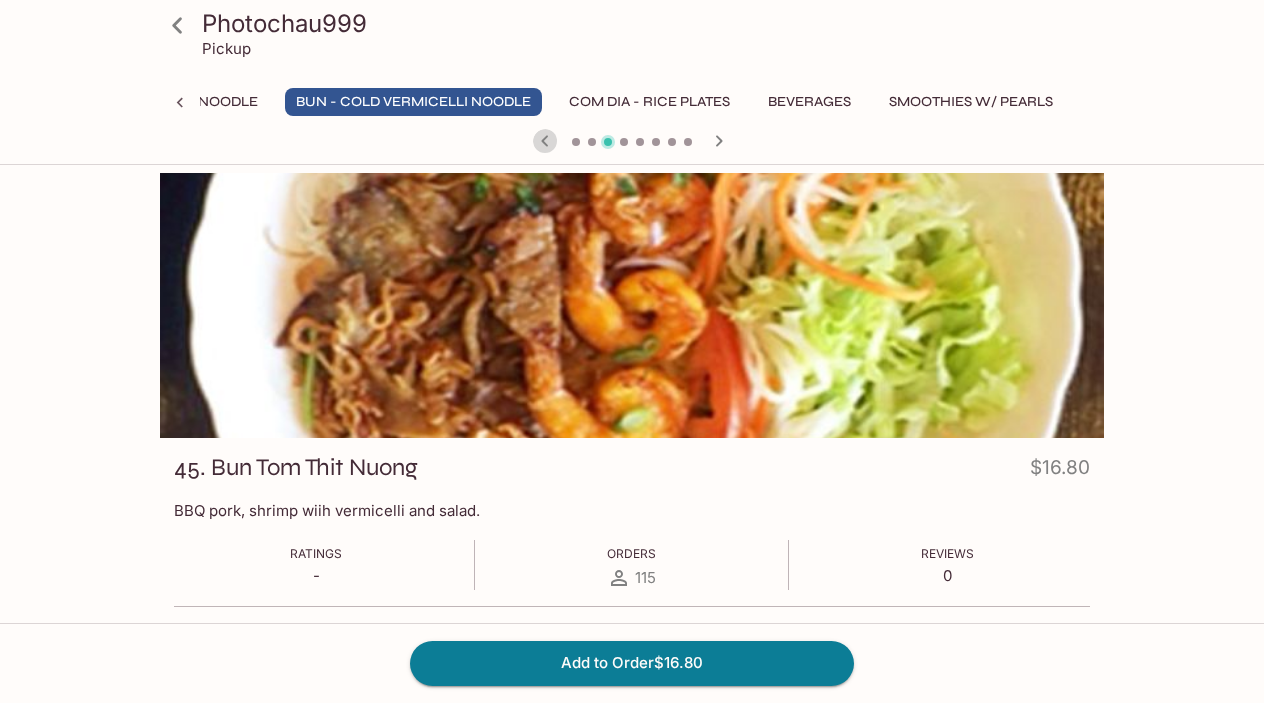 click 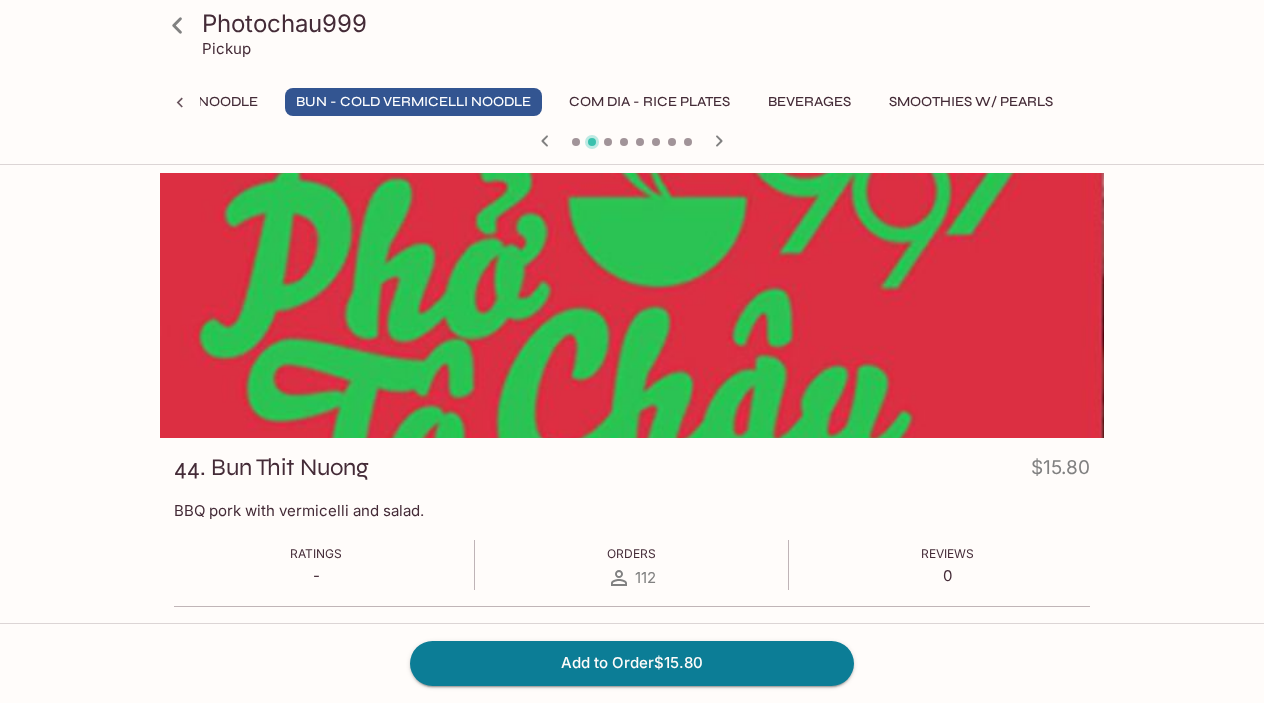 click 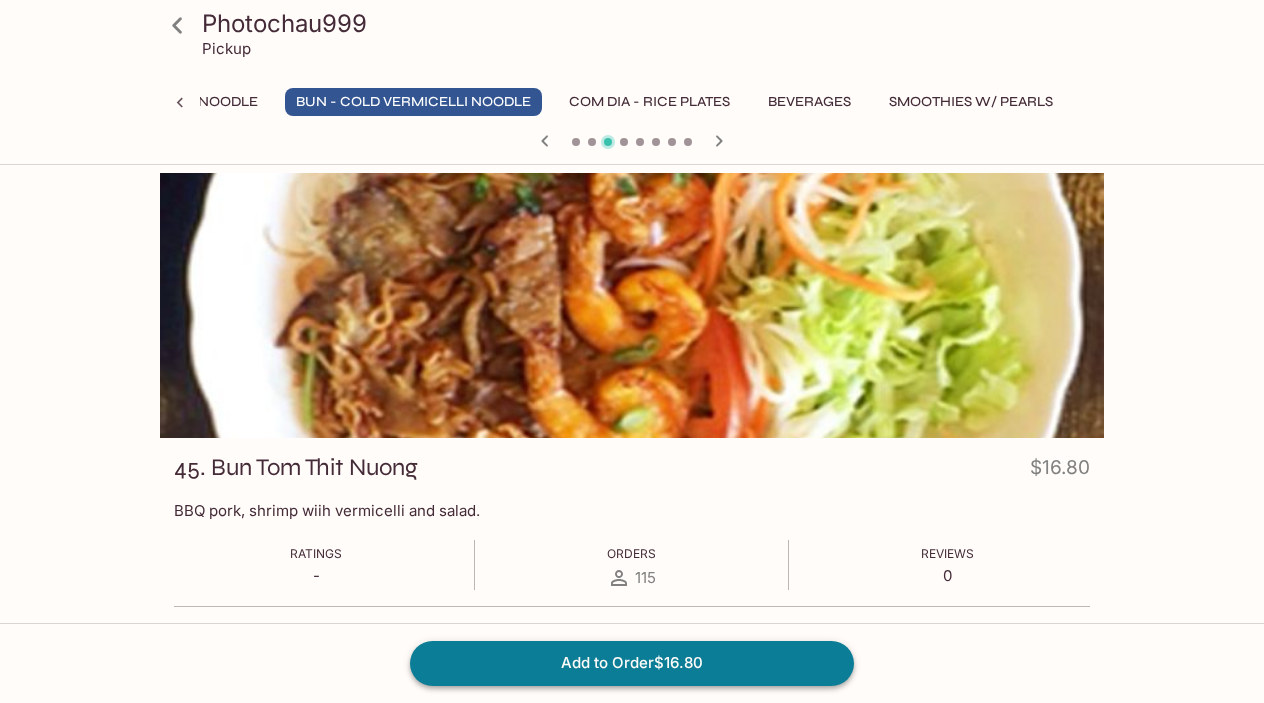 click on "Add to Order  $16.80" at bounding box center (632, 663) 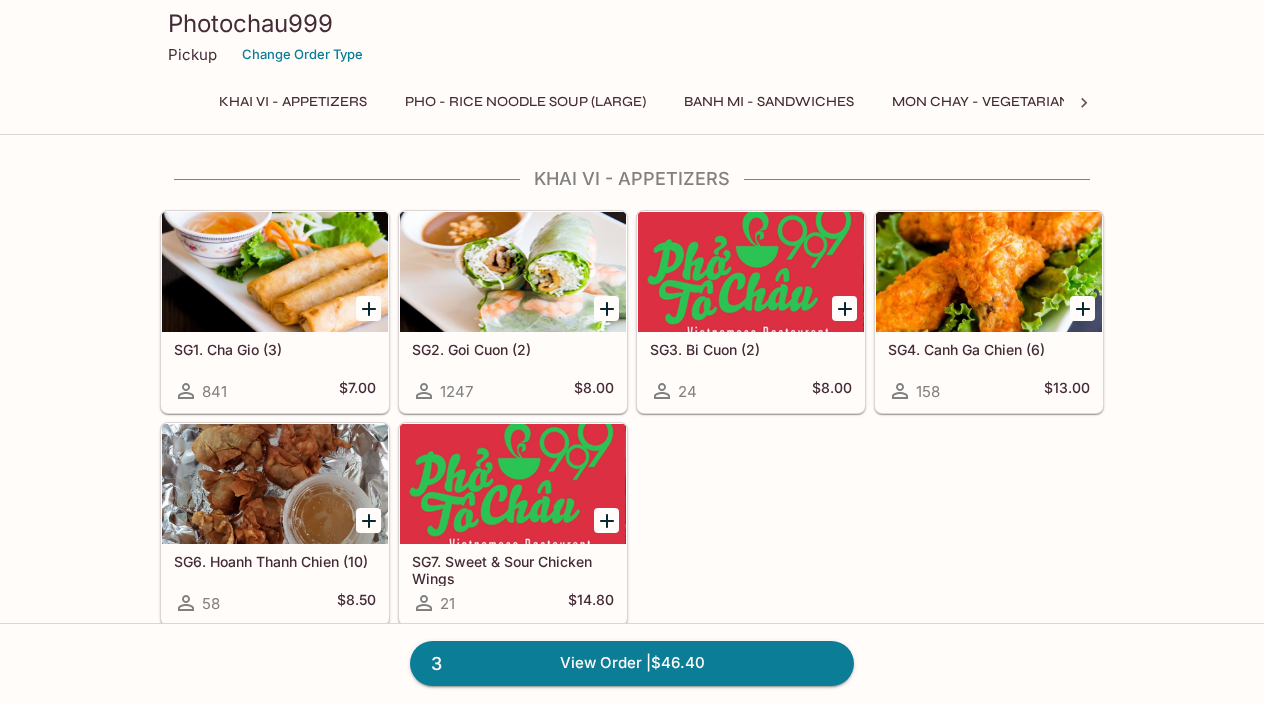 click 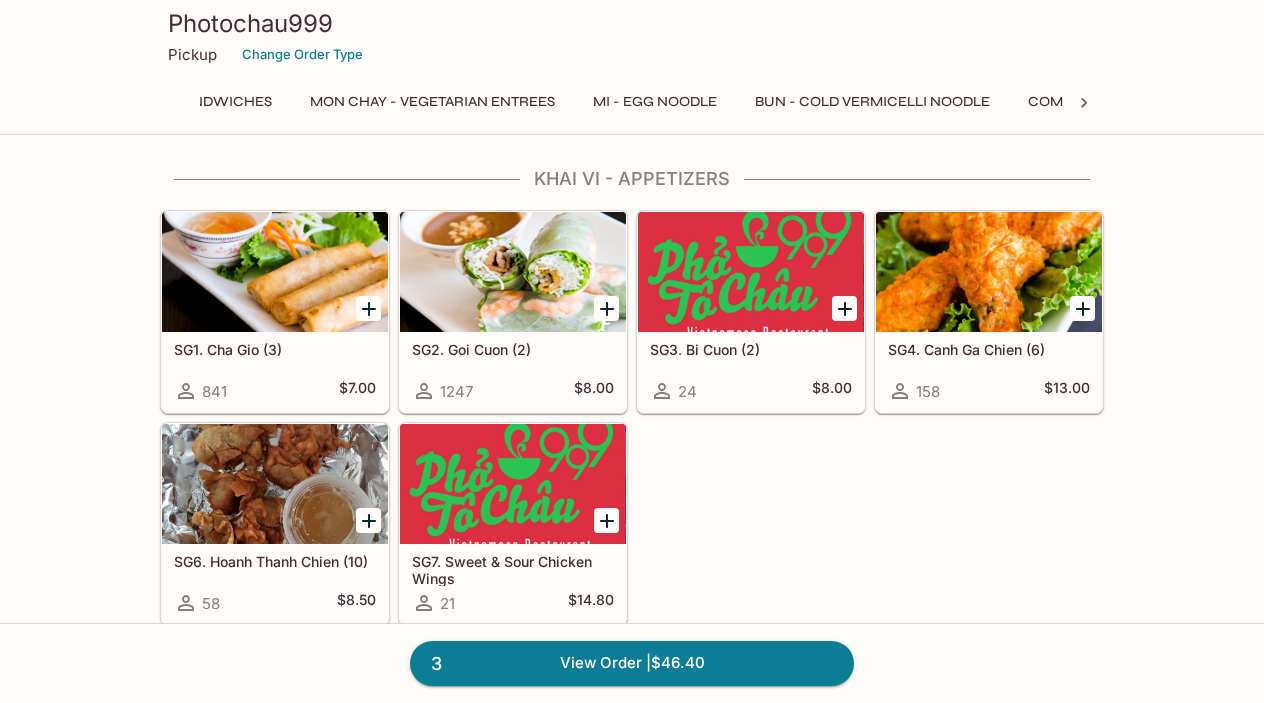 scroll, scrollTop: 0, scrollLeft: 624, axis: horizontal 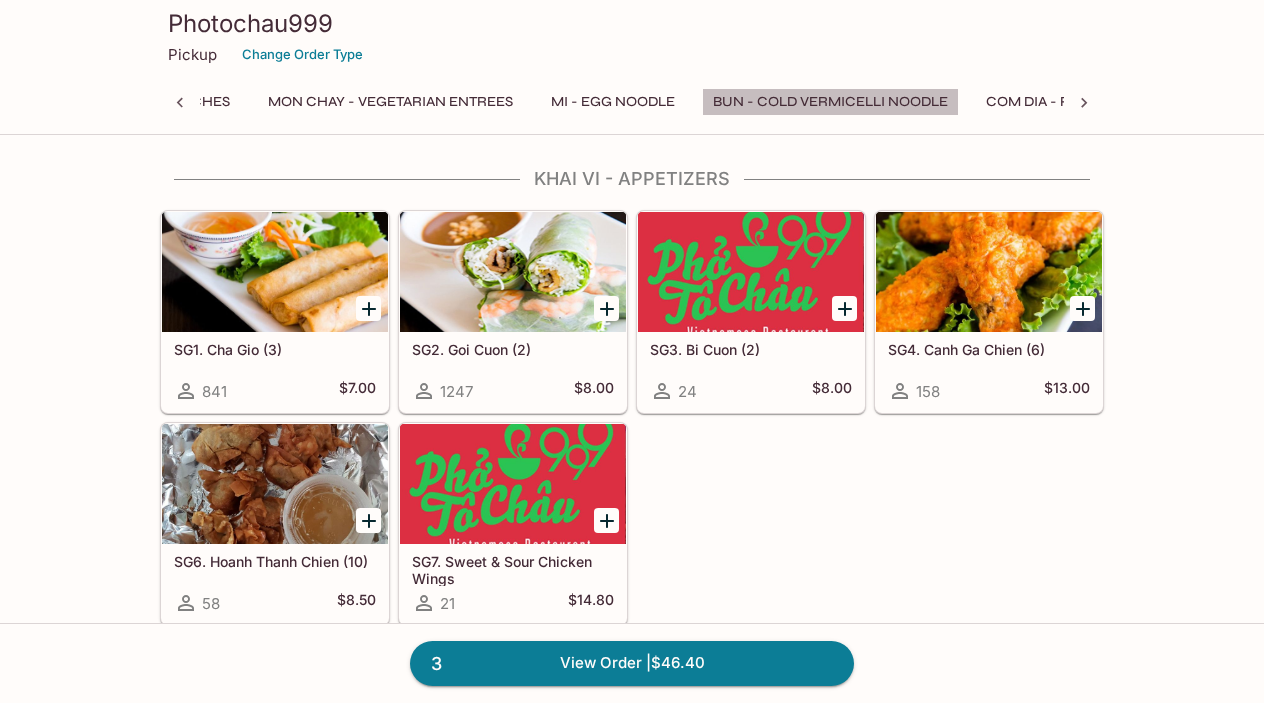 click on "Bun - Cold Vermicelli Noodle" at bounding box center [830, 102] 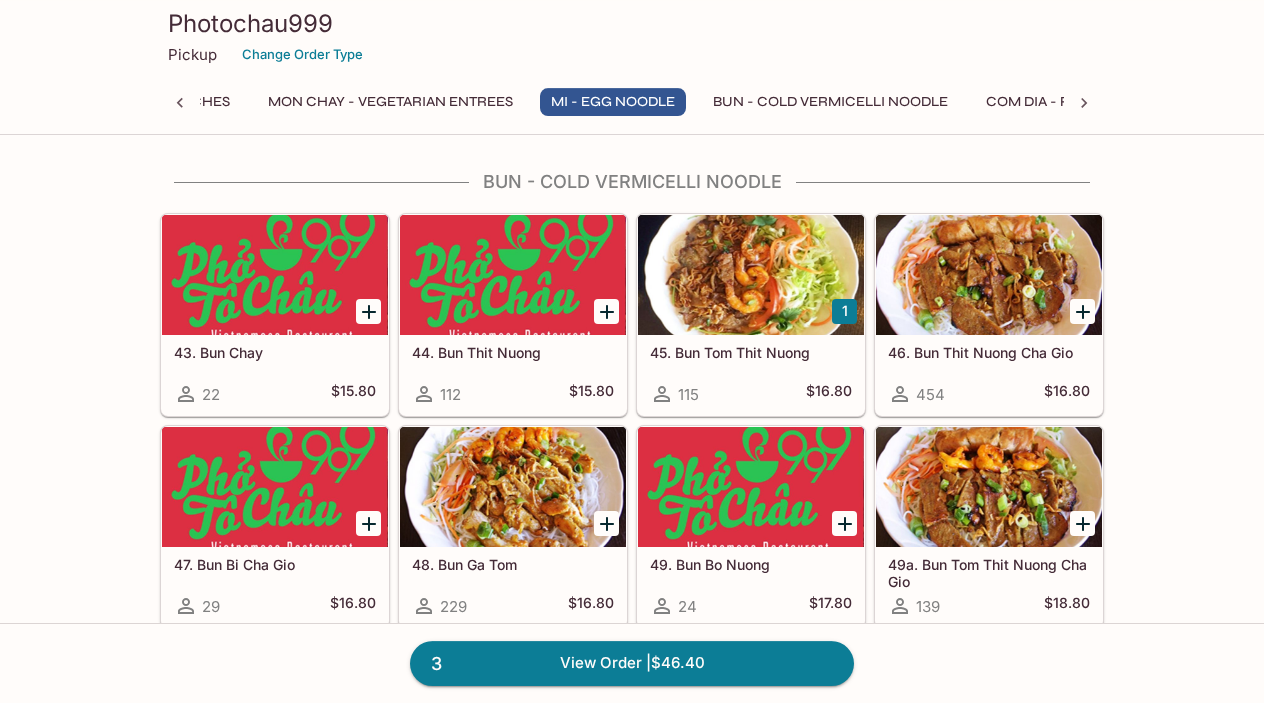 scroll, scrollTop: 3548, scrollLeft: 0, axis: vertical 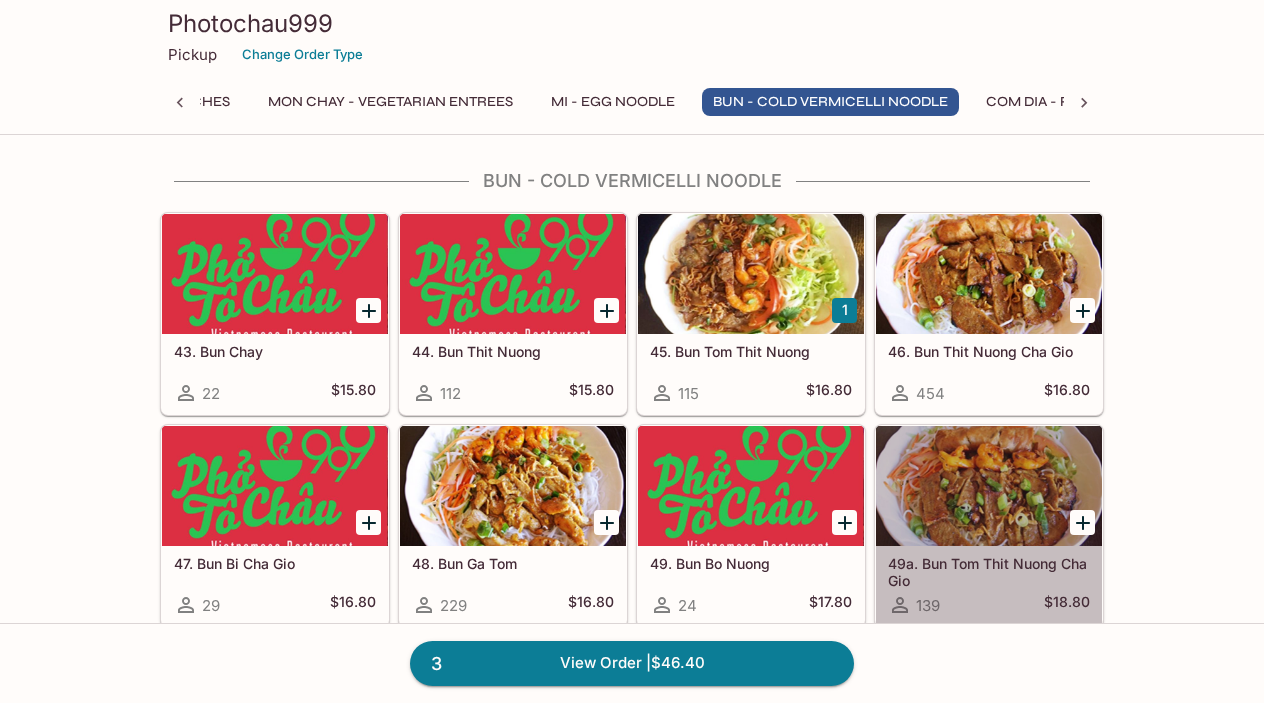 click at bounding box center (989, 486) 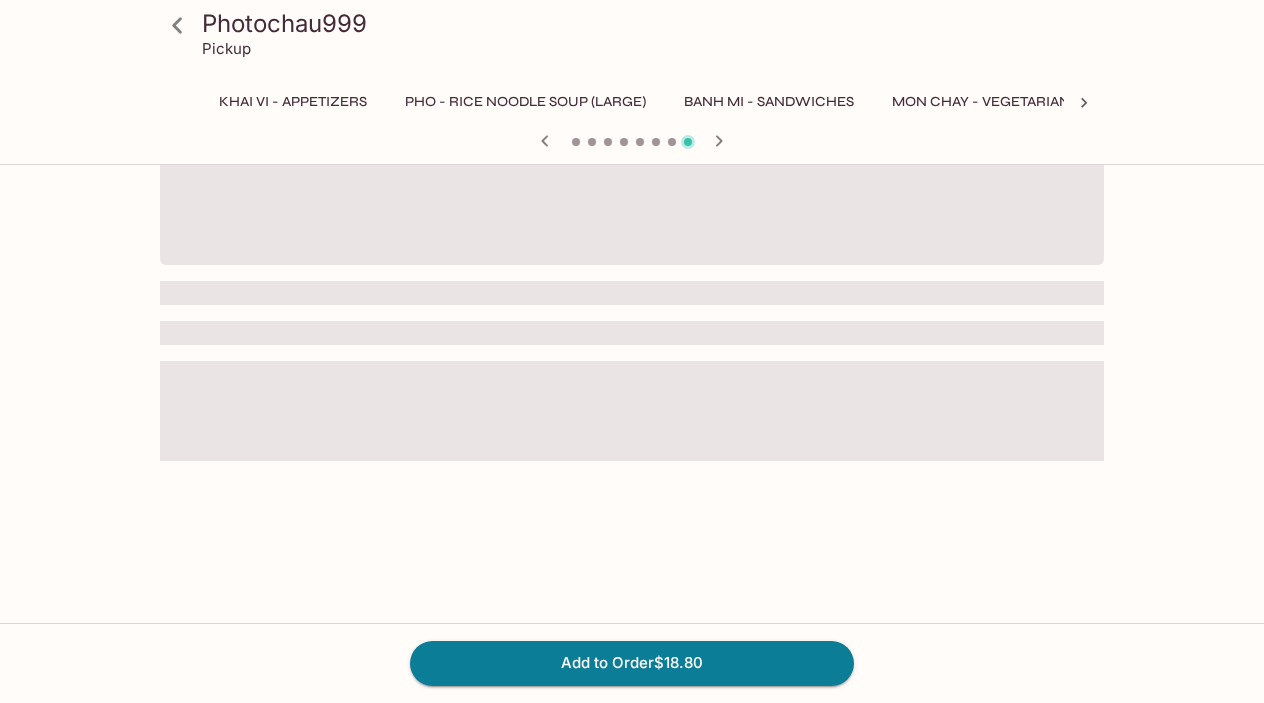 scroll, scrollTop: 0, scrollLeft: 0, axis: both 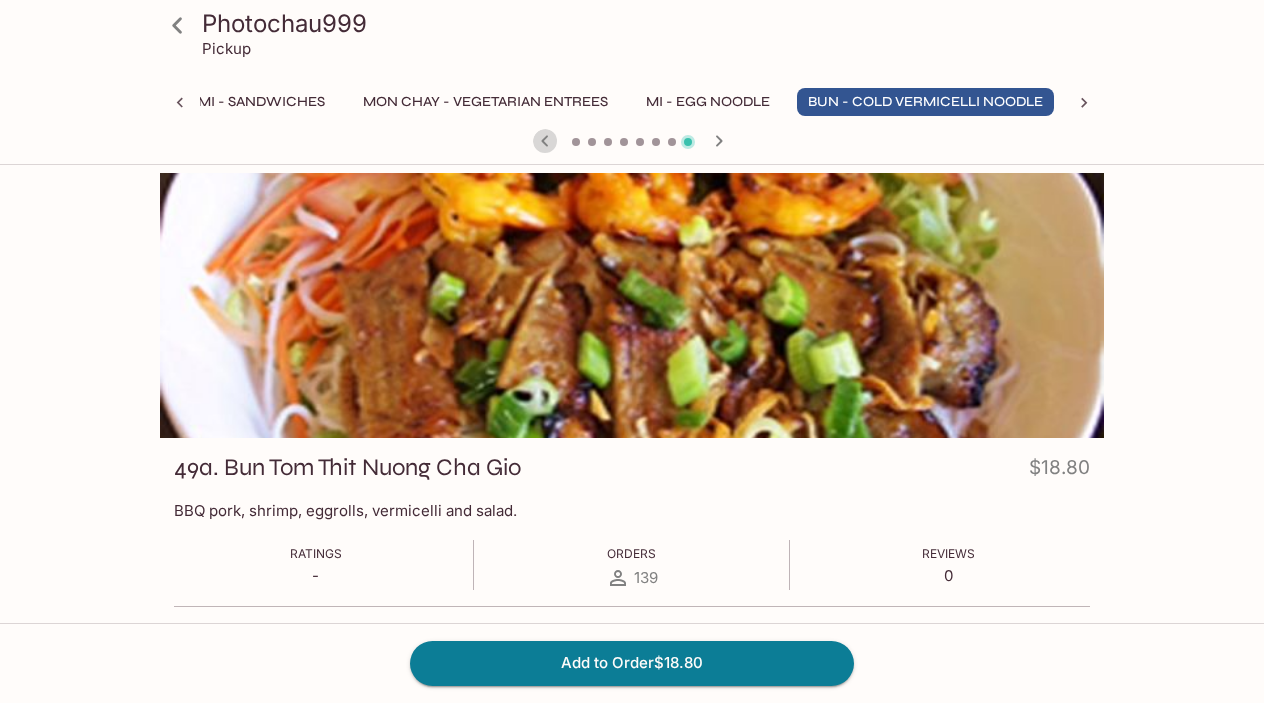 click 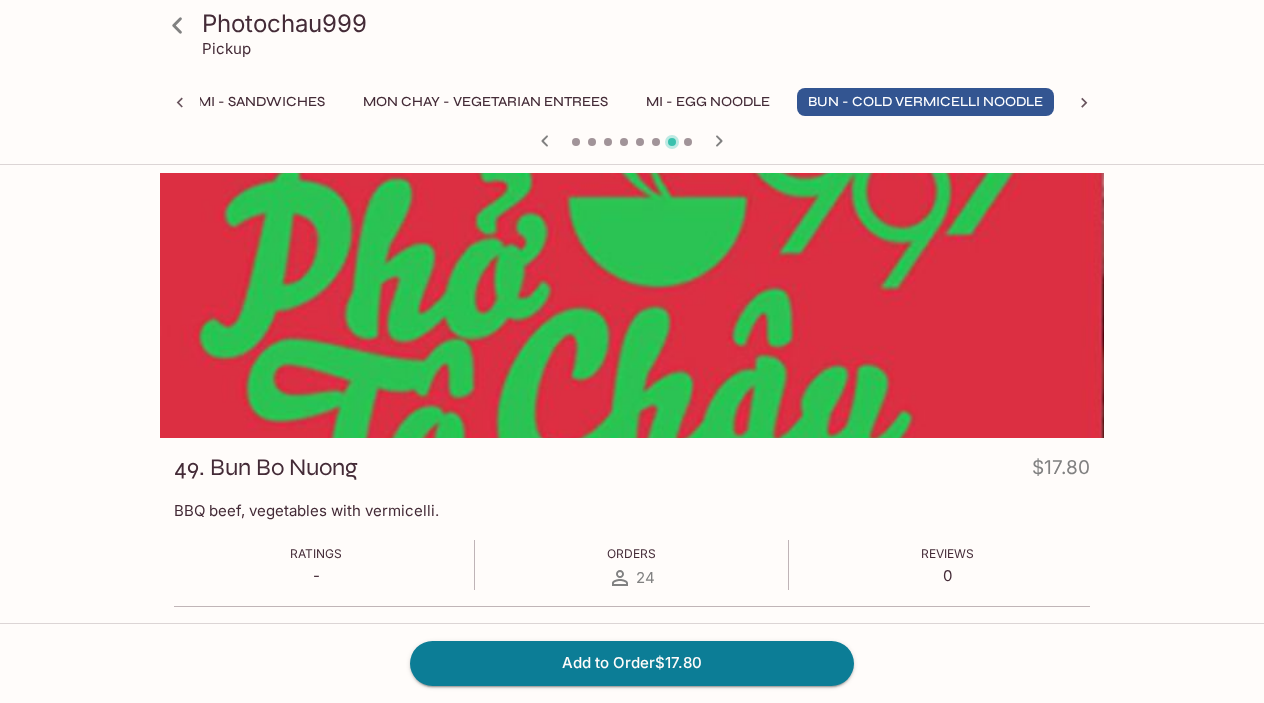 click 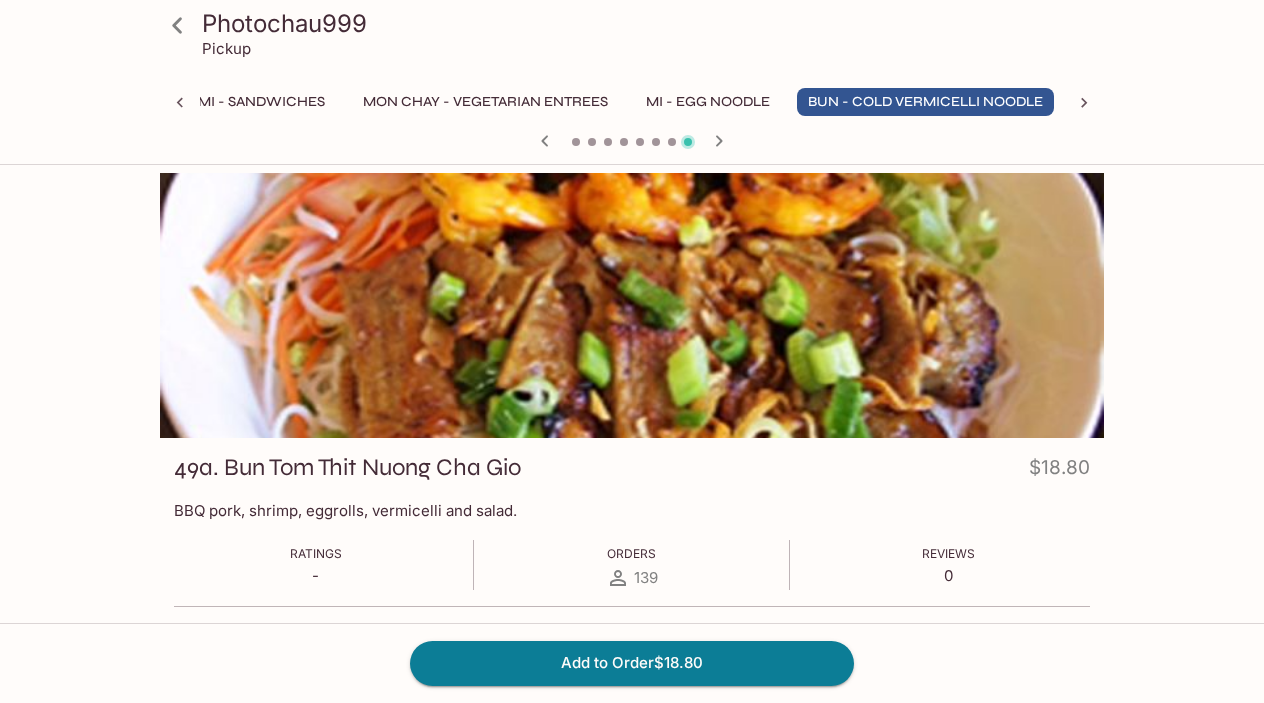 click 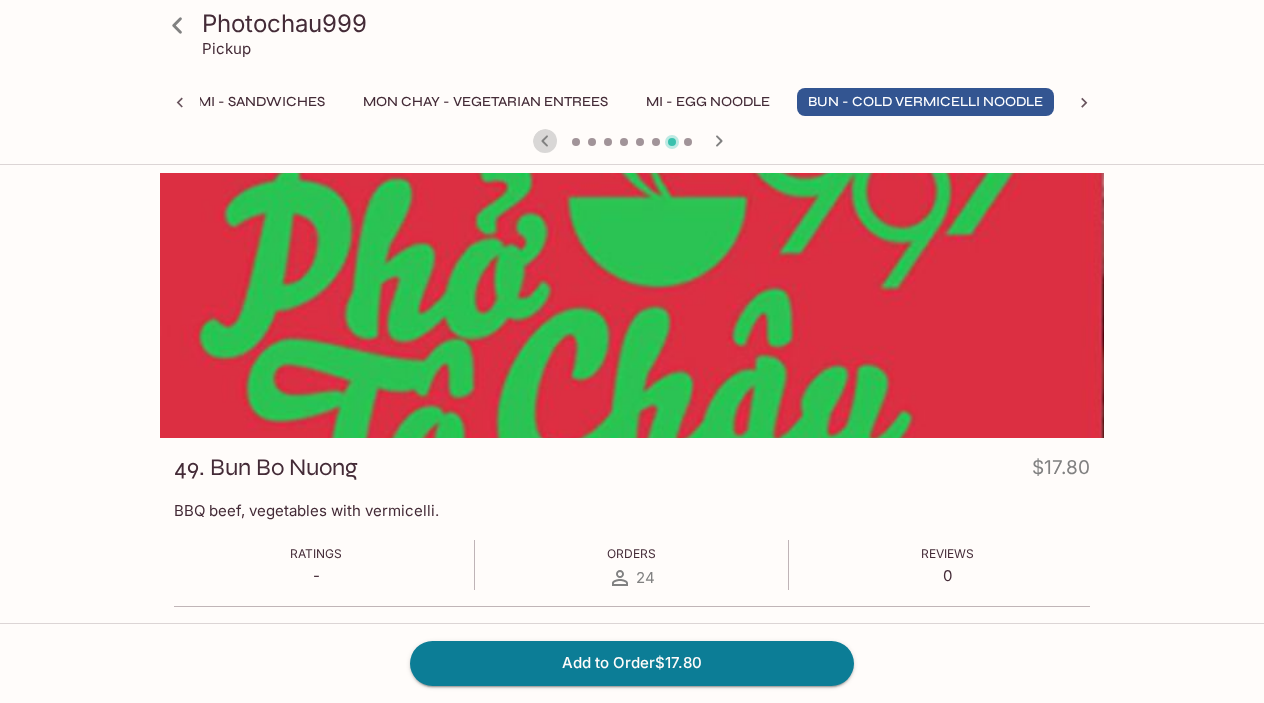 click 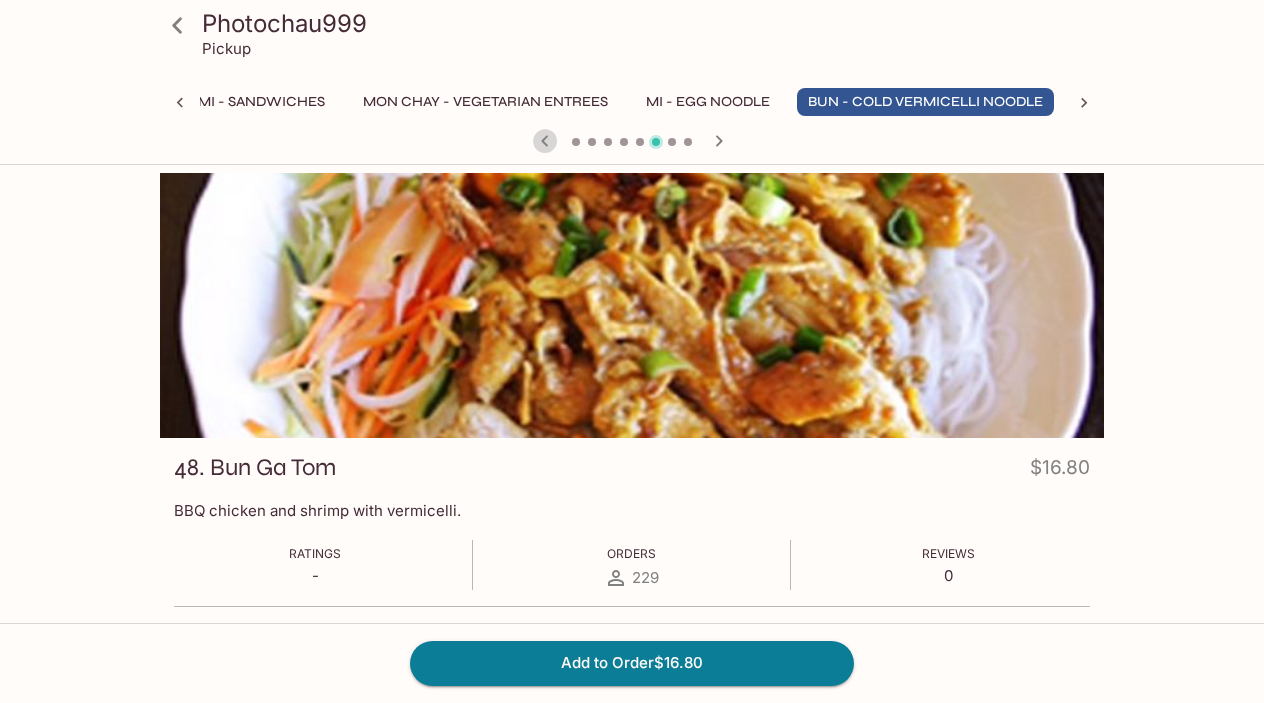 click 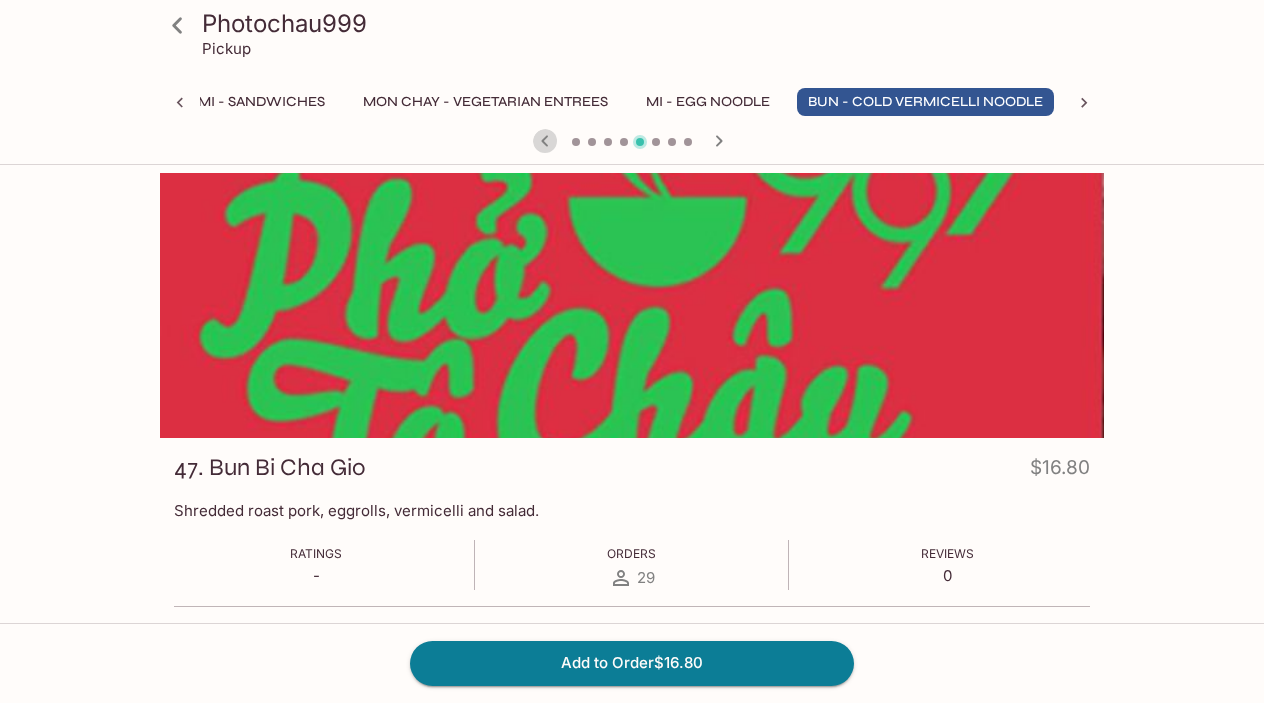 click 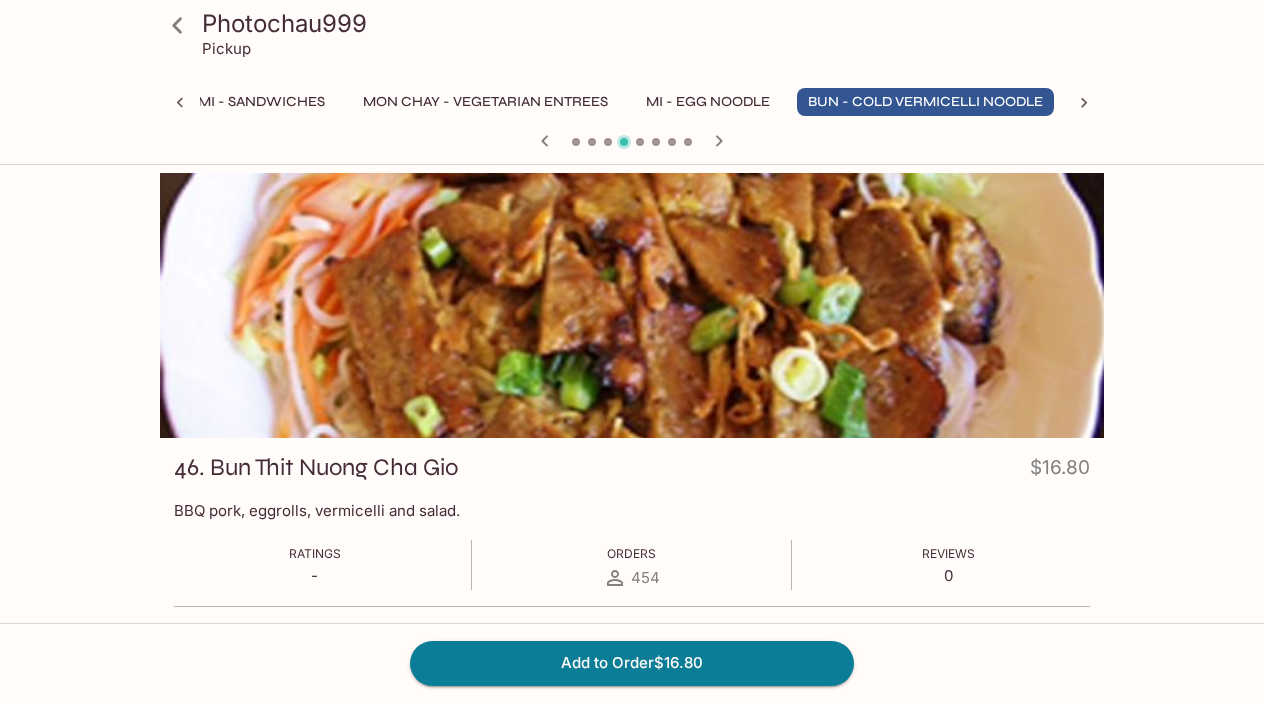 click on "Photochau999" at bounding box center [649, 23] 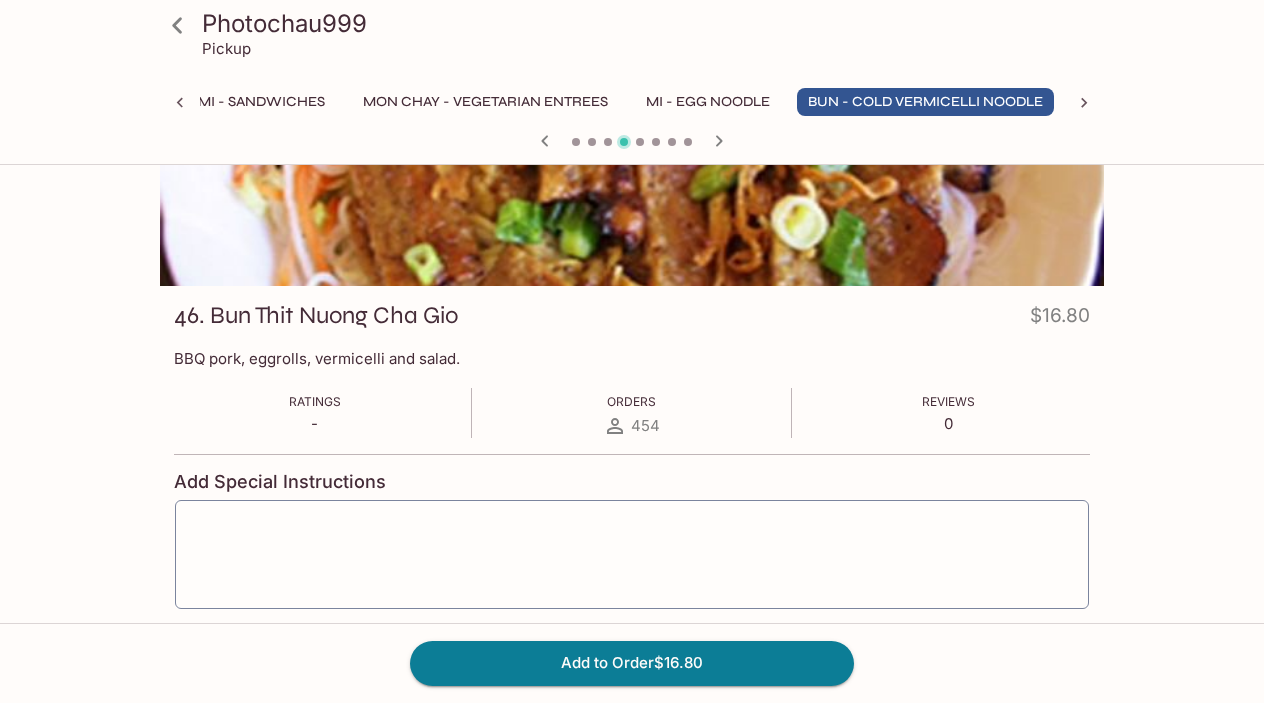 scroll, scrollTop: 0, scrollLeft: 0, axis: both 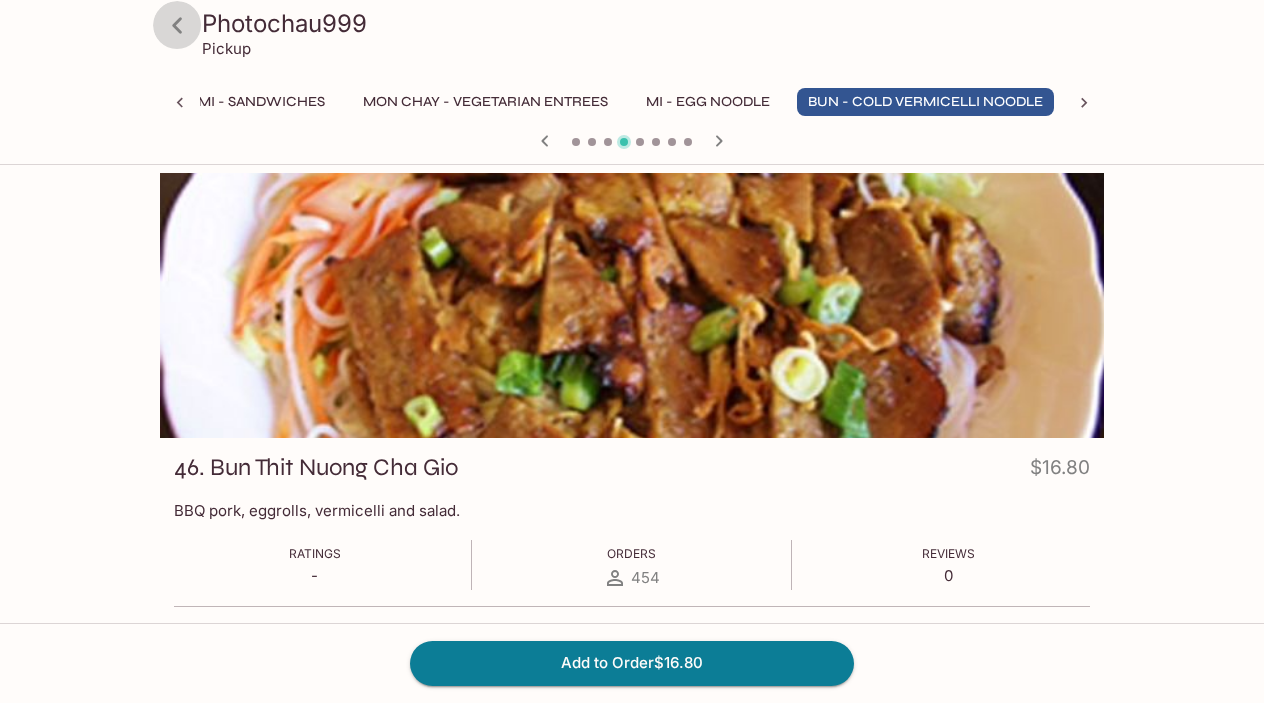 click 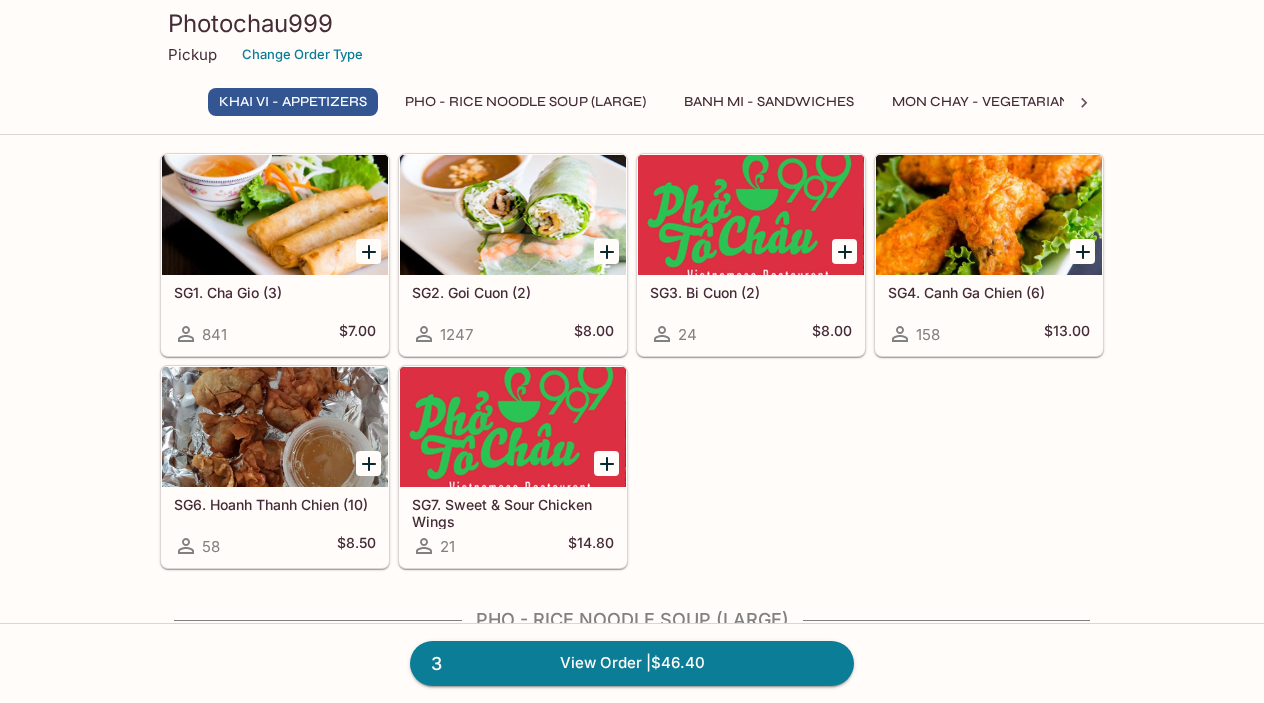 scroll, scrollTop: 0, scrollLeft: 0, axis: both 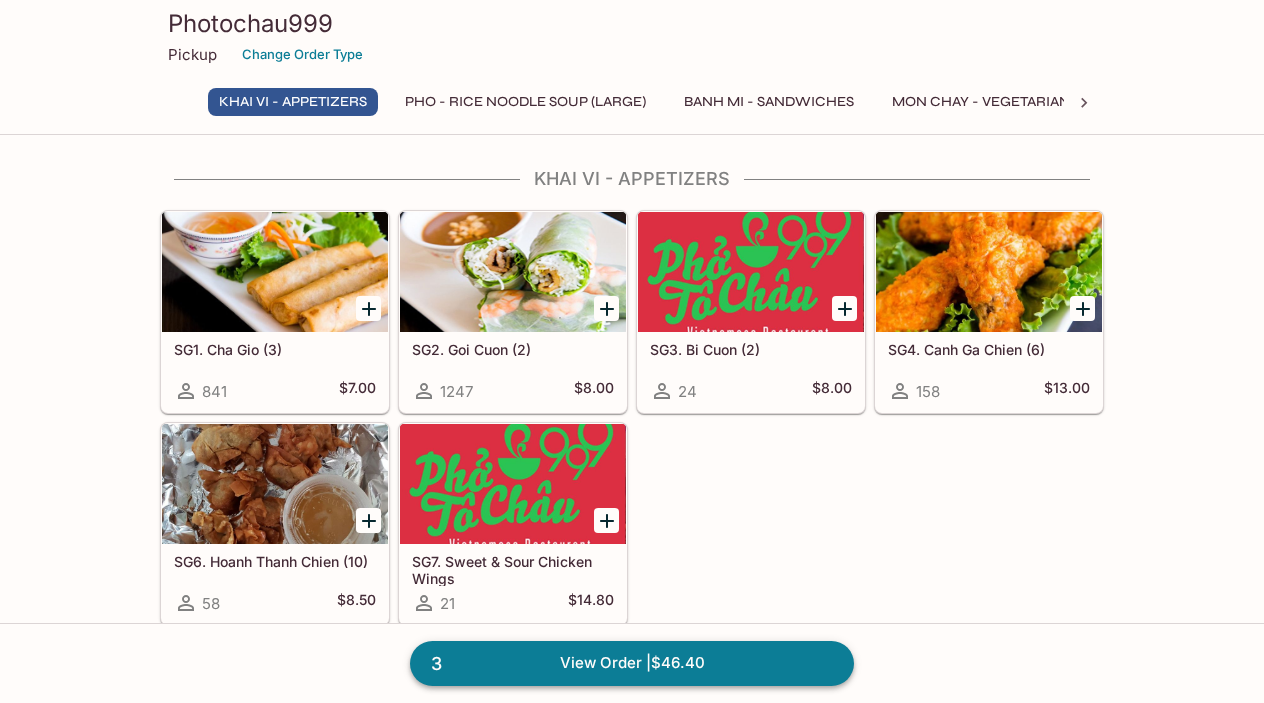 click on "3 View Order |  $46.40" at bounding box center (632, 663) 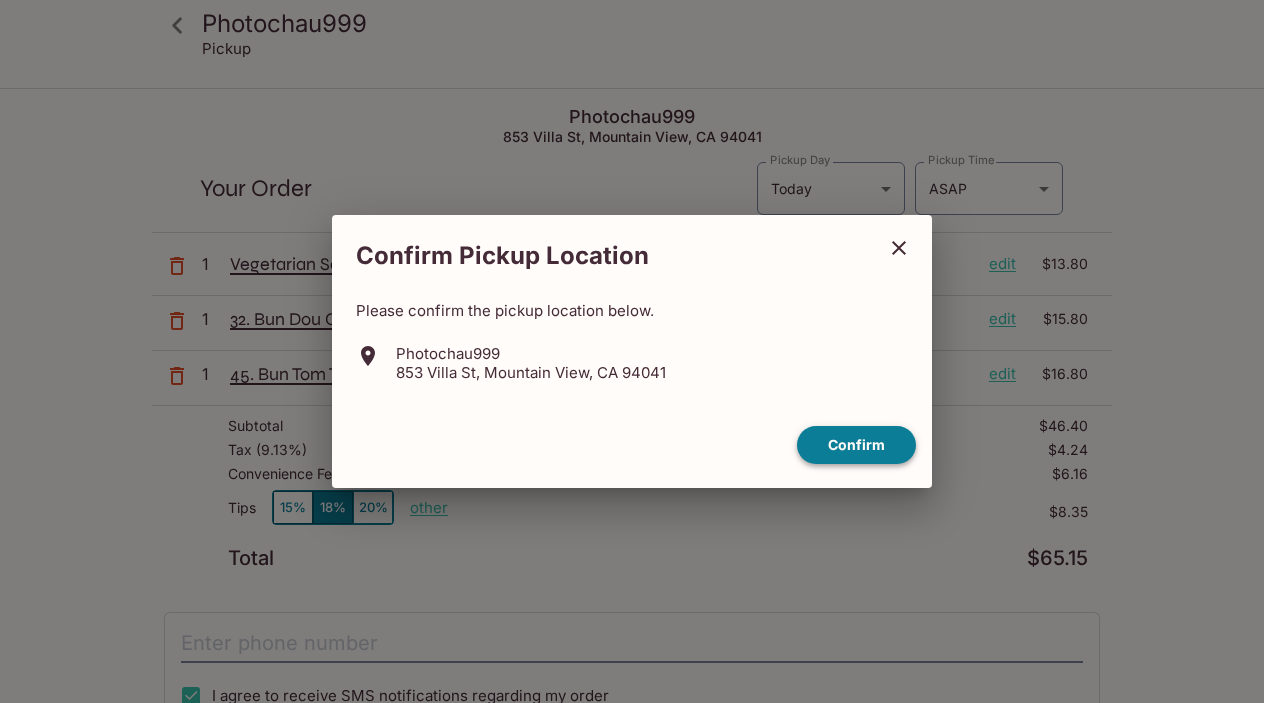 click on "Confirm" at bounding box center (856, 445) 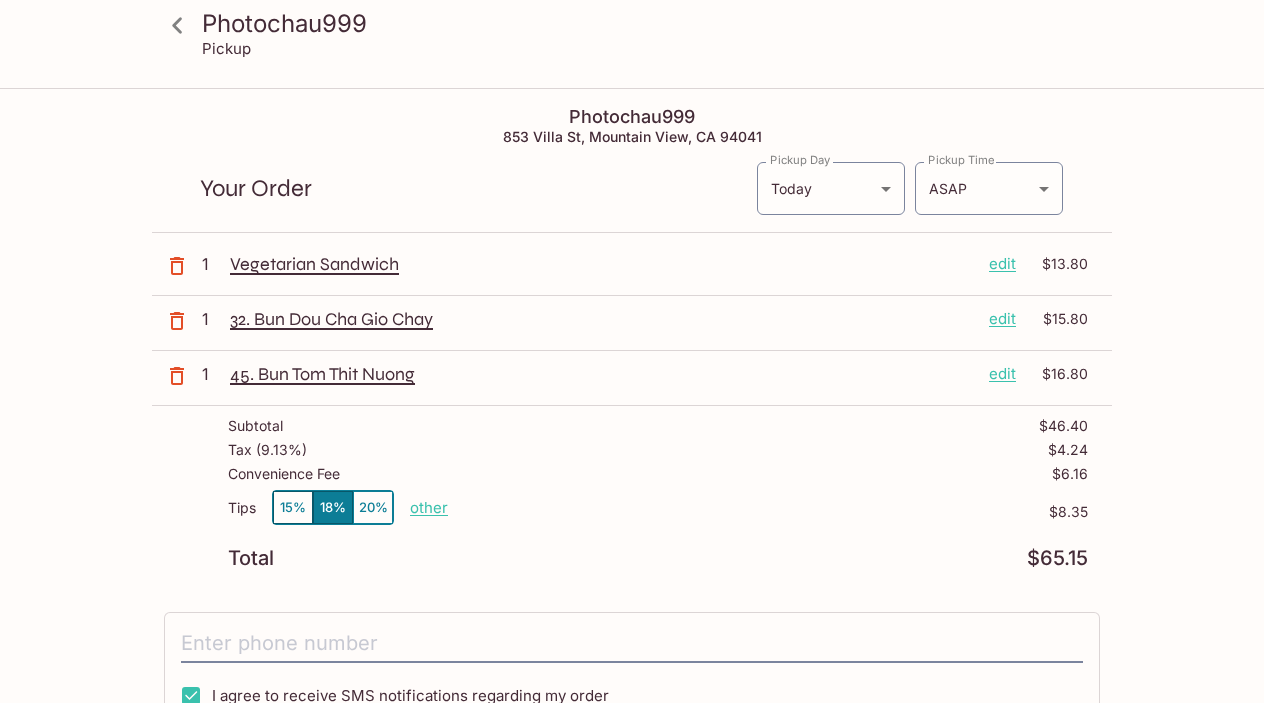 click on "edit" at bounding box center (1002, 264) 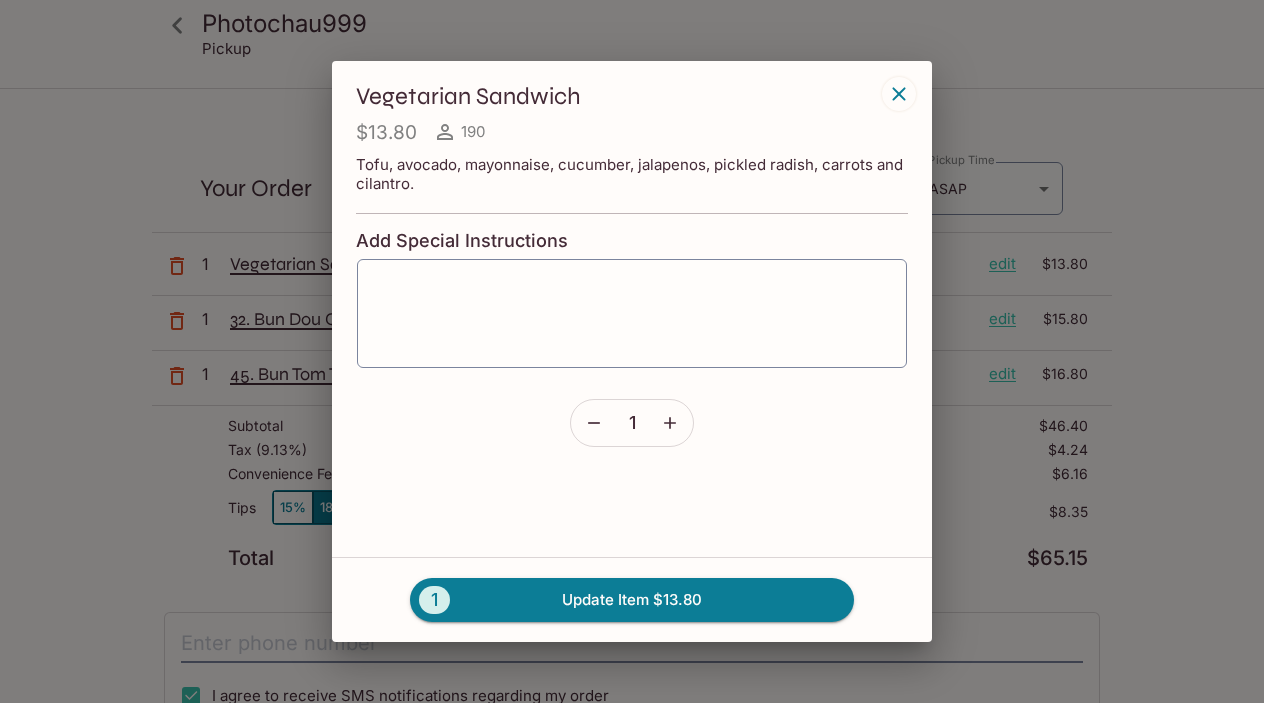 click 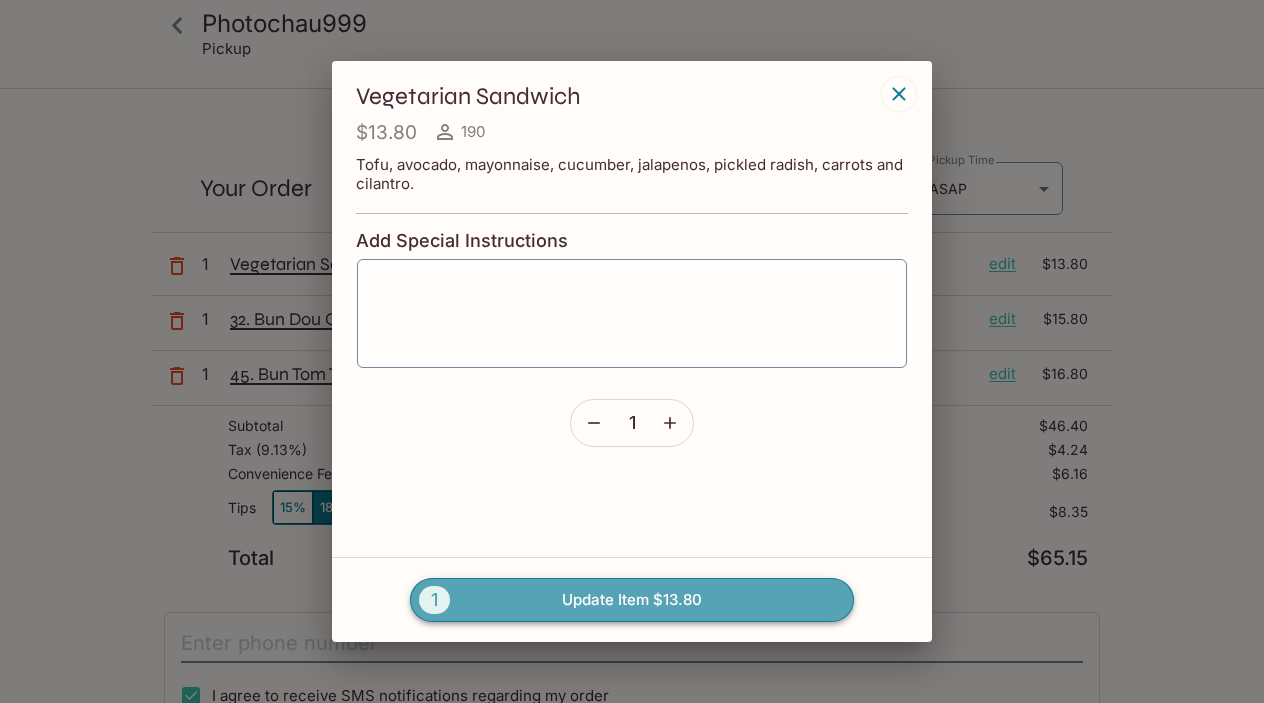 click on "1 Update Item $13.80" at bounding box center (632, 600) 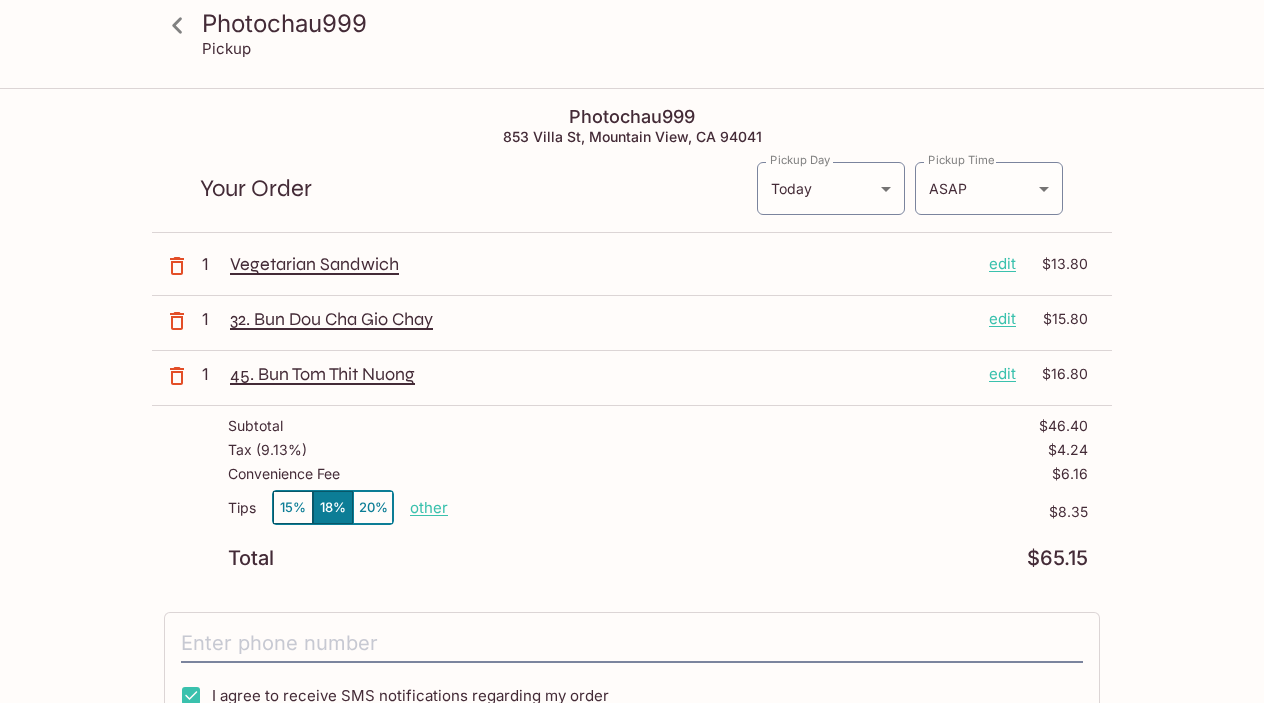 click on "edit" at bounding box center [1002, 264] 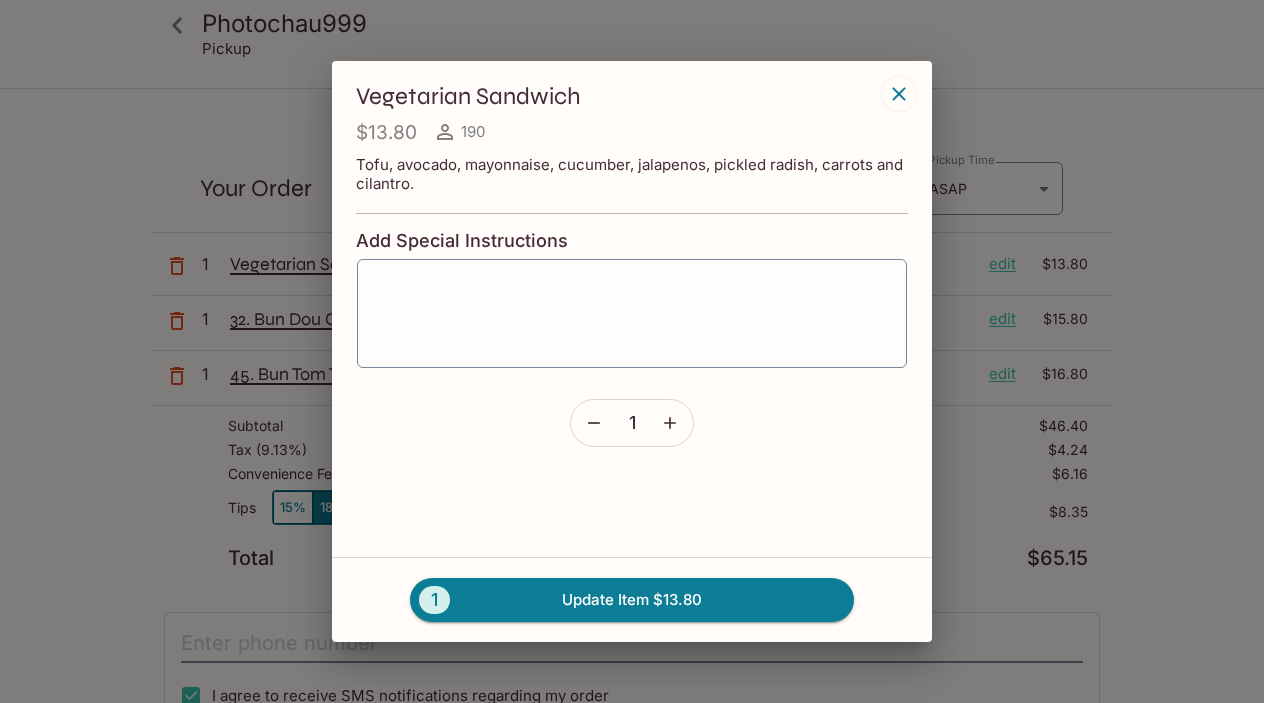 click 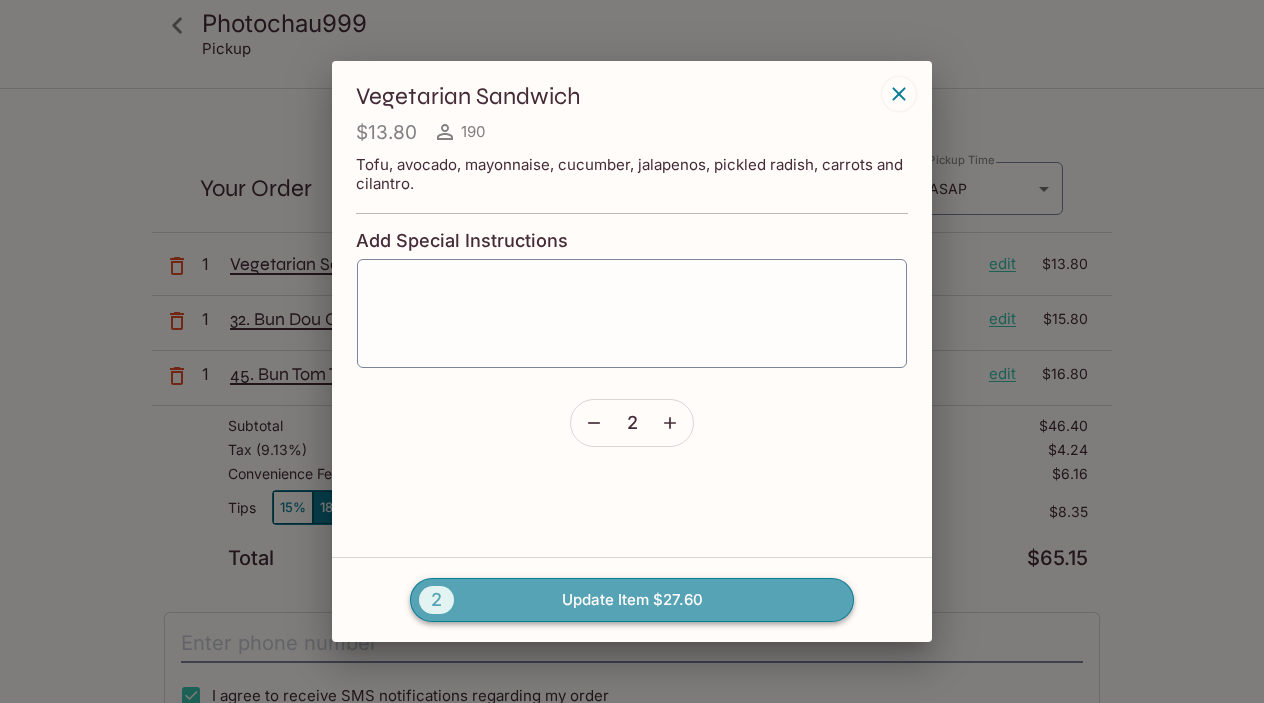 click on "2" at bounding box center (436, 600) 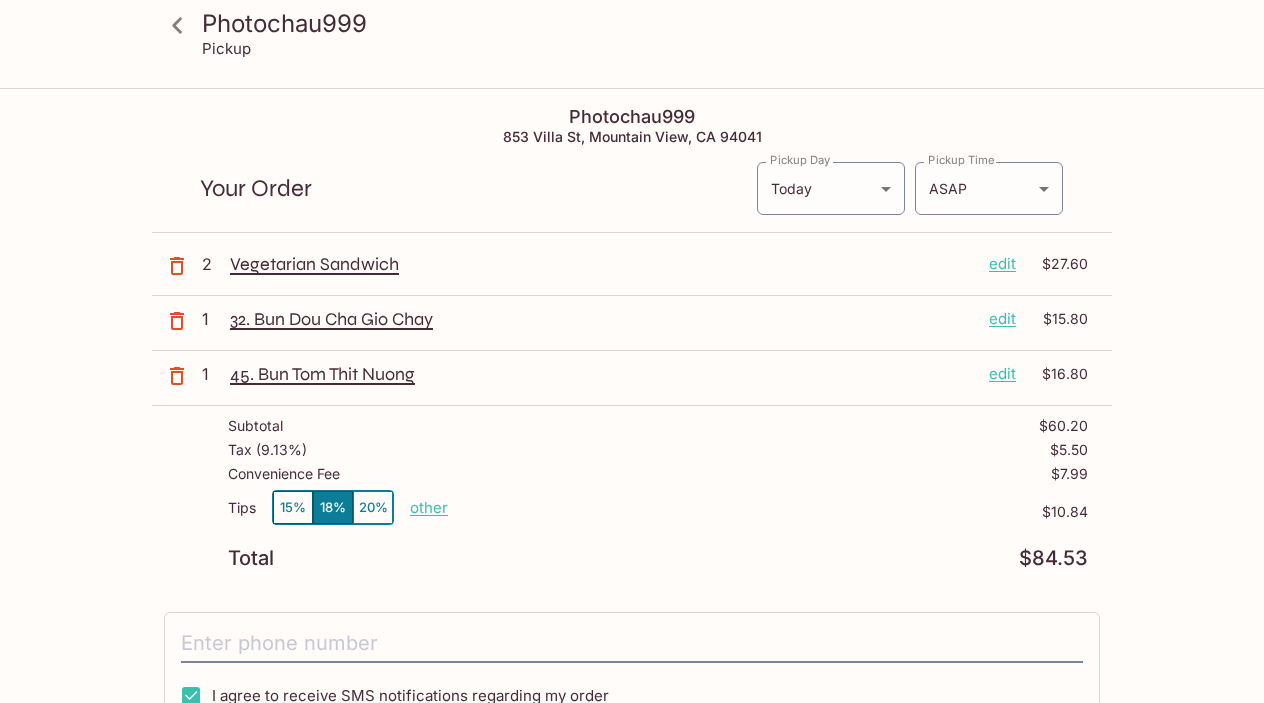 click 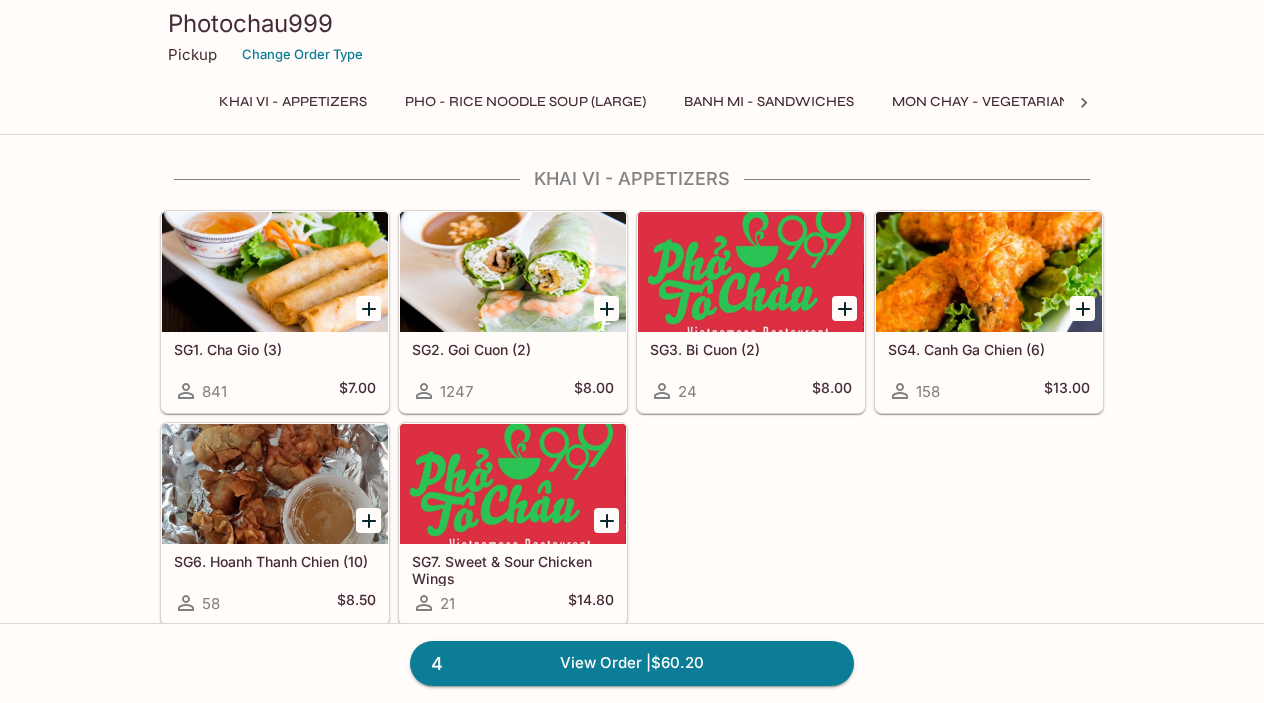 click 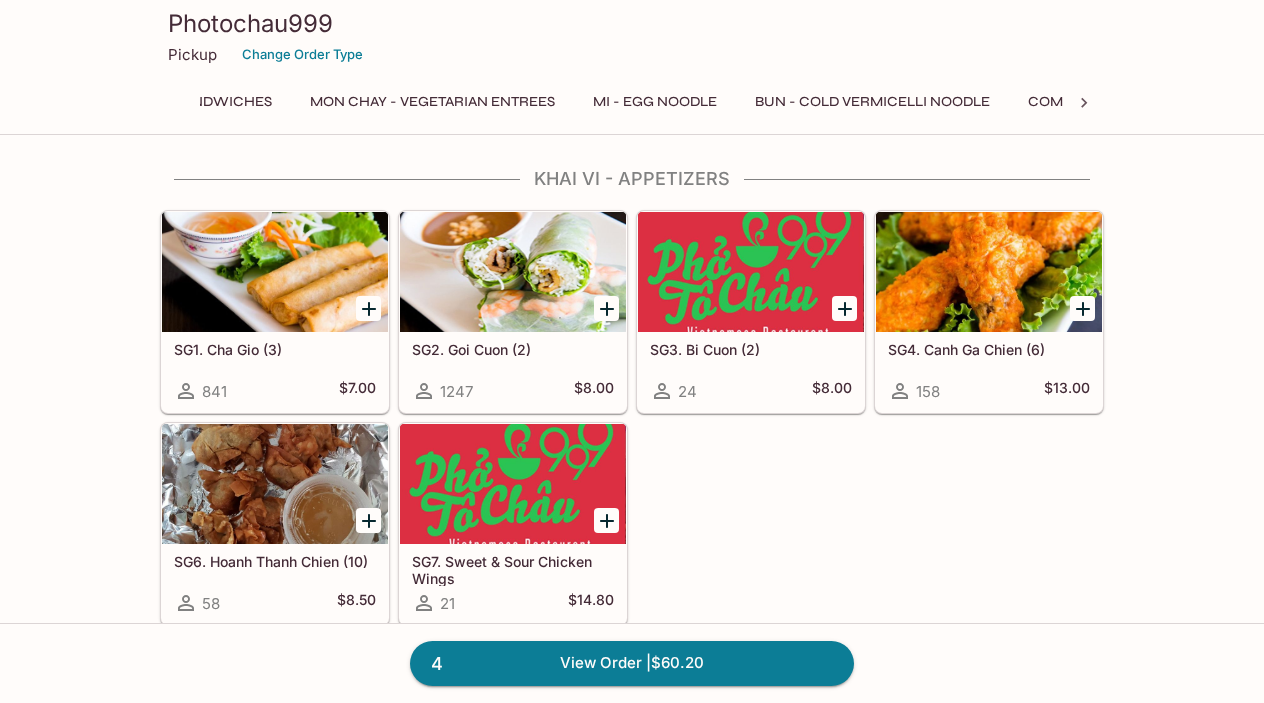 scroll, scrollTop: 0, scrollLeft: 624, axis: horizontal 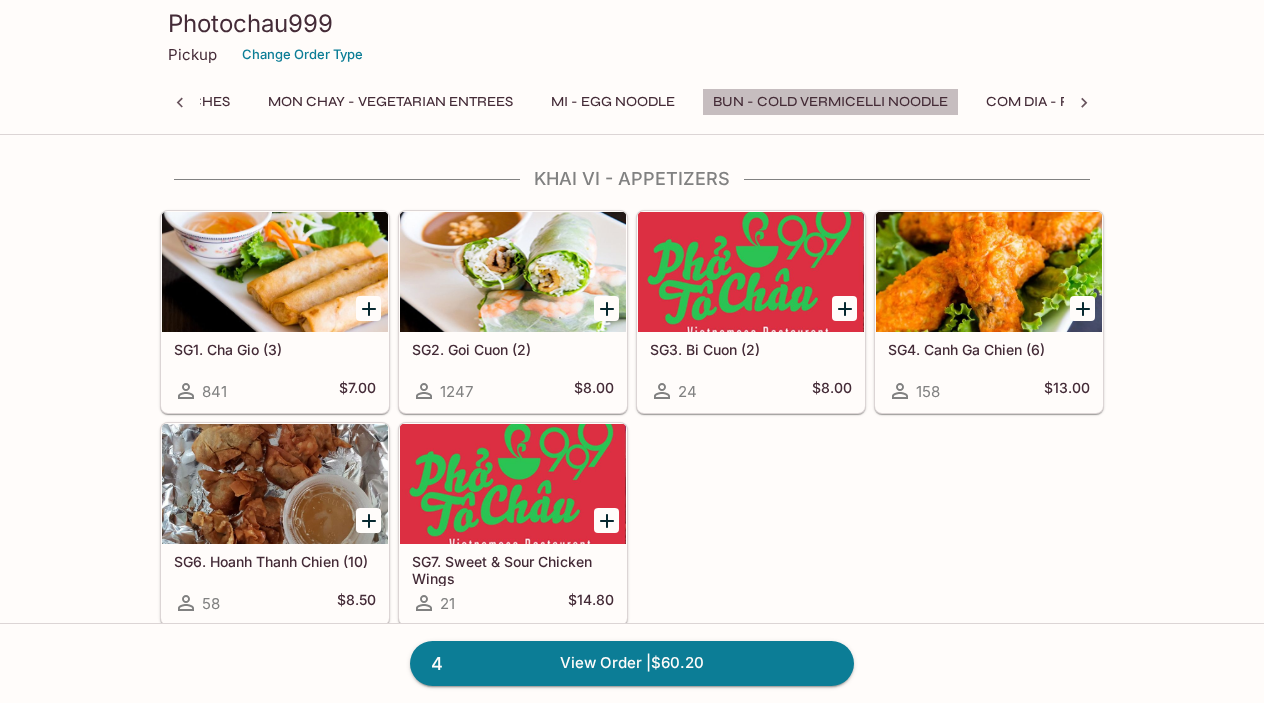 click on "Bun - Cold Vermicelli Noodle" at bounding box center (830, 102) 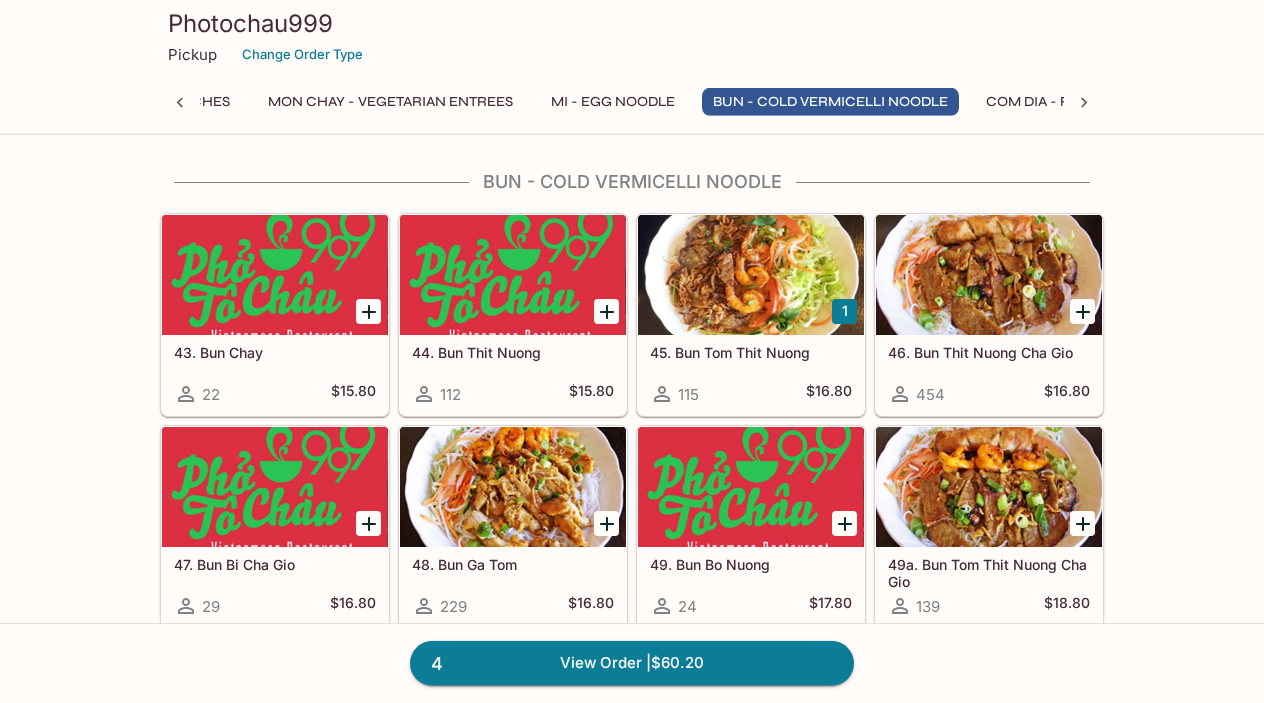 scroll, scrollTop: 3548, scrollLeft: 0, axis: vertical 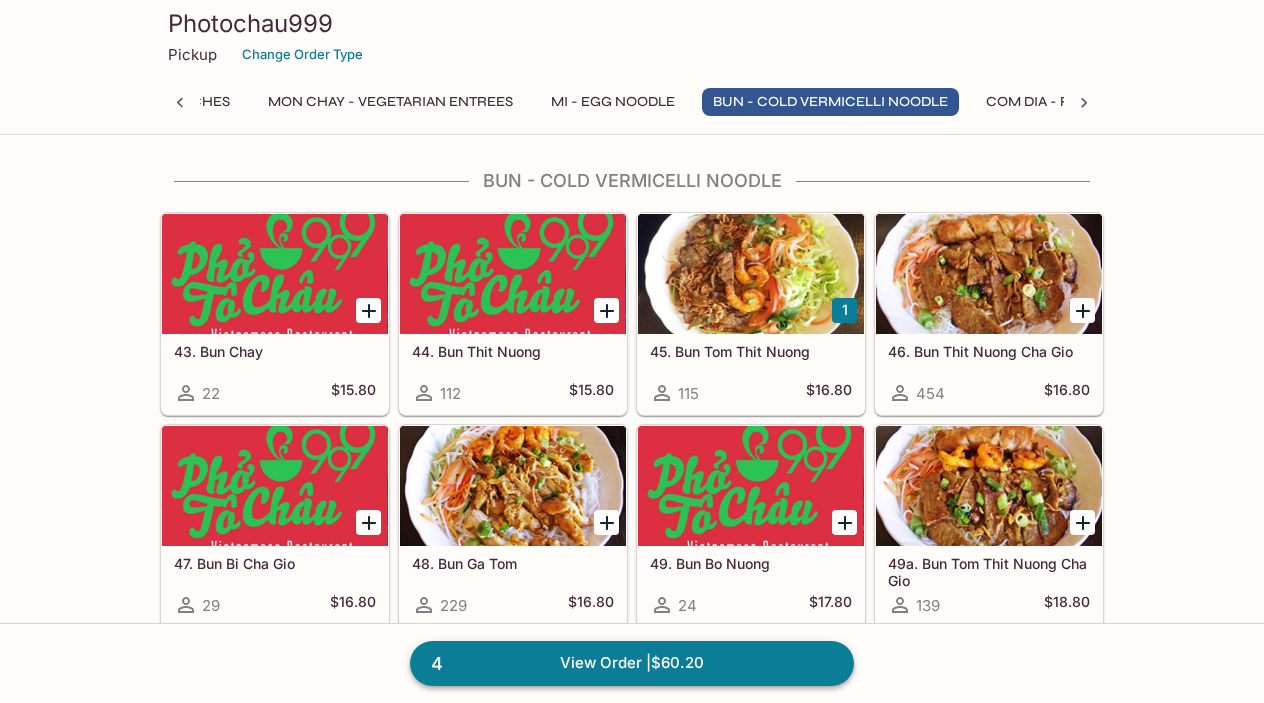 click on "4 View Order |  $60.20" at bounding box center [632, 663] 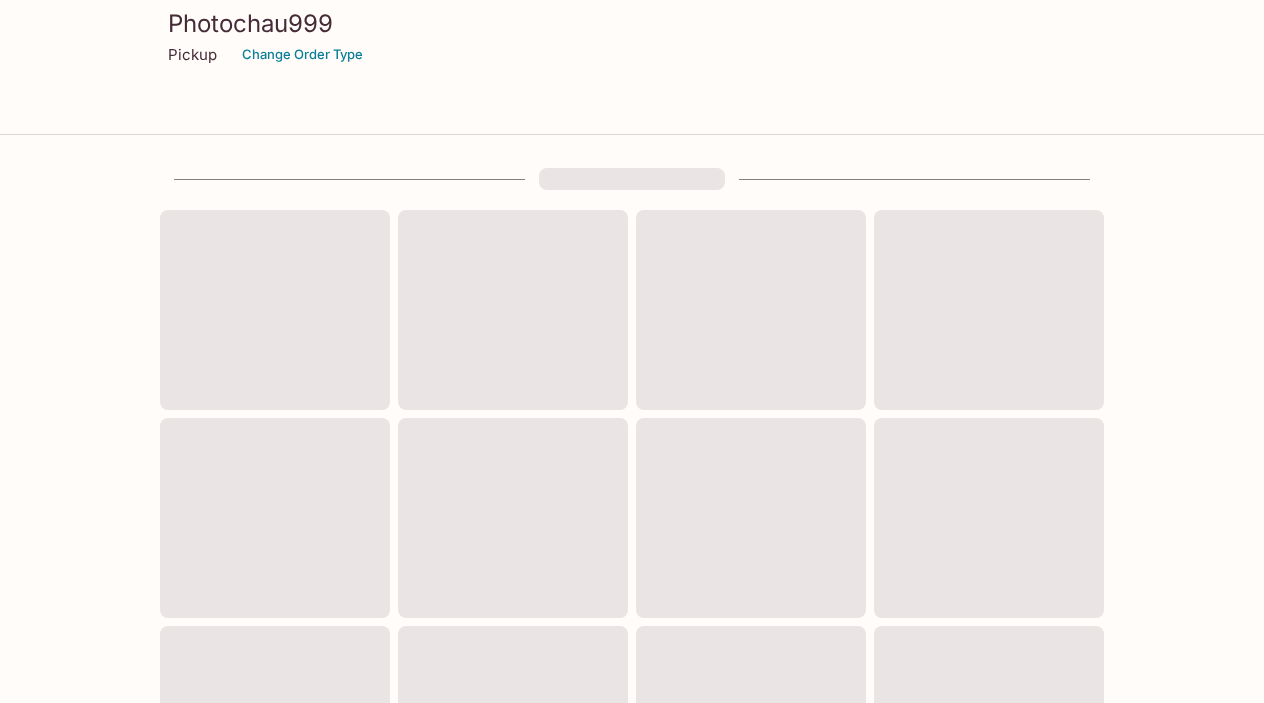 scroll, scrollTop: 847, scrollLeft: 0, axis: vertical 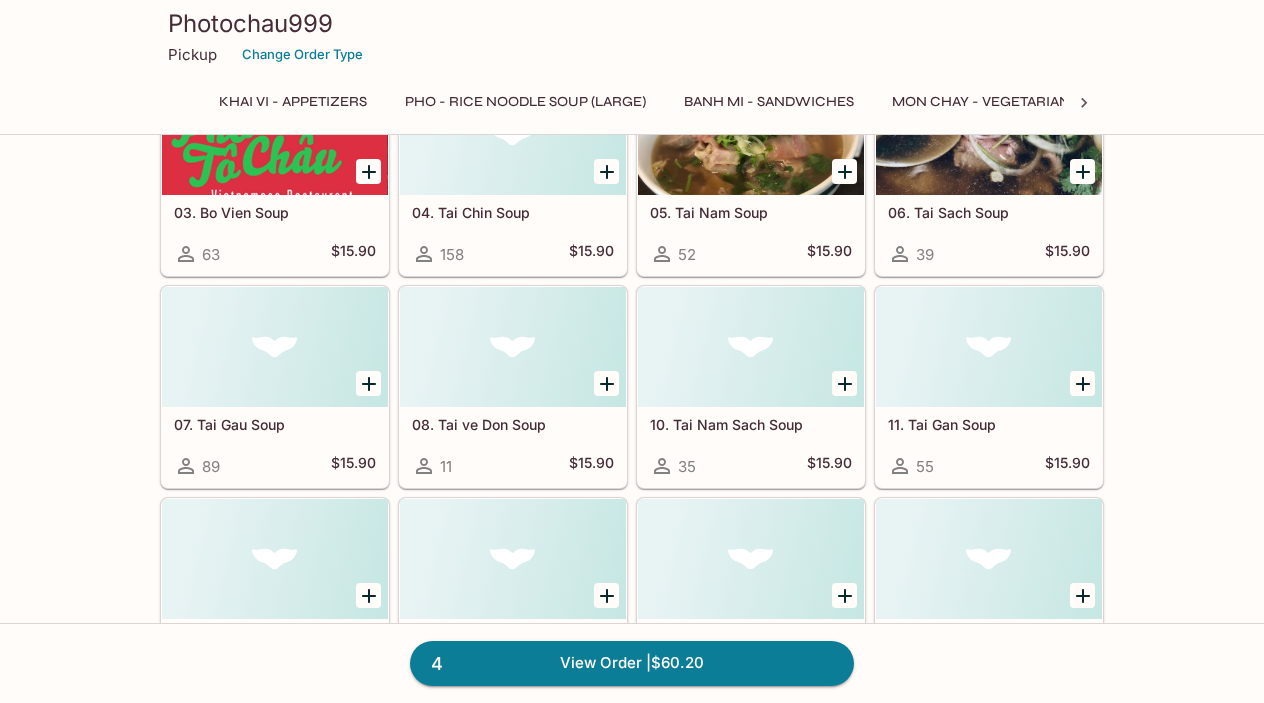 click on "Mon Chay - Vegetarian Entrees" at bounding box center (1014, 102) 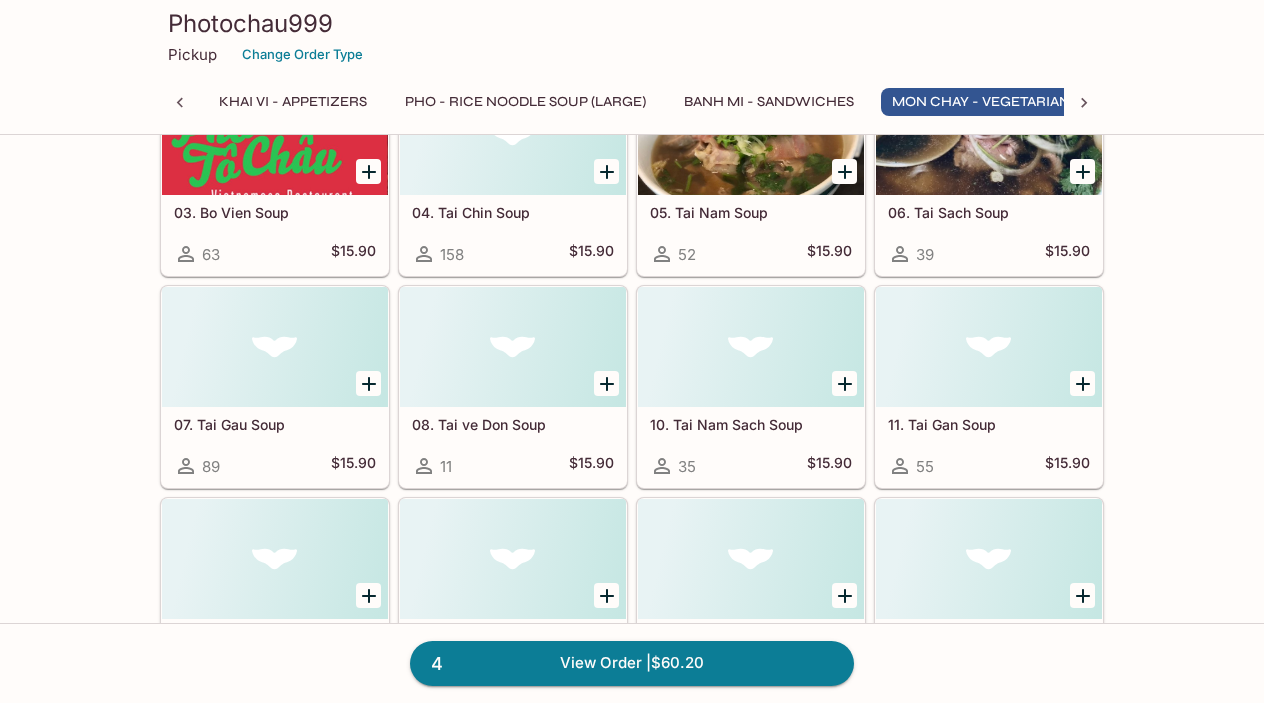 scroll, scrollTop: 2547, scrollLeft: 0, axis: vertical 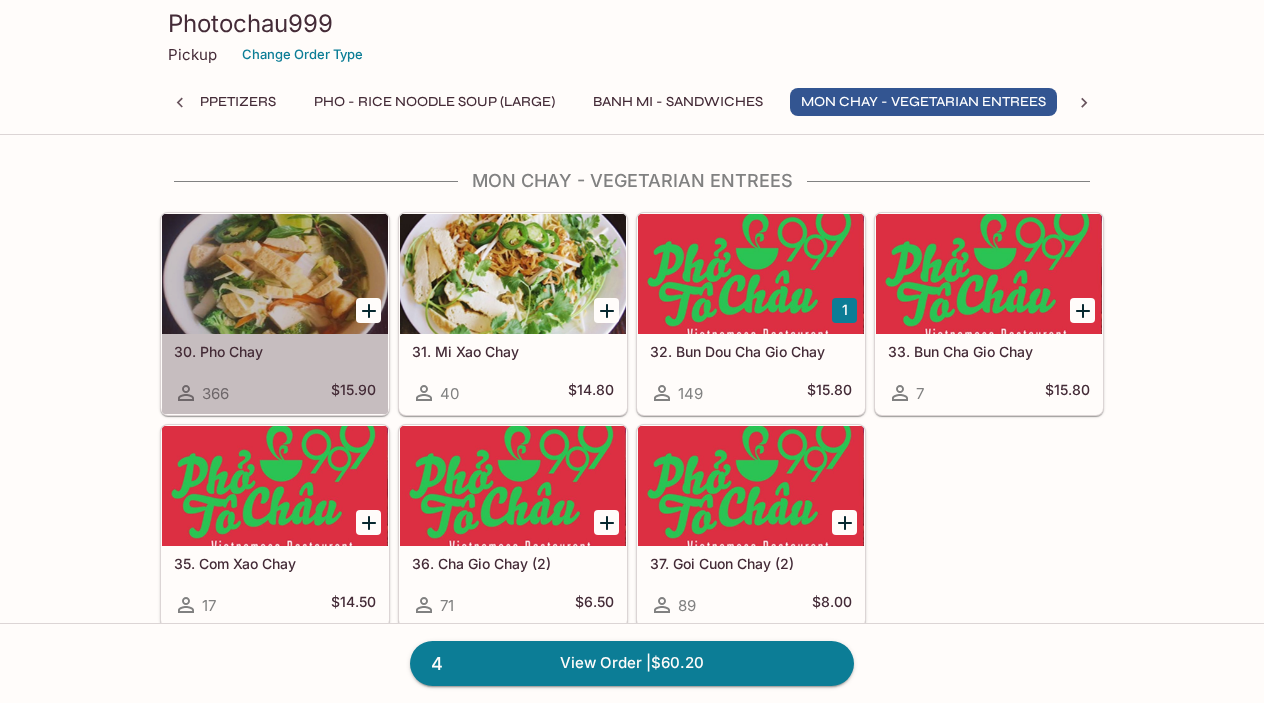 click at bounding box center [275, 274] 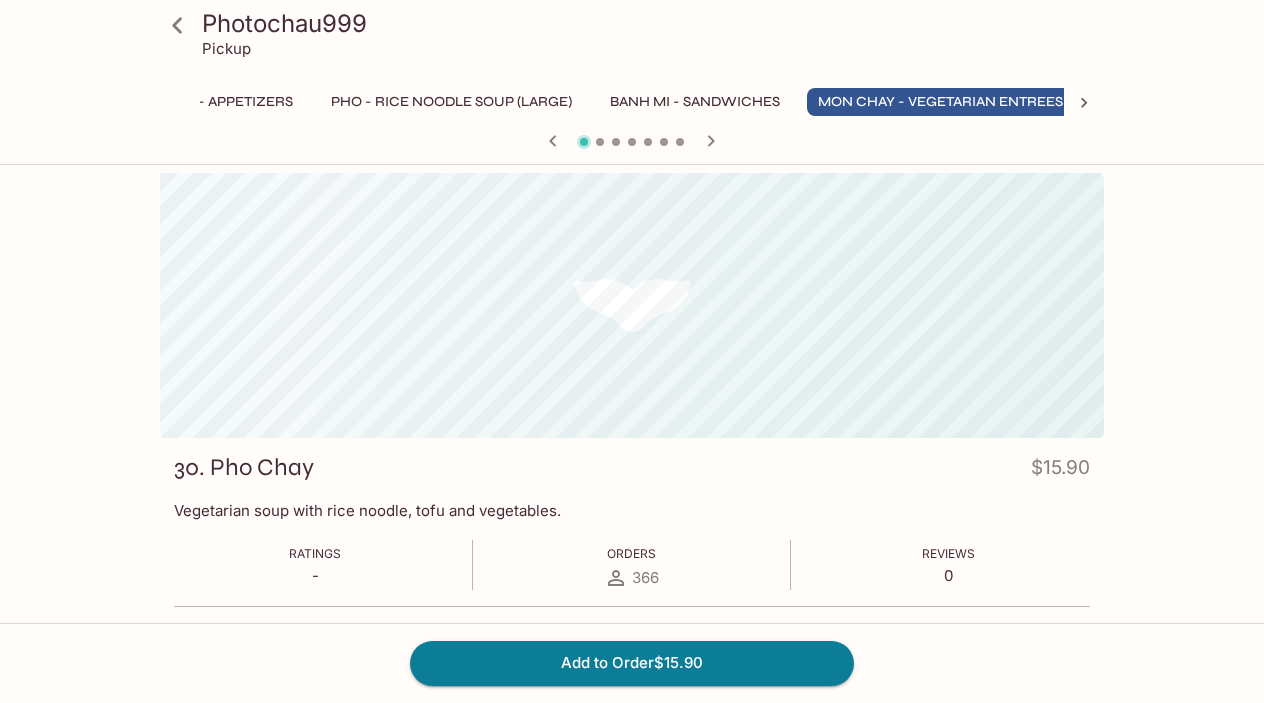 scroll, scrollTop: 0, scrollLeft: 91, axis: horizontal 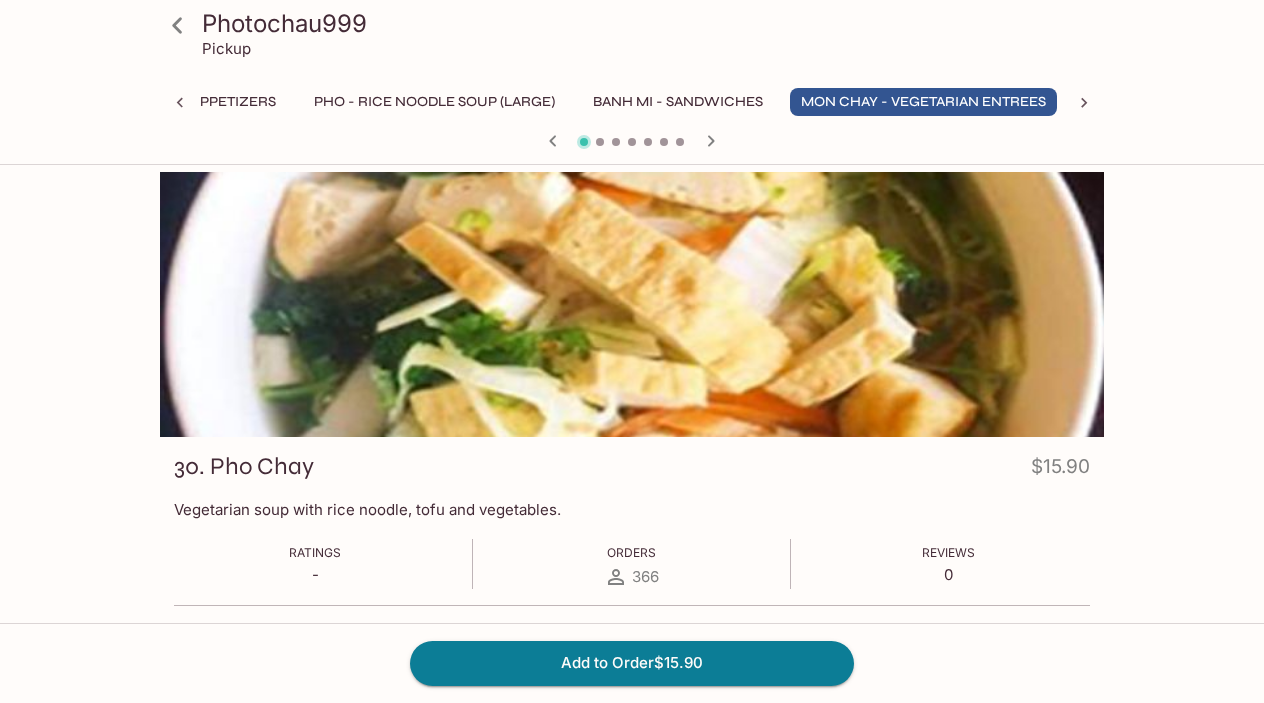 click 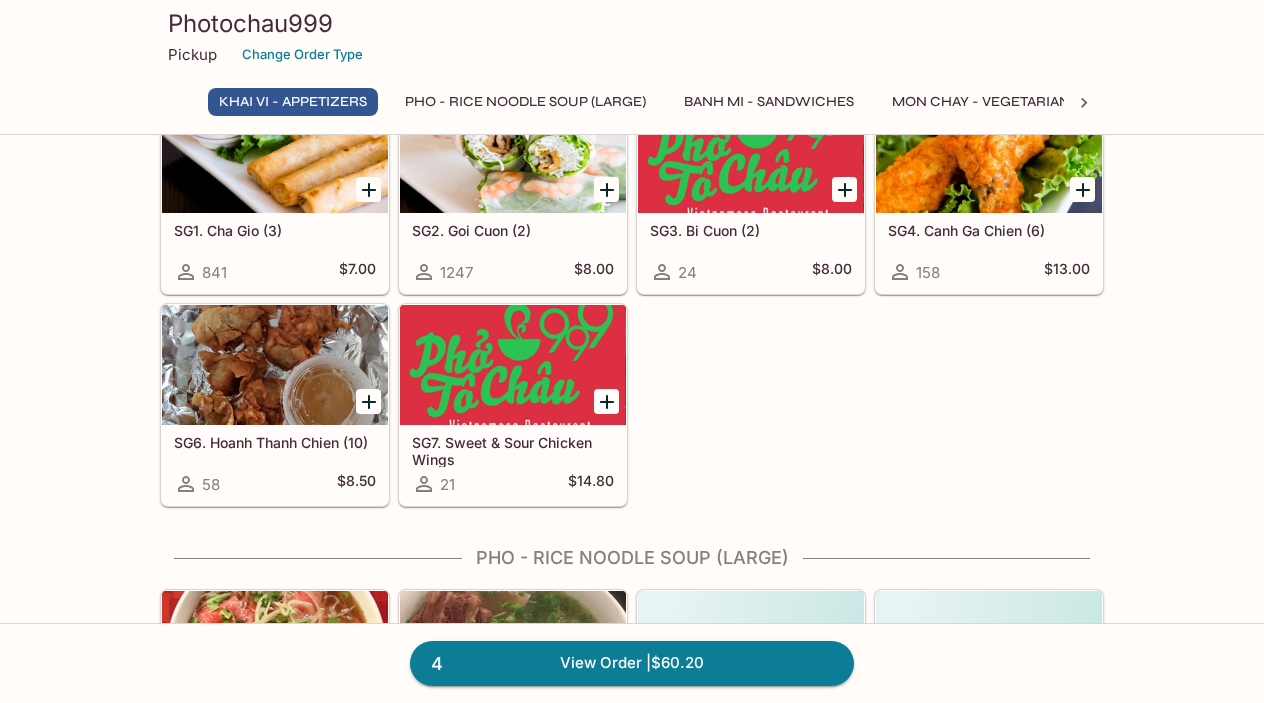 scroll, scrollTop: 0, scrollLeft: 0, axis: both 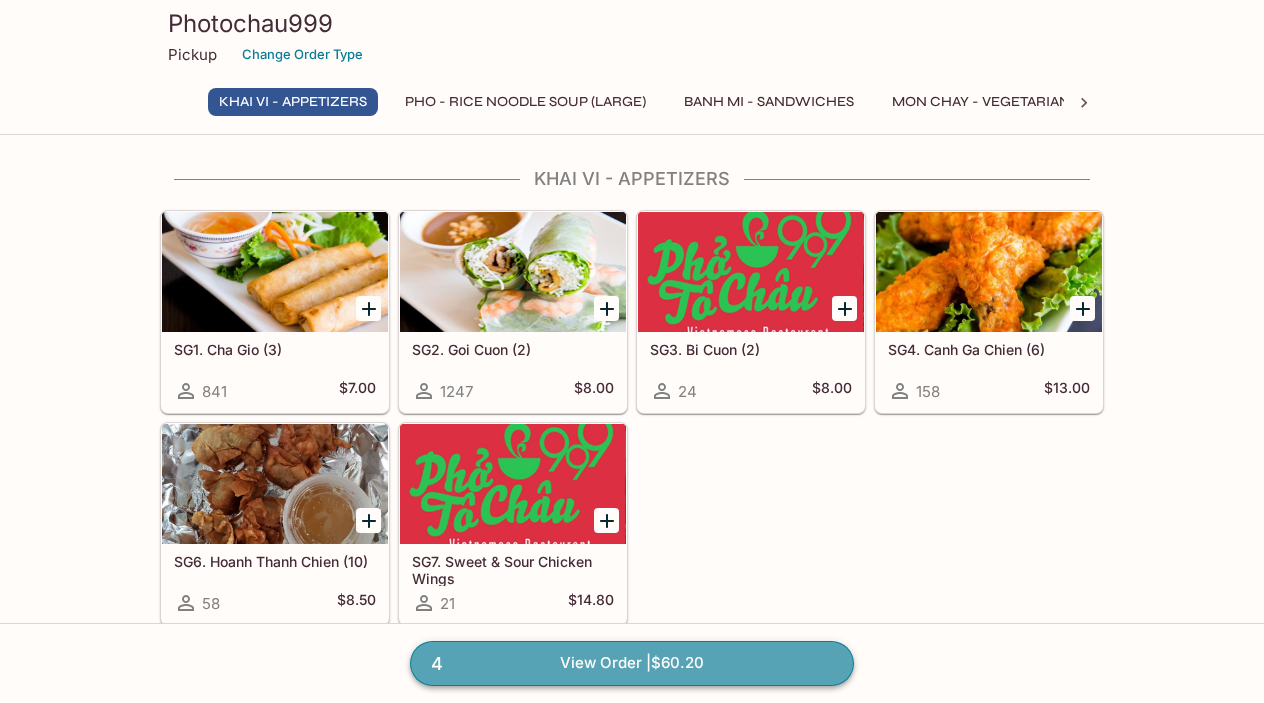 click on "4 View Order |  $60.20" at bounding box center (632, 663) 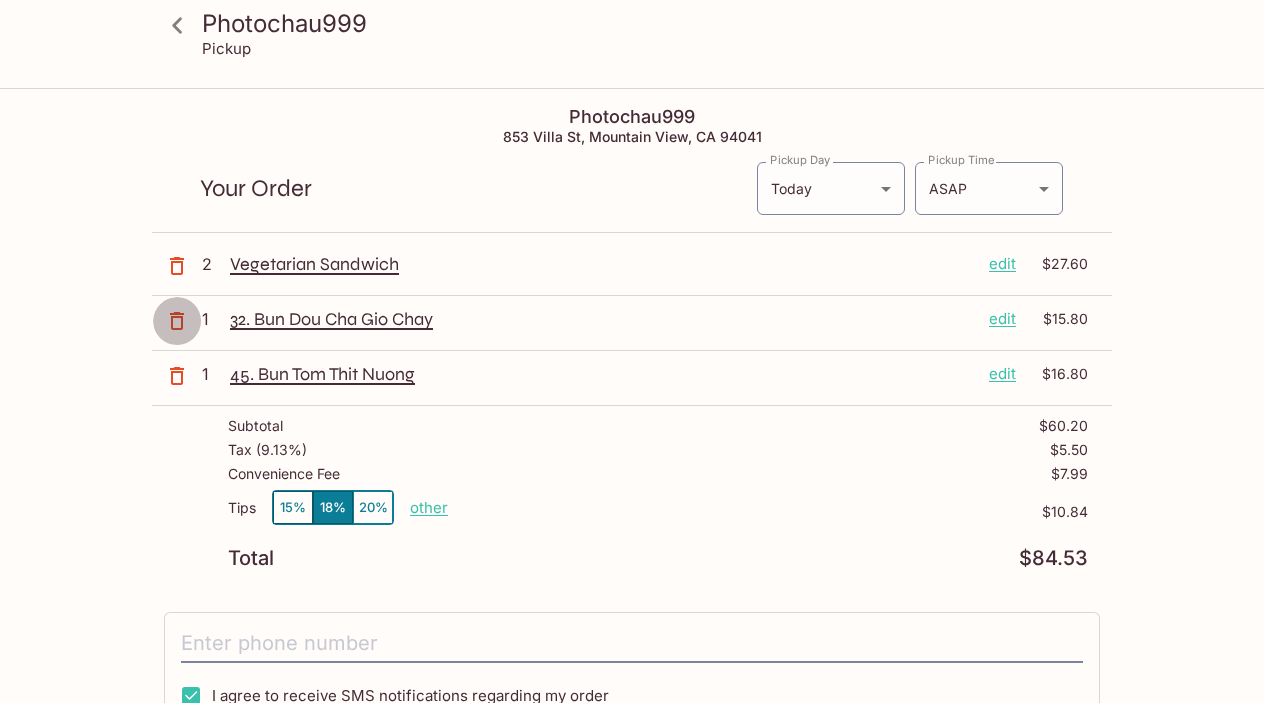click 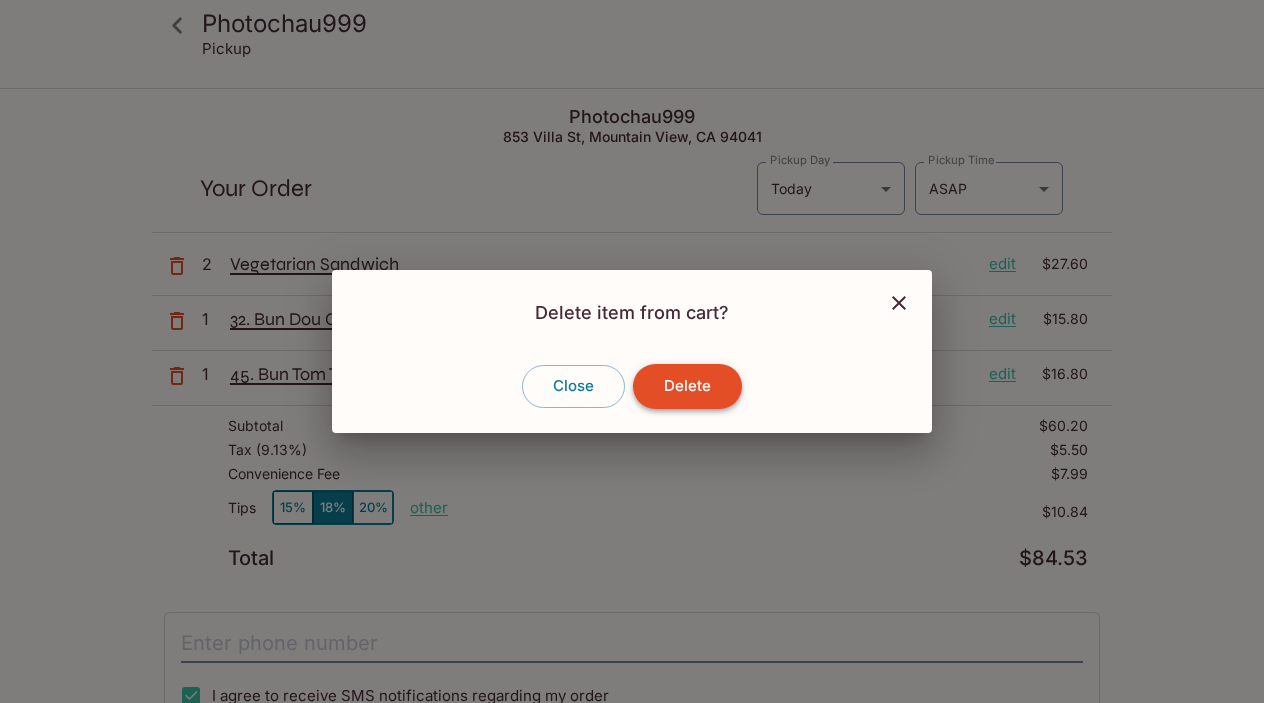 click on "Delete" at bounding box center [687, 386] 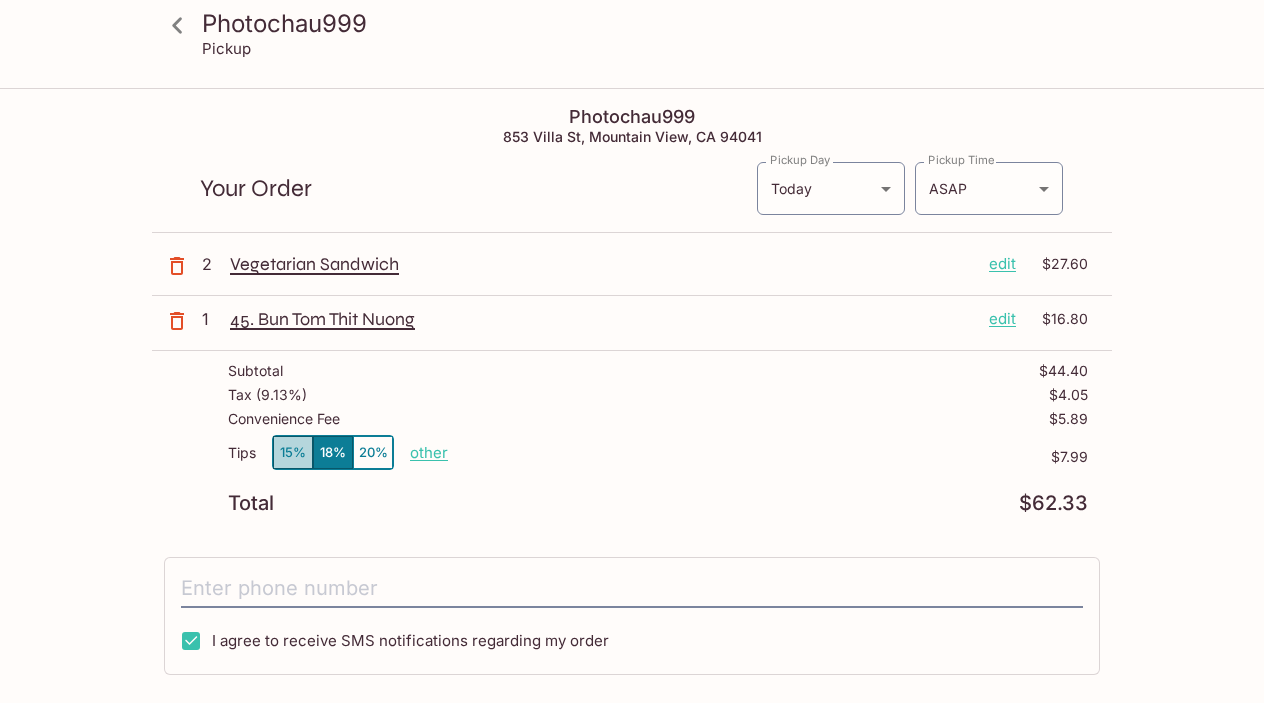 click on "15%" at bounding box center [293, 452] 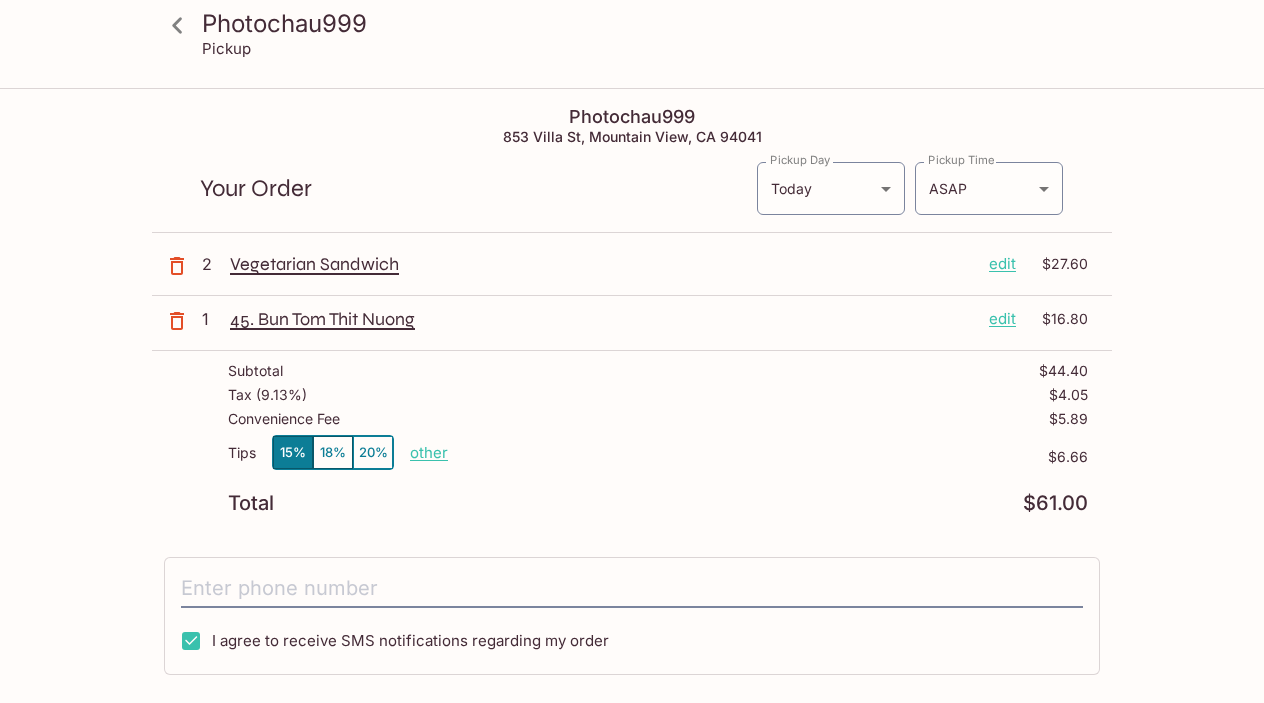 click on "other" at bounding box center [429, 452] 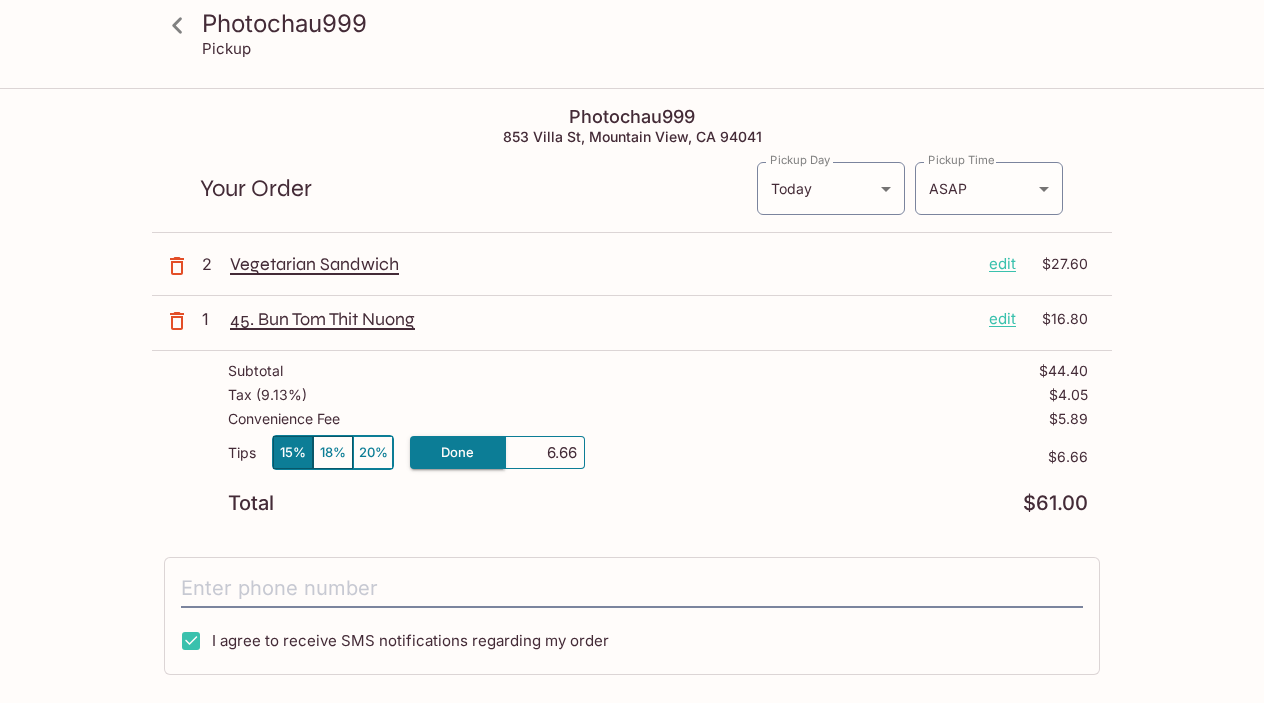 drag, startPoint x: 544, startPoint y: 450, endPoint x: 626, endPoint y: 443, distance: 82.29824 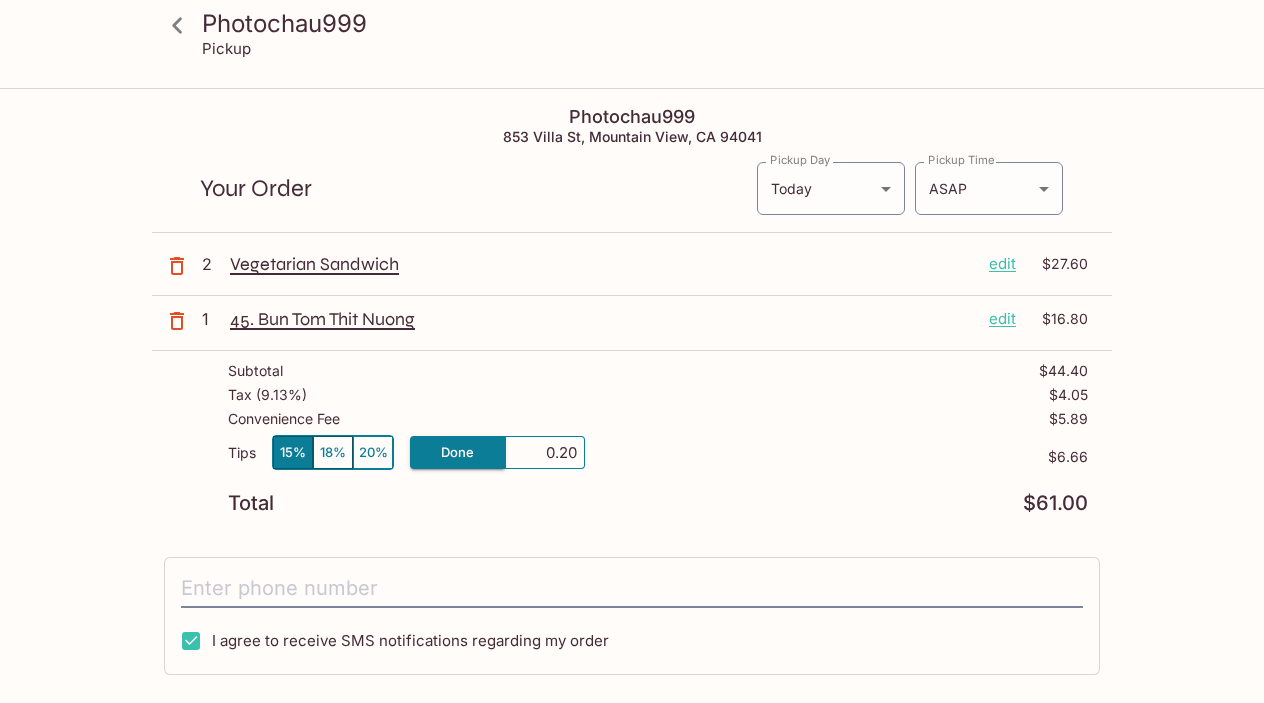 type on "2.00" 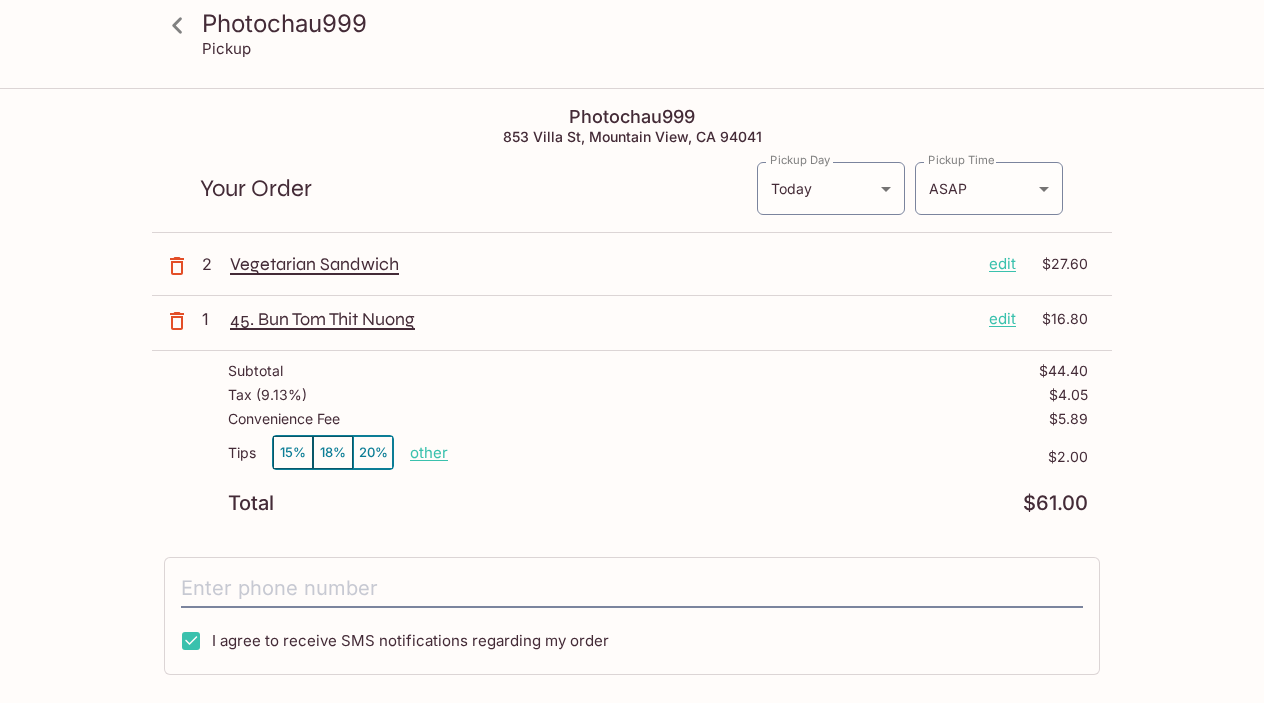 click on "Total $61.00" at bounding box center (658, 503) 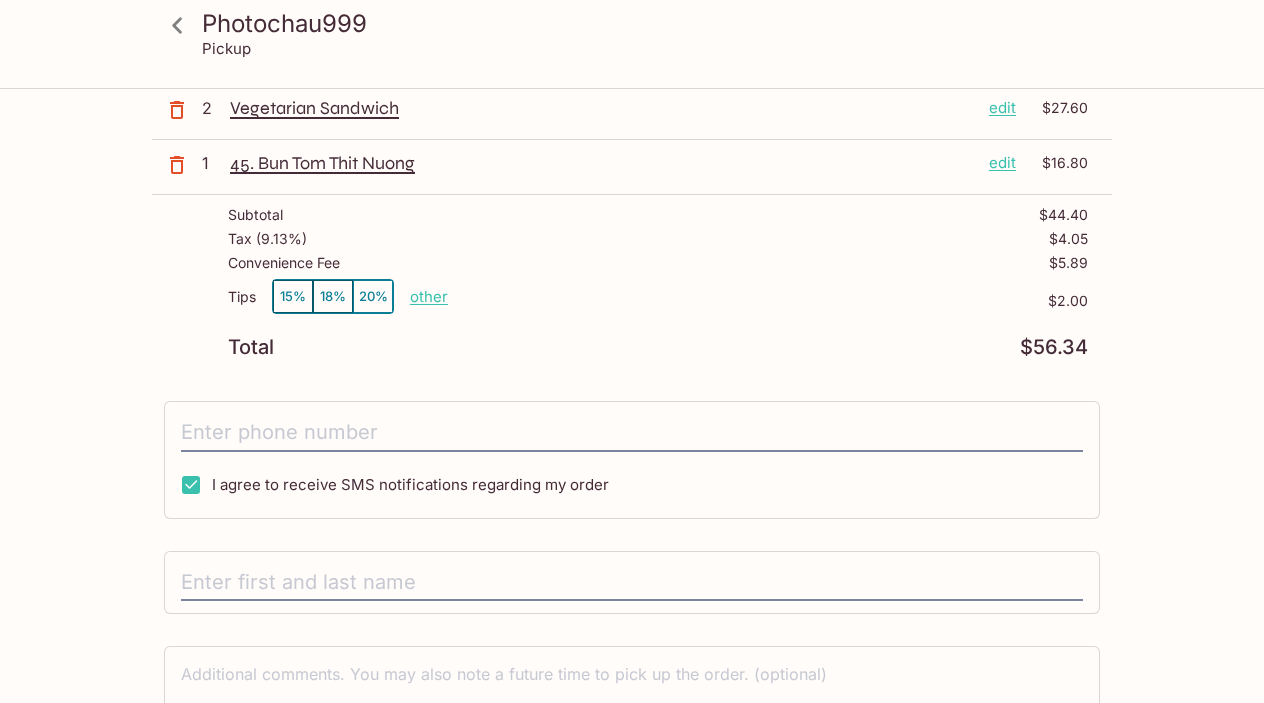 scroll, scrollTop: 167, scrollLeft: 0, axis: vertical 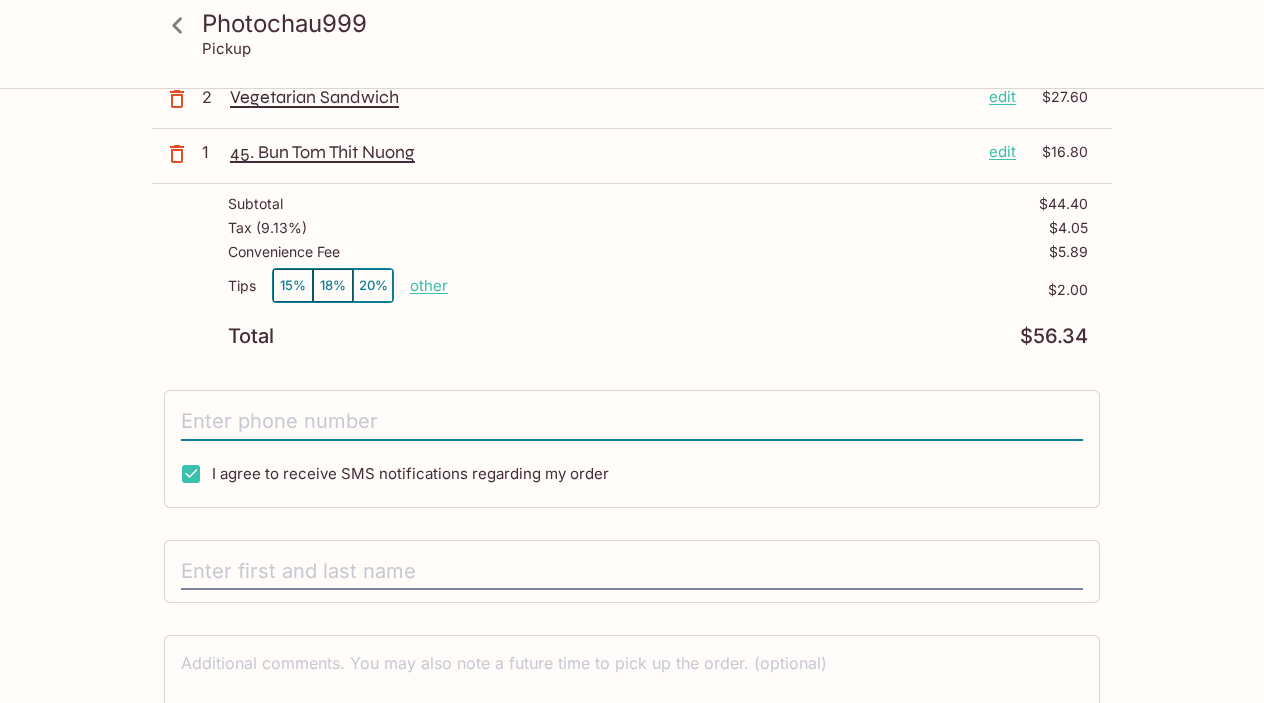 click at bounding box center (632, 422) 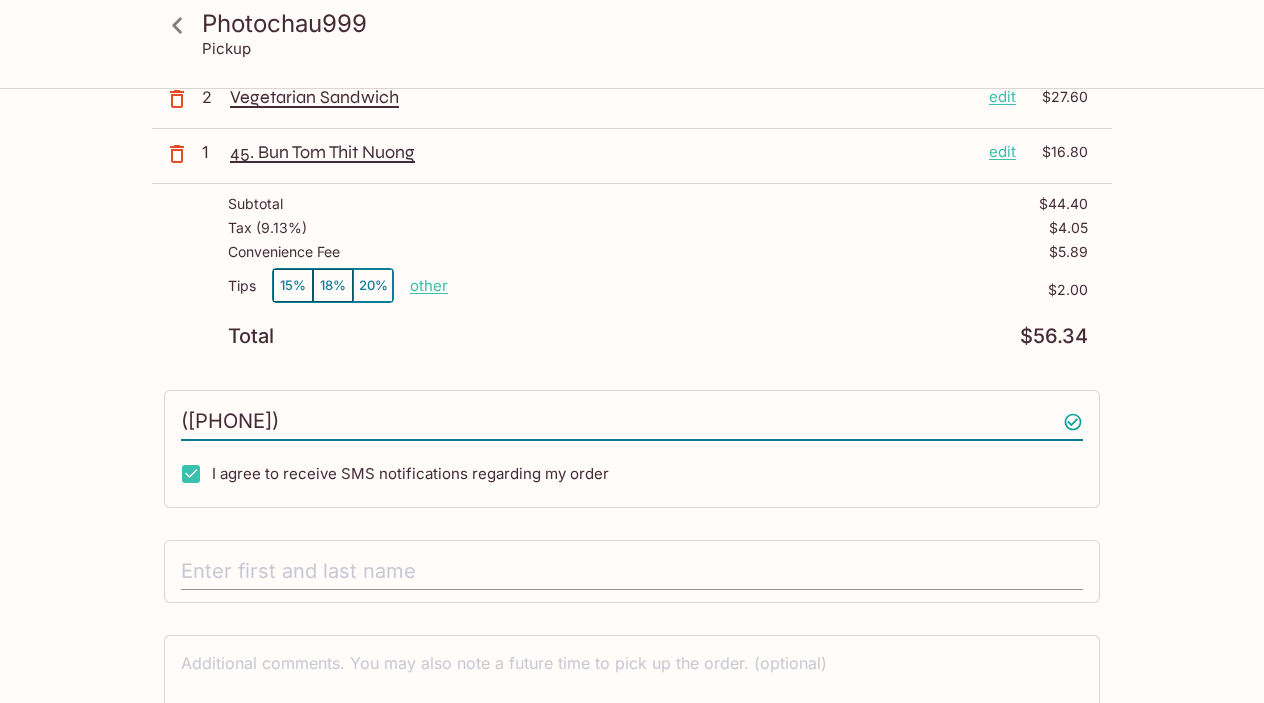 type on "([PHONE])" 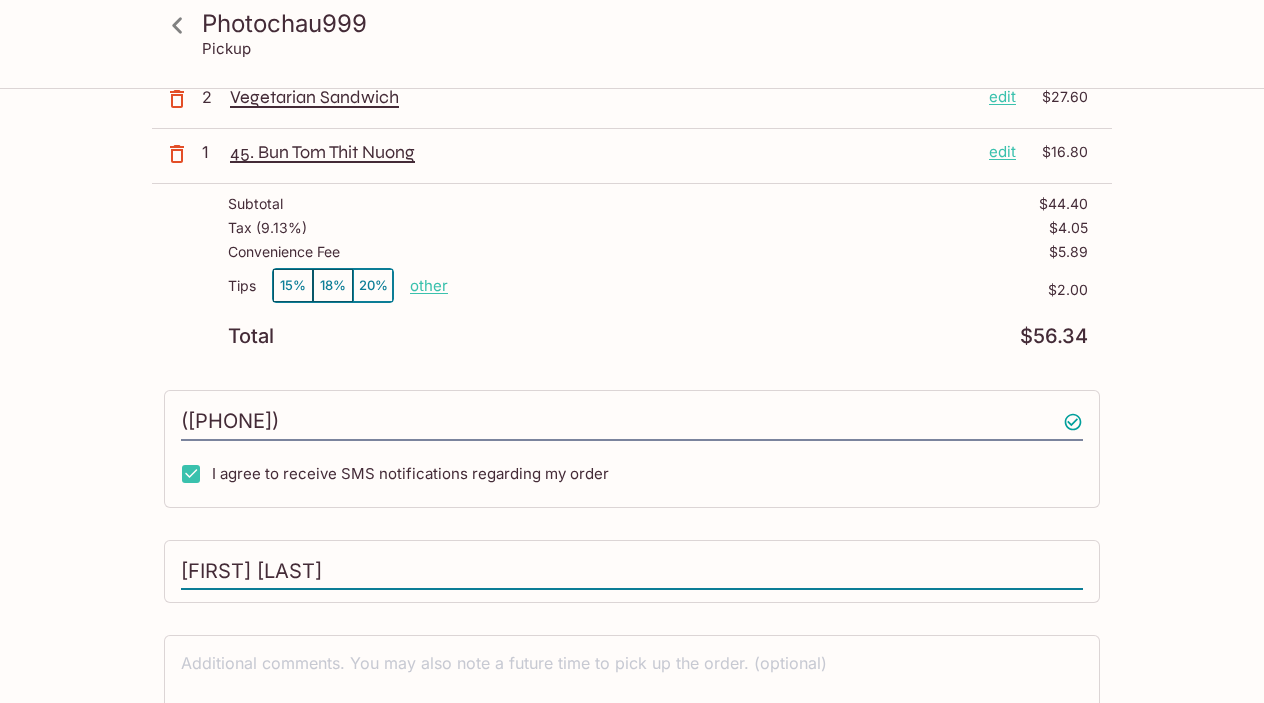 scroll, scrollTop: 285, scrollLeft: 0, axis: vertical 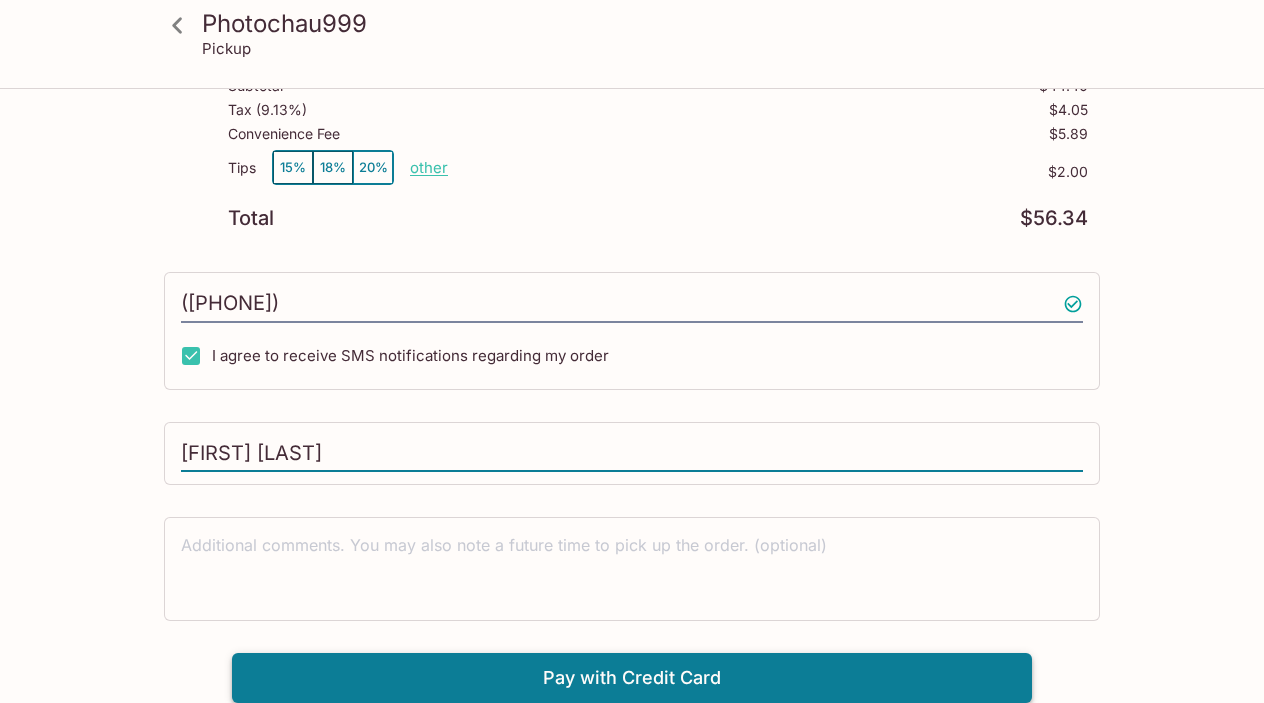 type on "[FIRST] [LAST]" 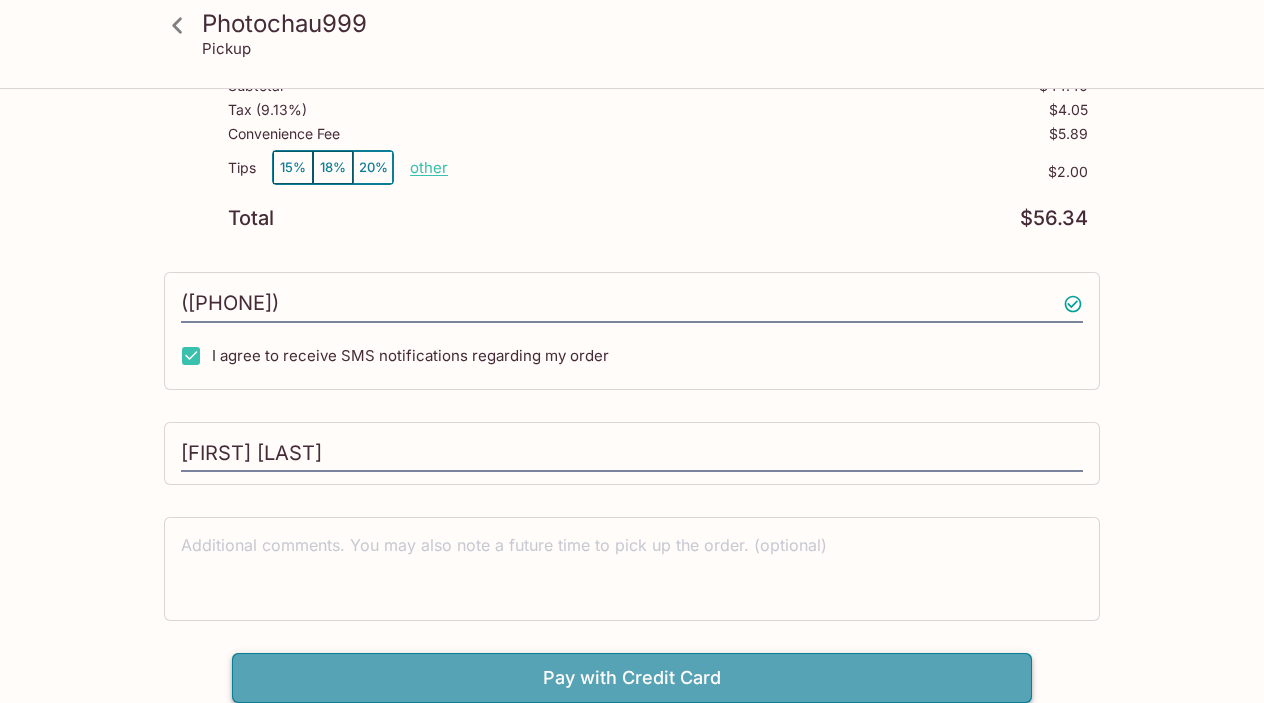 click on "Pay with Credit Card" at bounding box center [632, 678] 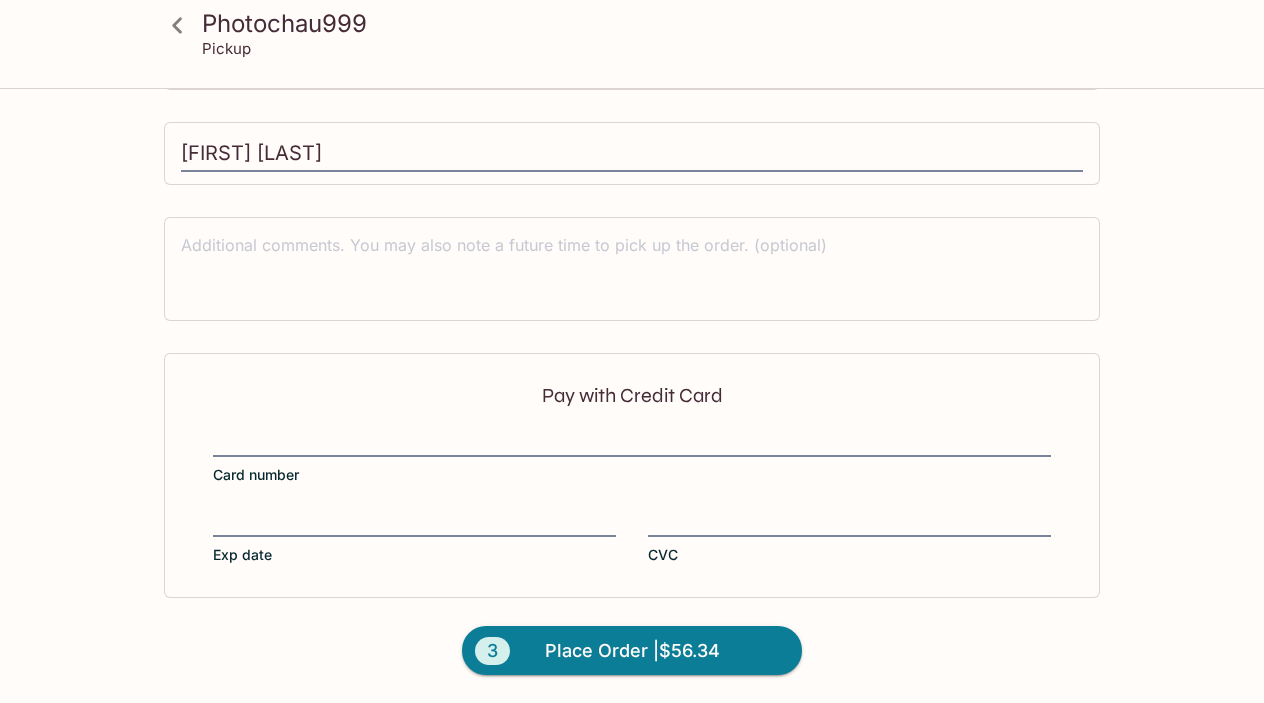 scroll, scrollTop: 585, scrollLeft: 0, axis: vertical 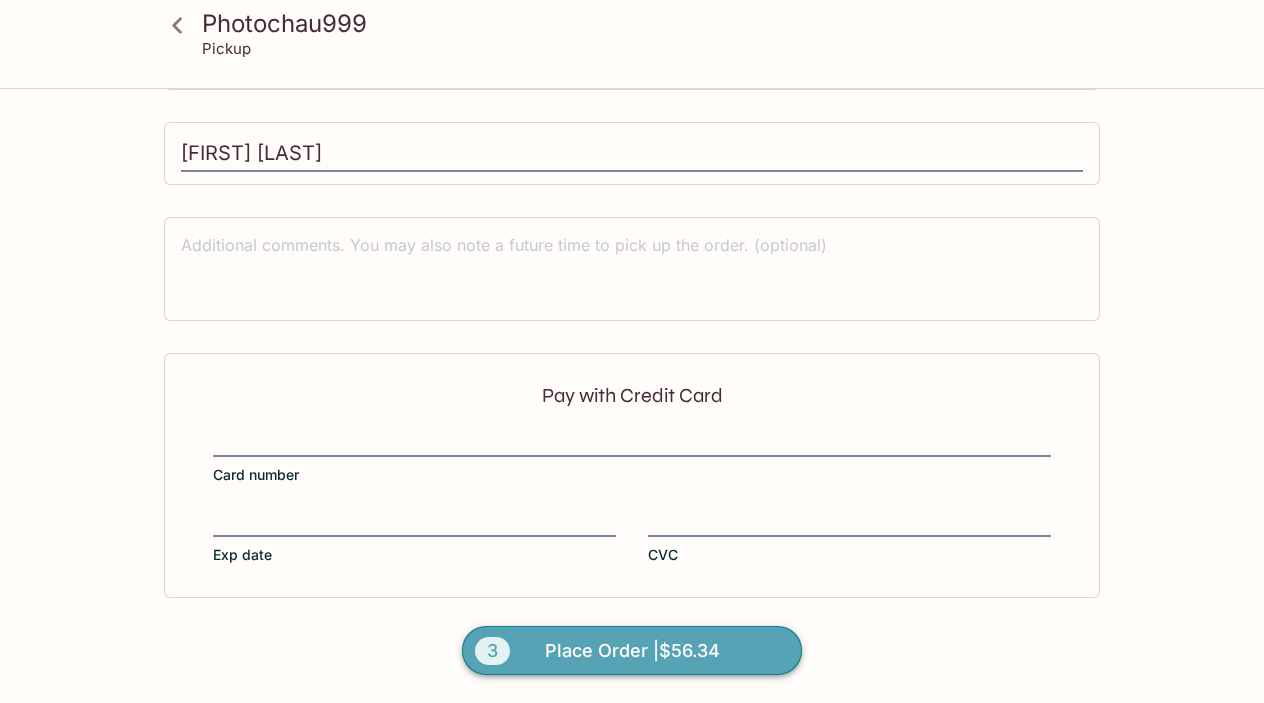 click on "3 Place Order | $56.34" at bounding box center (632, 651) 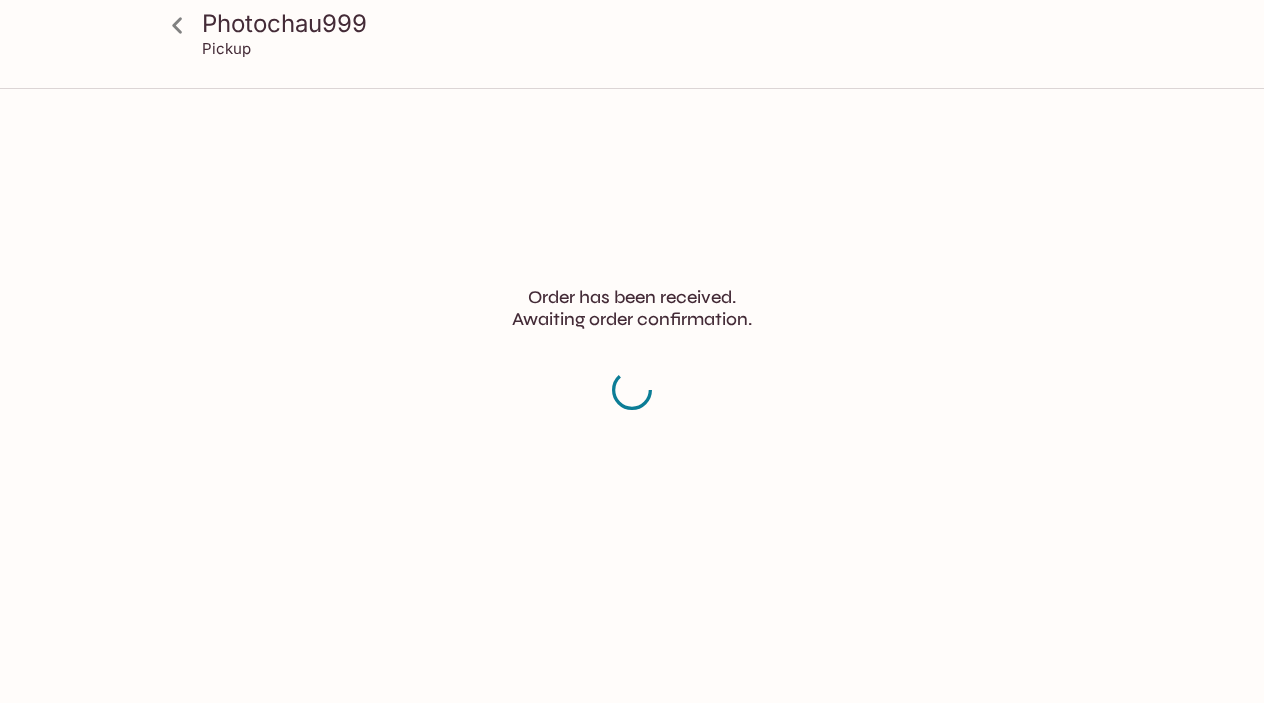 scroll, scrollTop: 0, scrollLeft: 0, axis: both 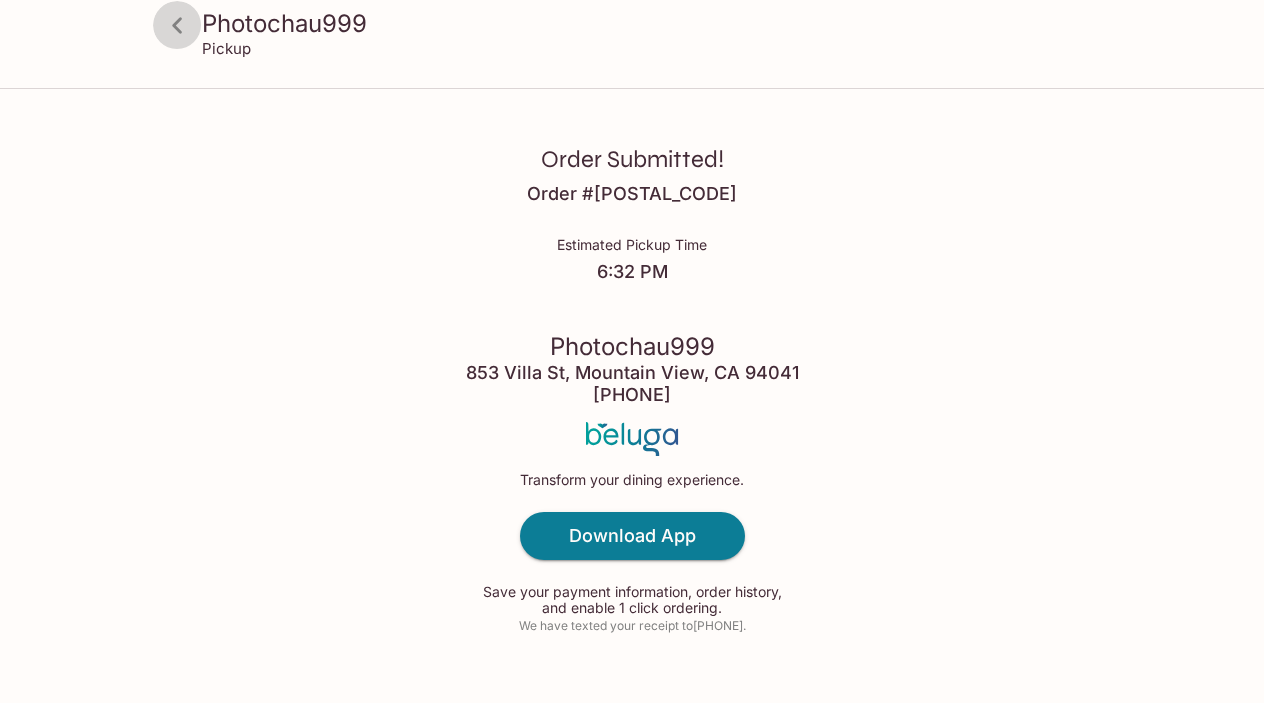 click 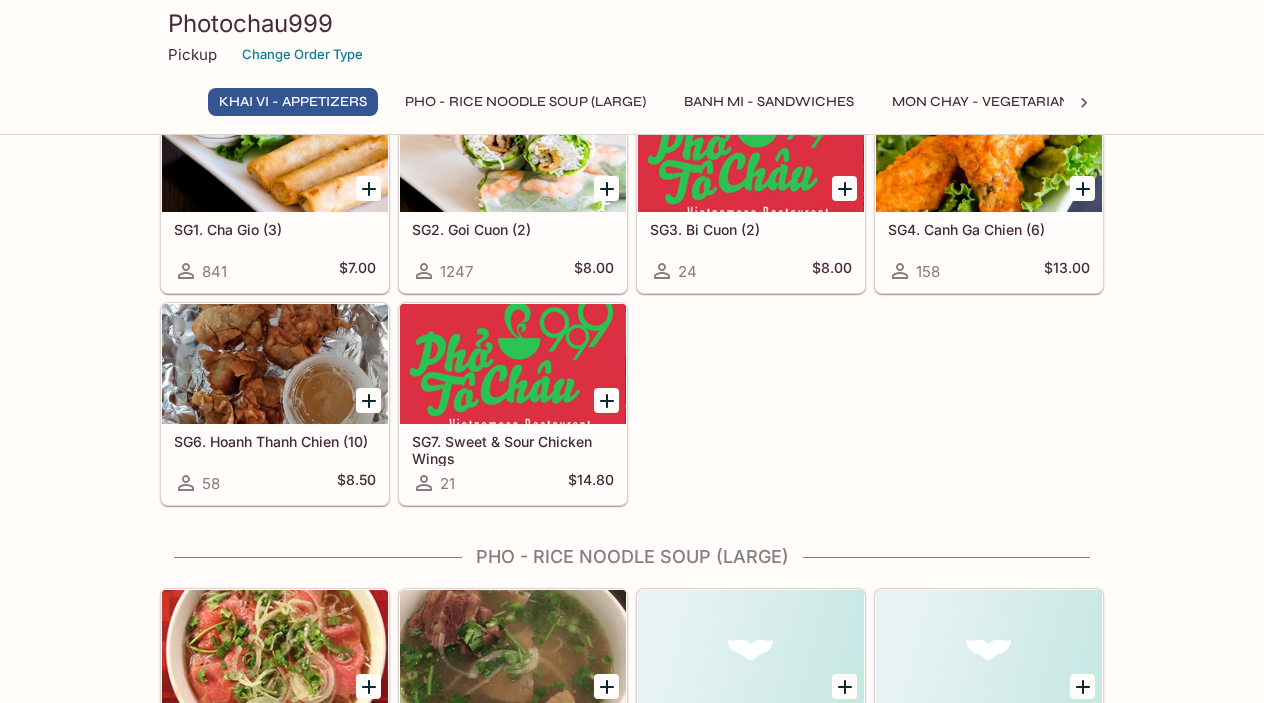 scroll, scrollTop: 0, scrollLeft: 0, axis: both 